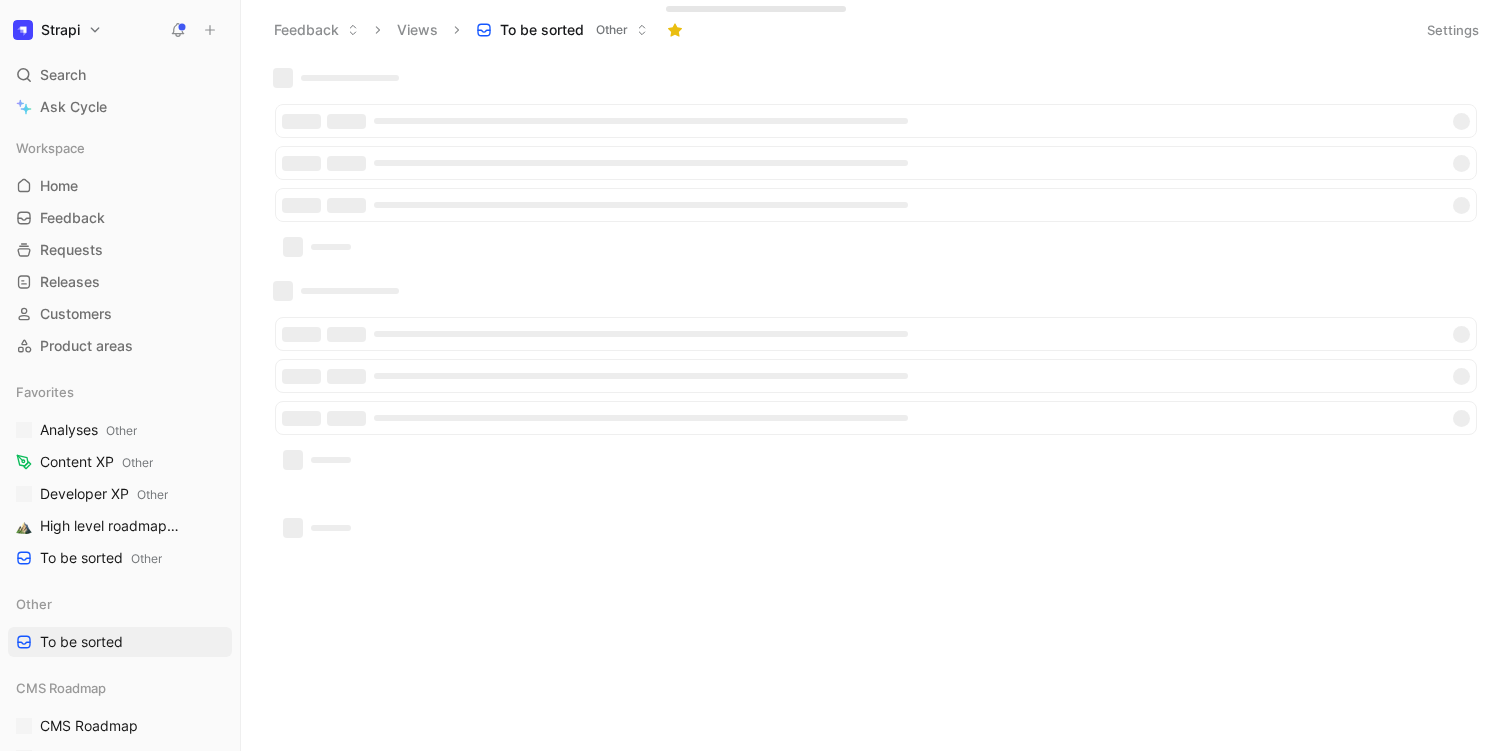scroll, scrollTop: 0, scrollLeft: 0, axis: both 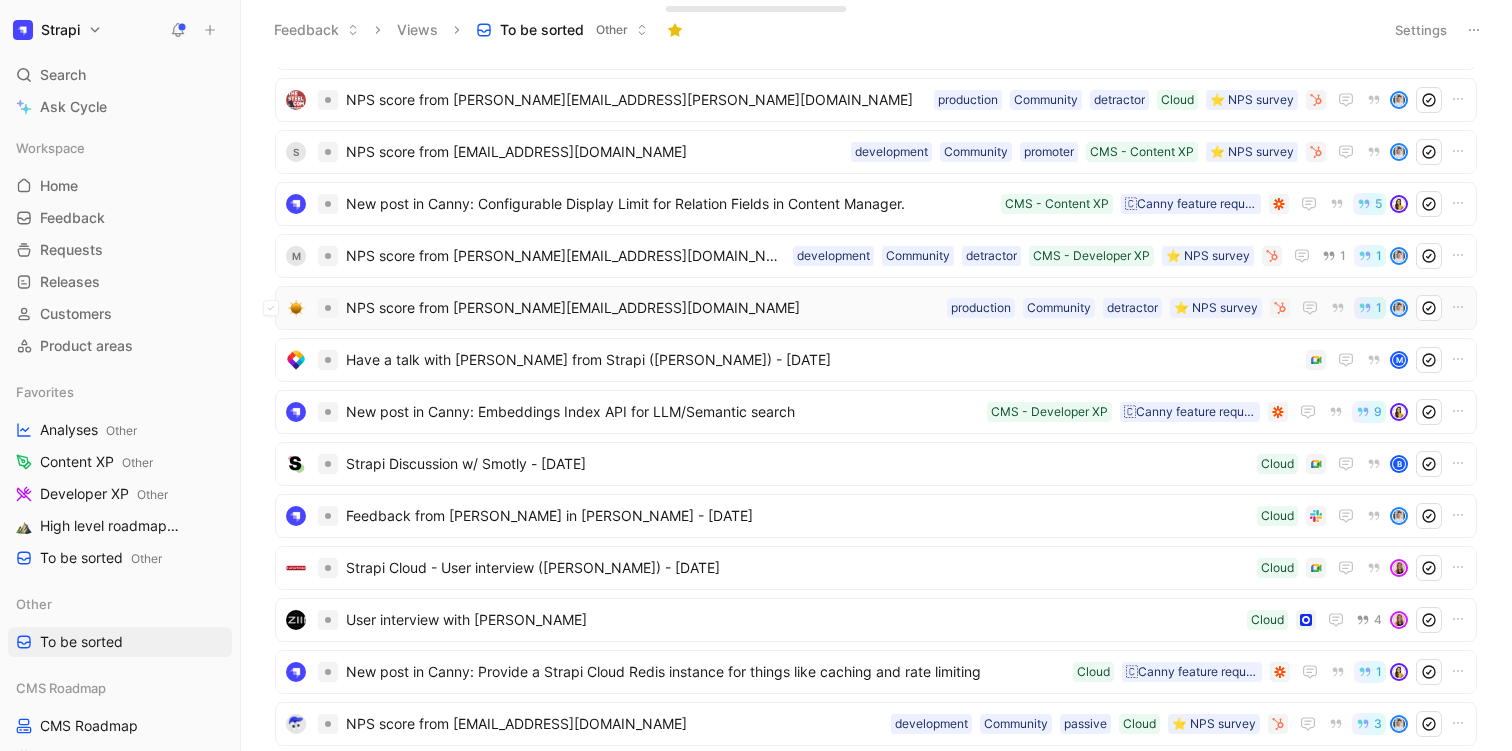click on "NPS score from quentin@mto.bike" at bounding box center (642, 308) 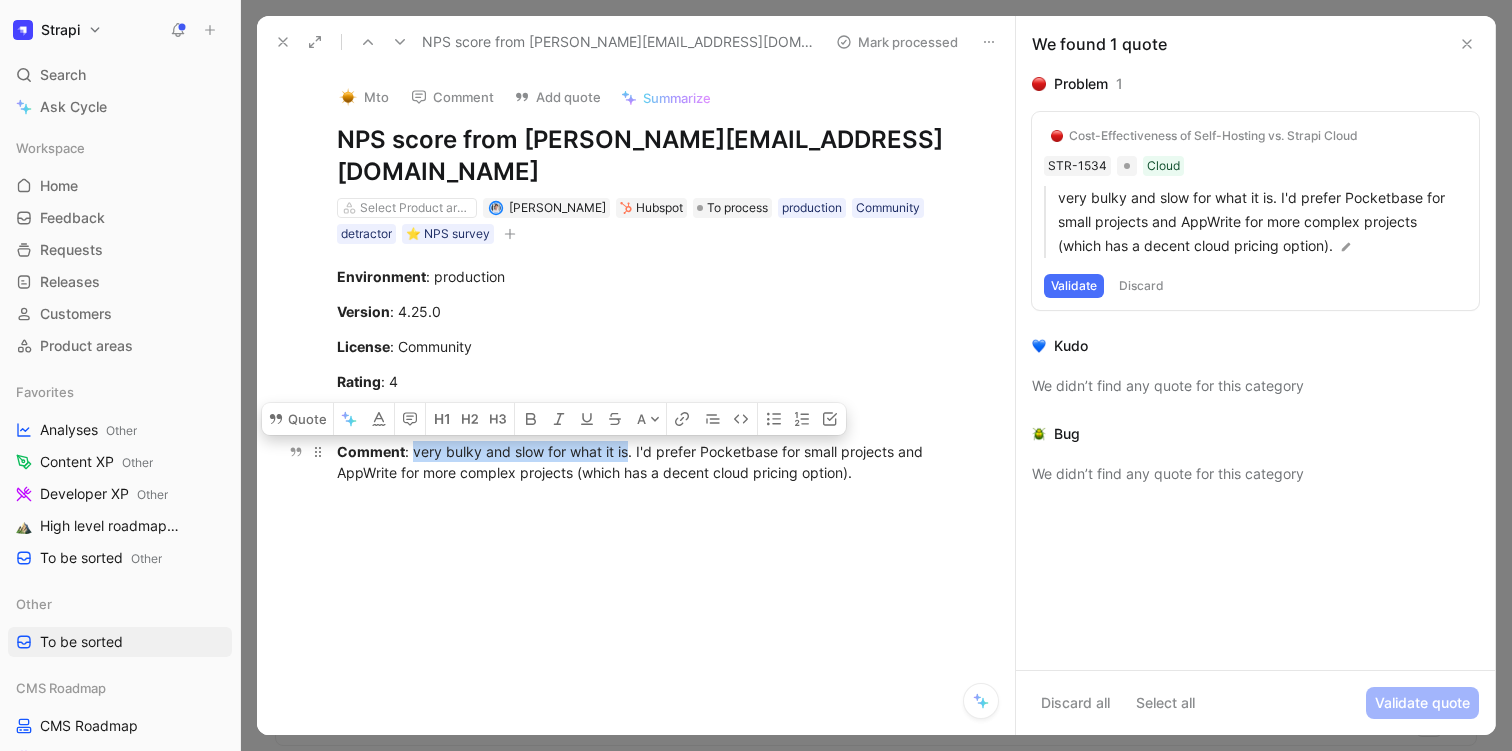 drag, startPoint x: 629, startPoint y: 422, endPoint x: 413, endPoint y: 422, distance: 216 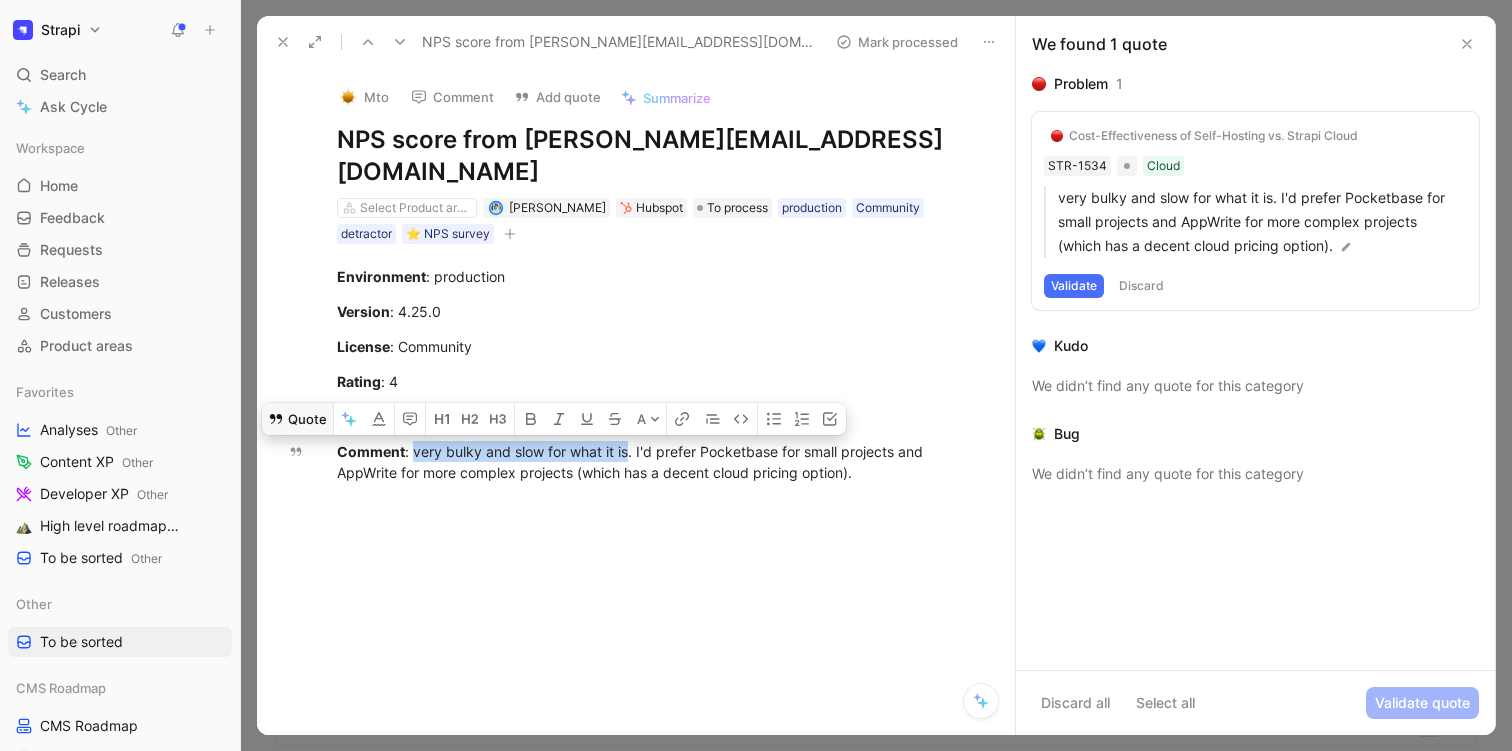 click on "Quote" at bounding box center (297, 419) 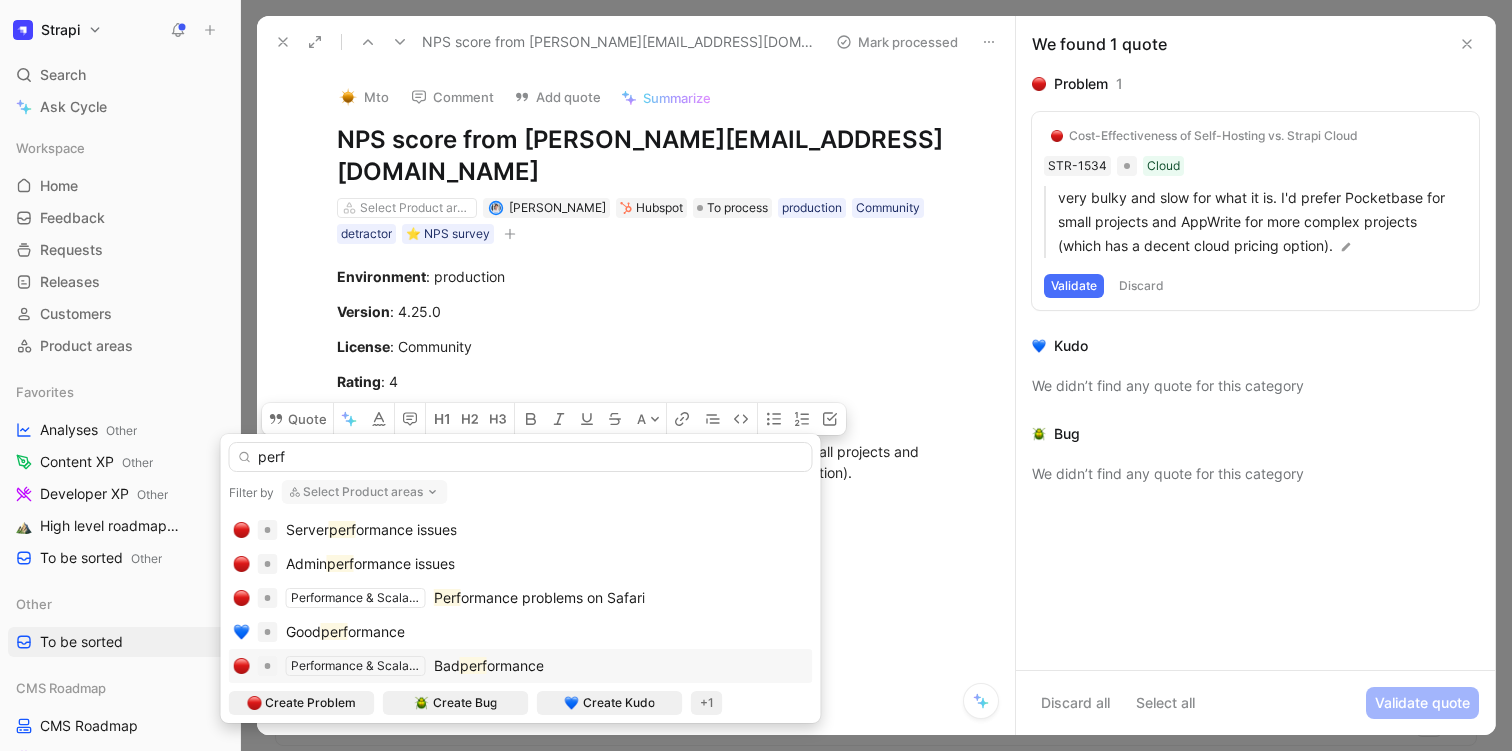 type on "perf" 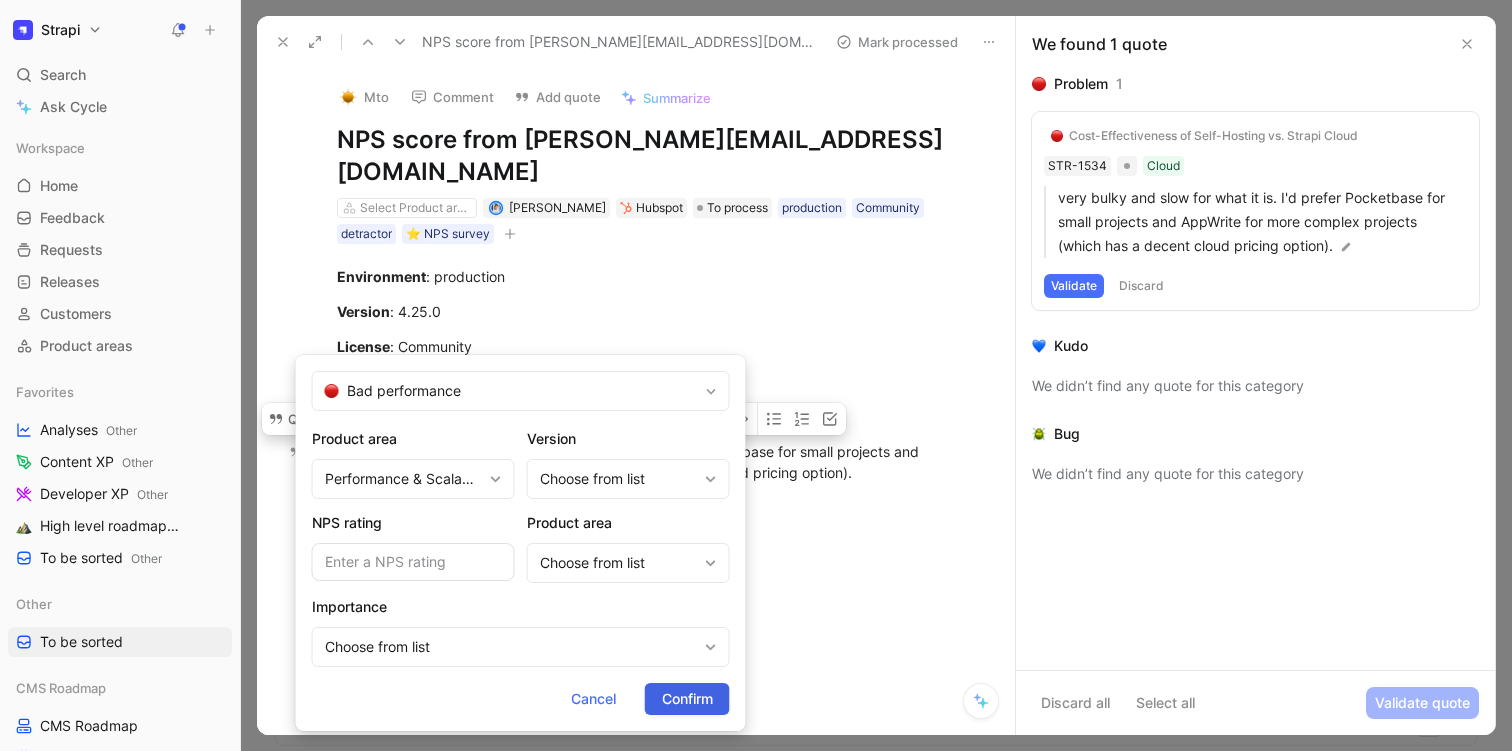 click on "Confirm" at bounding box center [687, 699] 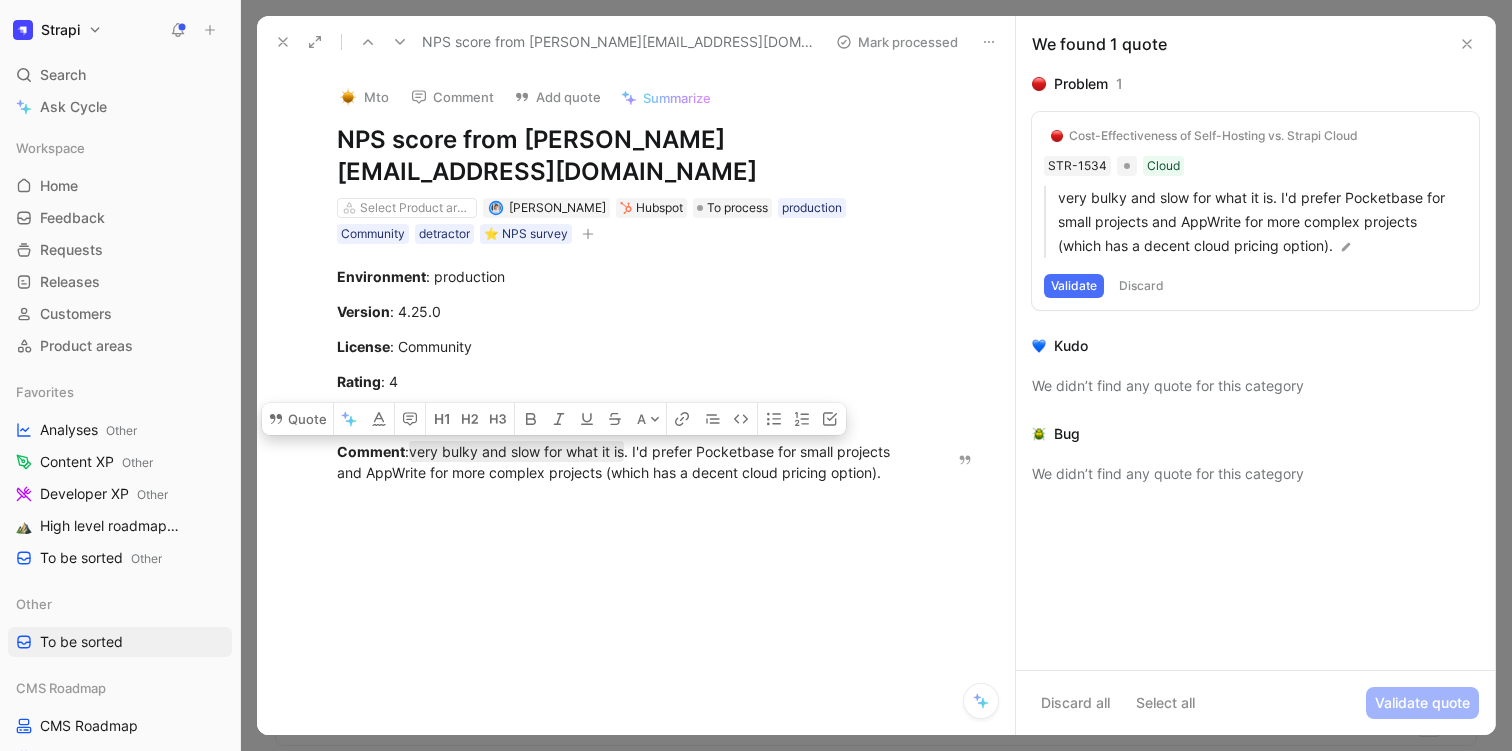 click on "Mark processed" at bounding box center [897, 42] 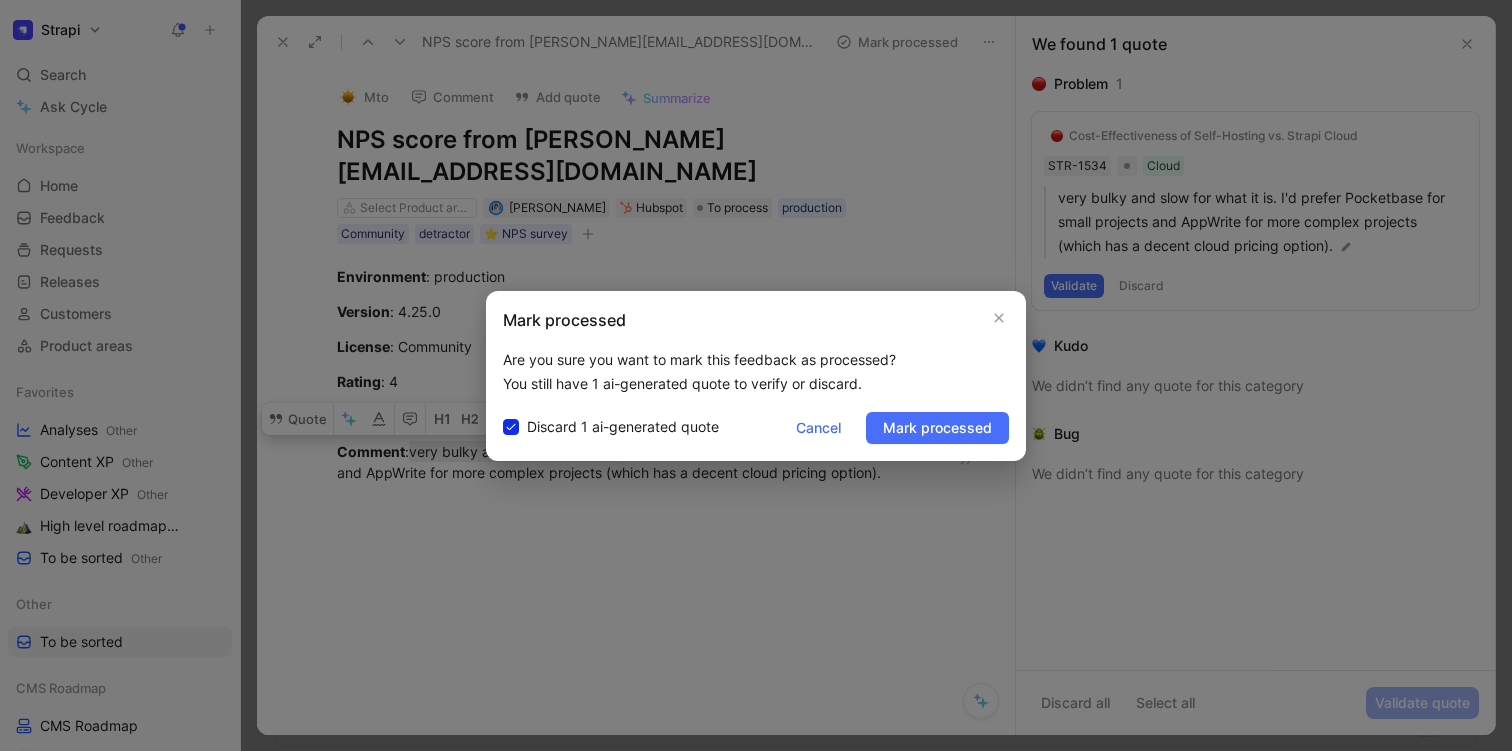 click on "Mark processed Are you sure you want to mark this feedback as processed? You still have 1 ai-generated quote to verify or discard. Discard 1 ai-generated quote Cancel Mark processed" at bounding box center (756, 376) 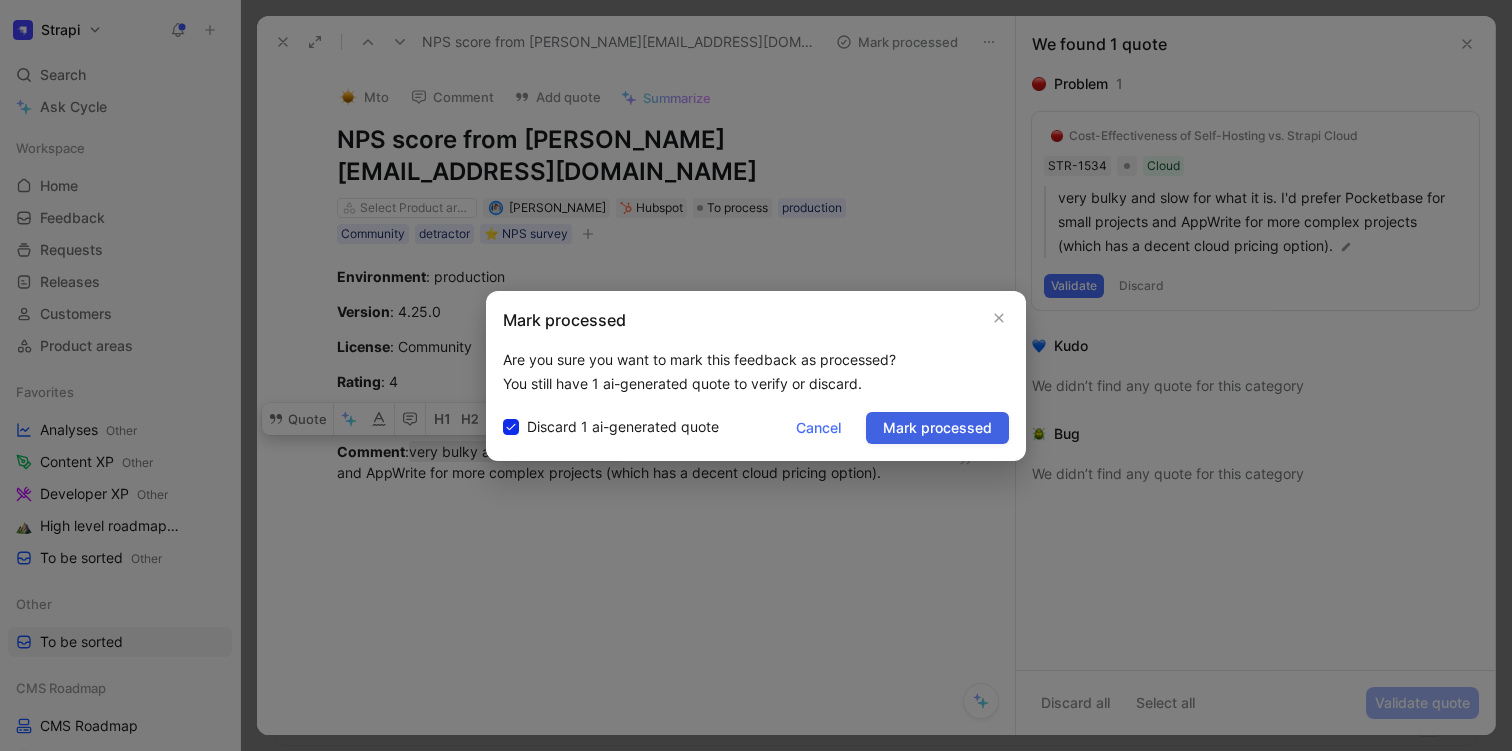click on "Mark processed" at bounding box center [937, 428] 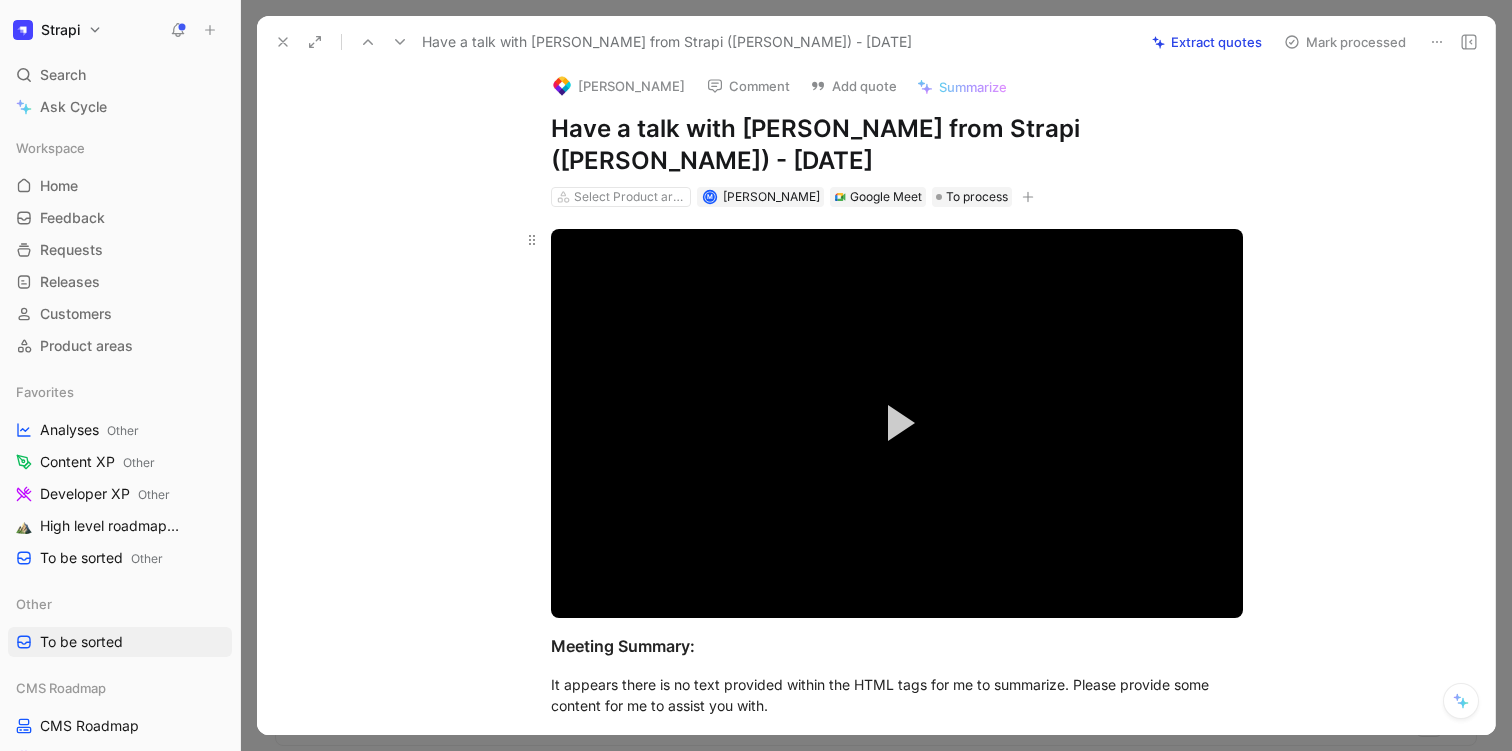 scroll, scrollTop: 0, scrollLeft: 0, axis: both 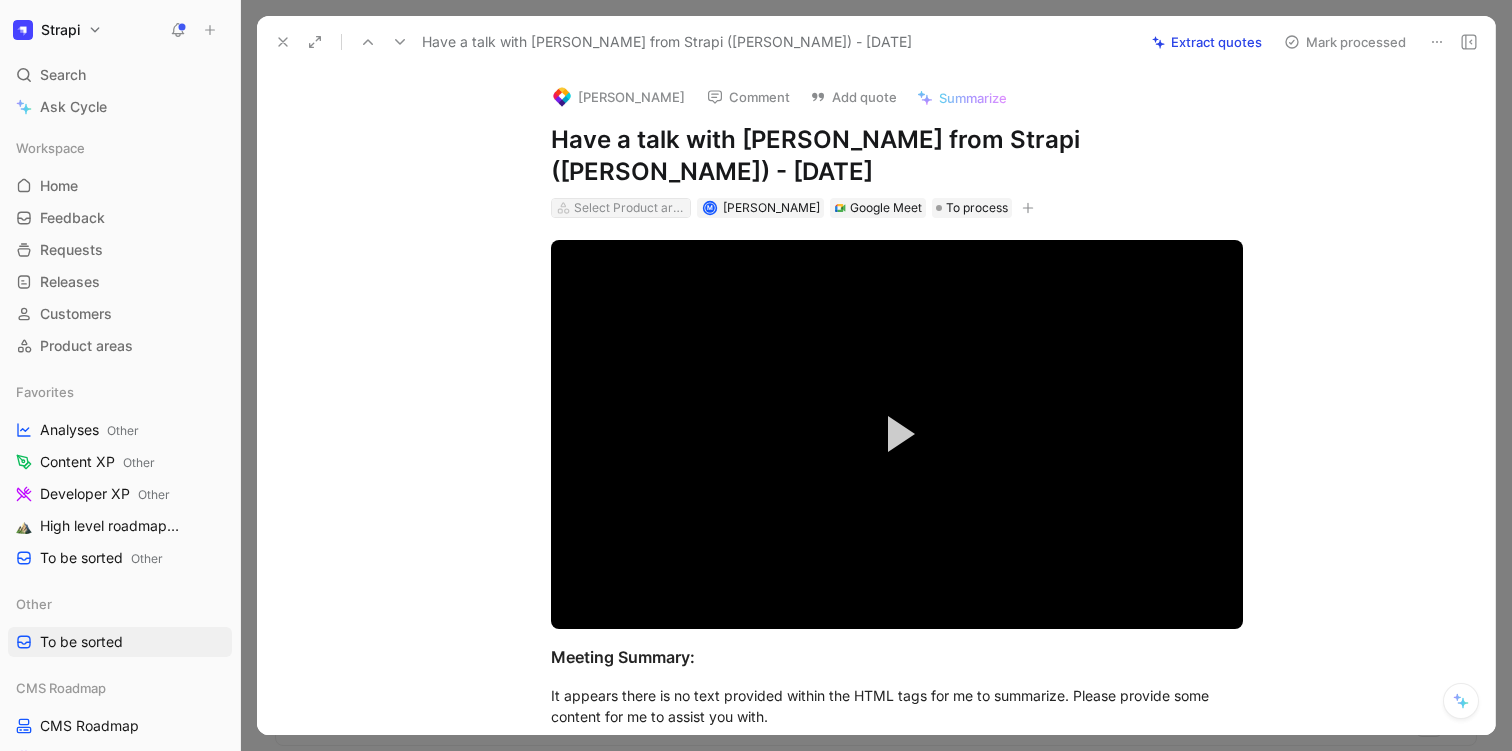 click on "Select Product areas" at bounding box center [630, 208] 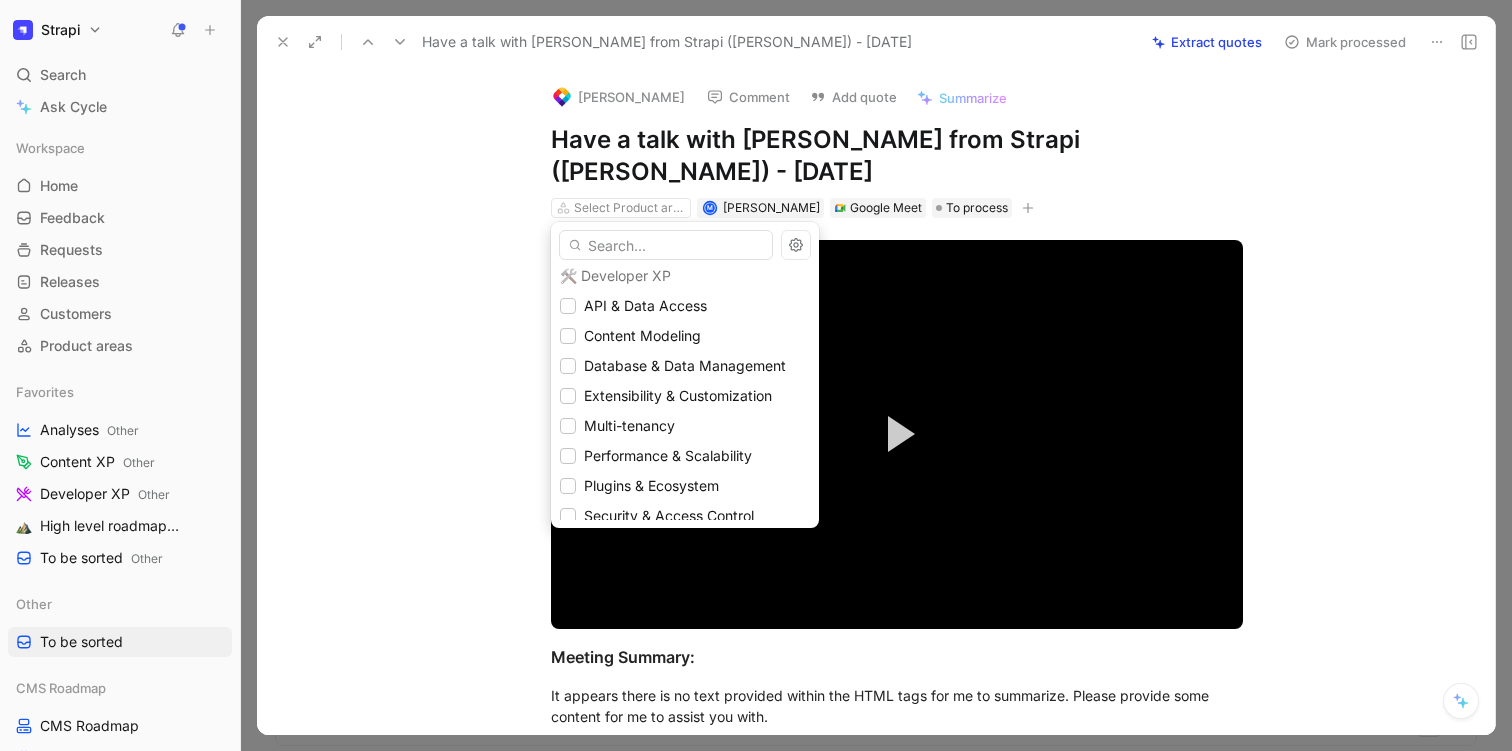 scroll, scrollTop: 461, scrollLeft: 0, axis: vertical 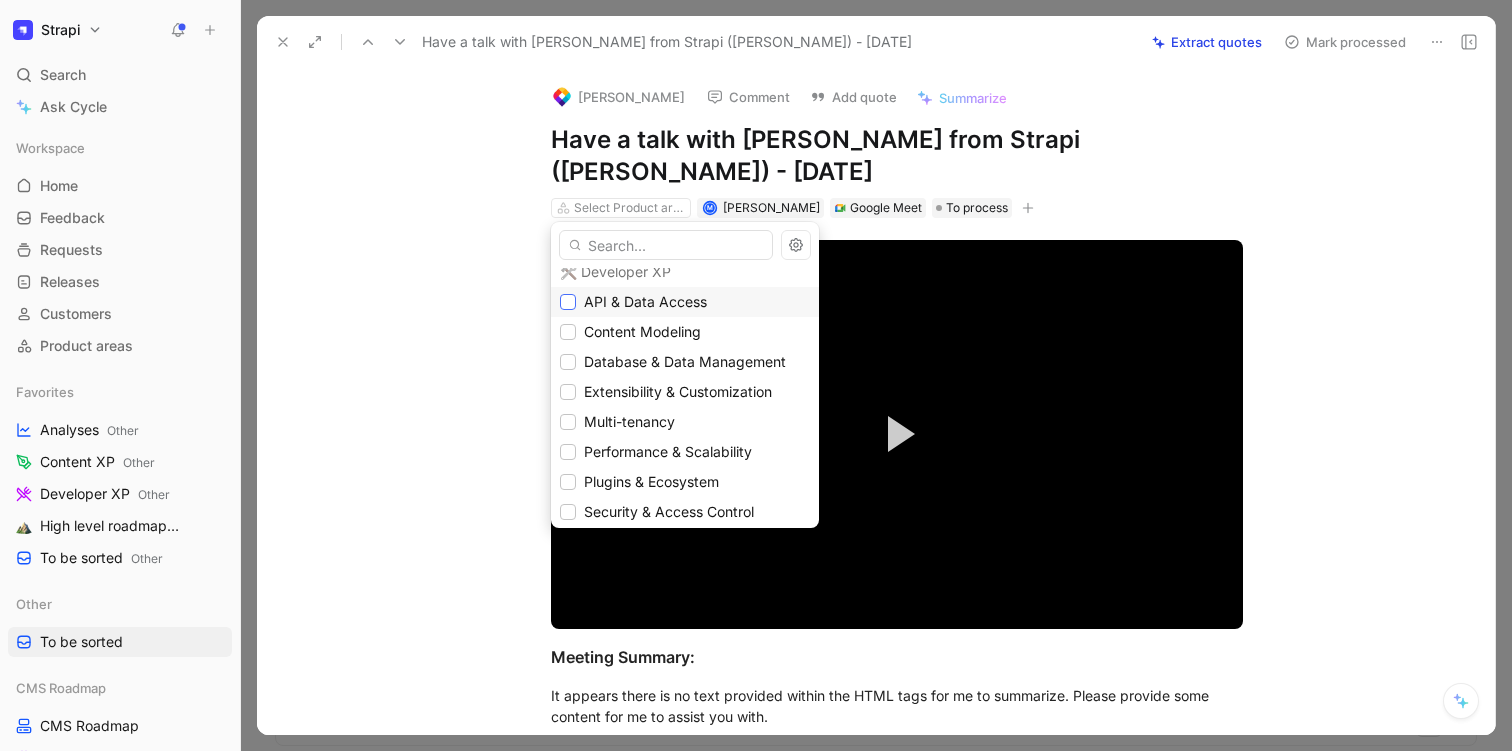 click 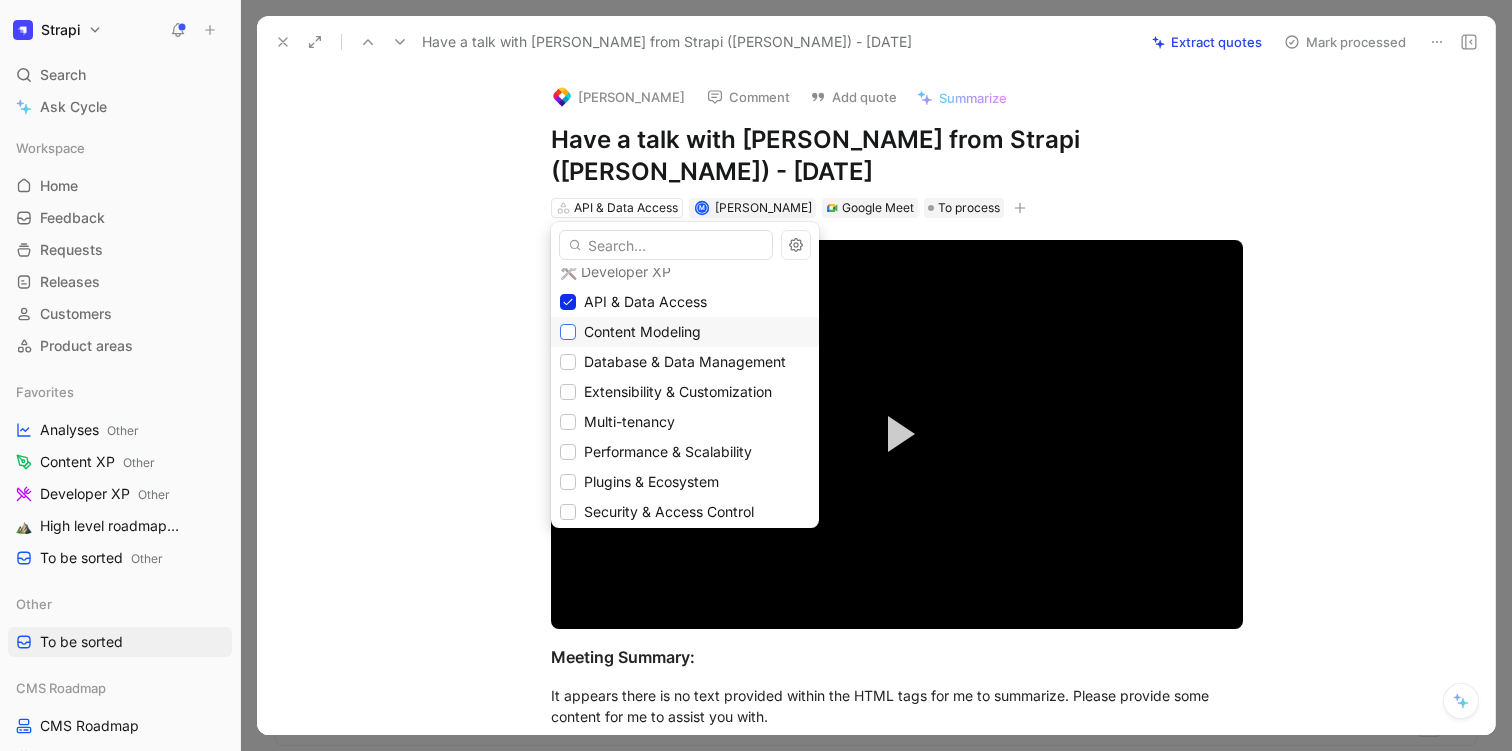 click 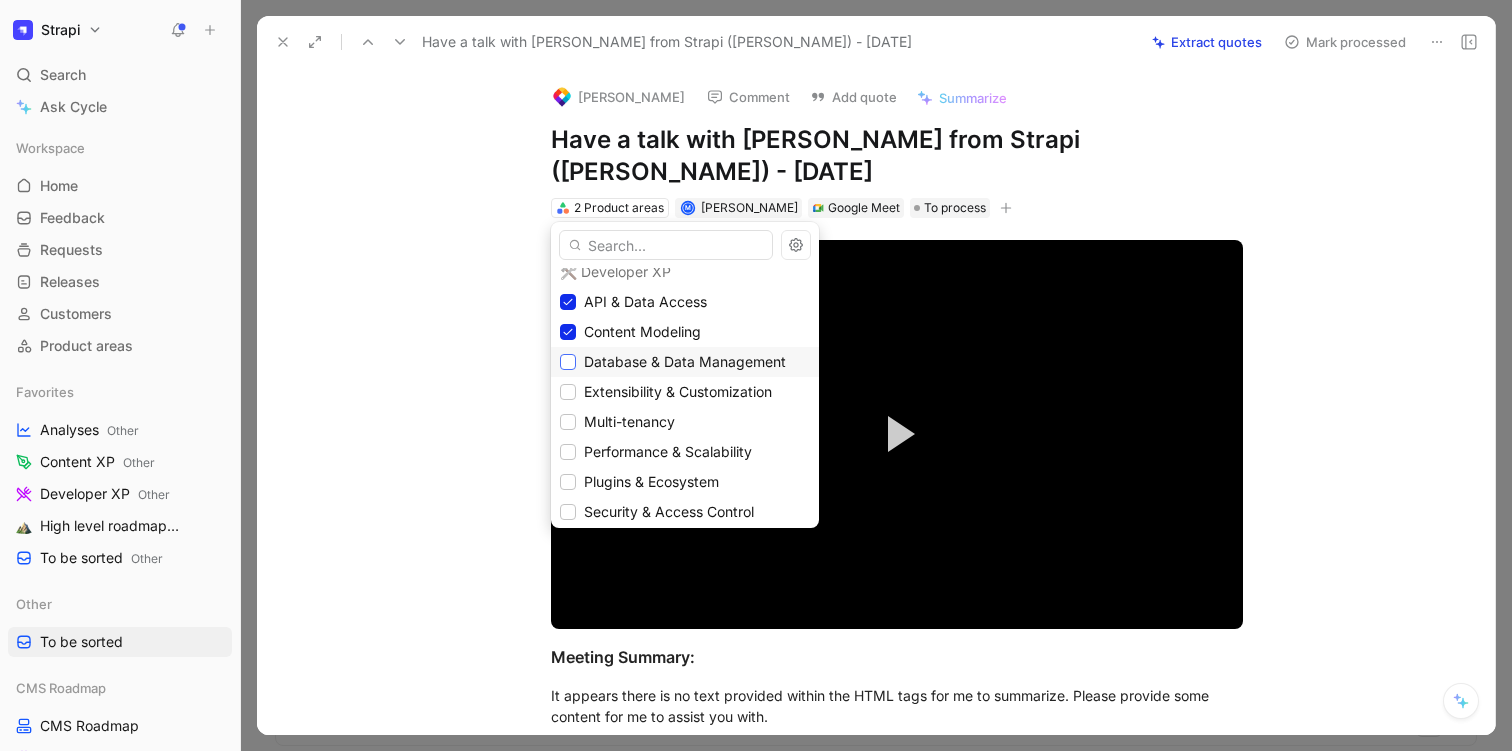 click at bounding box center (568, 362) 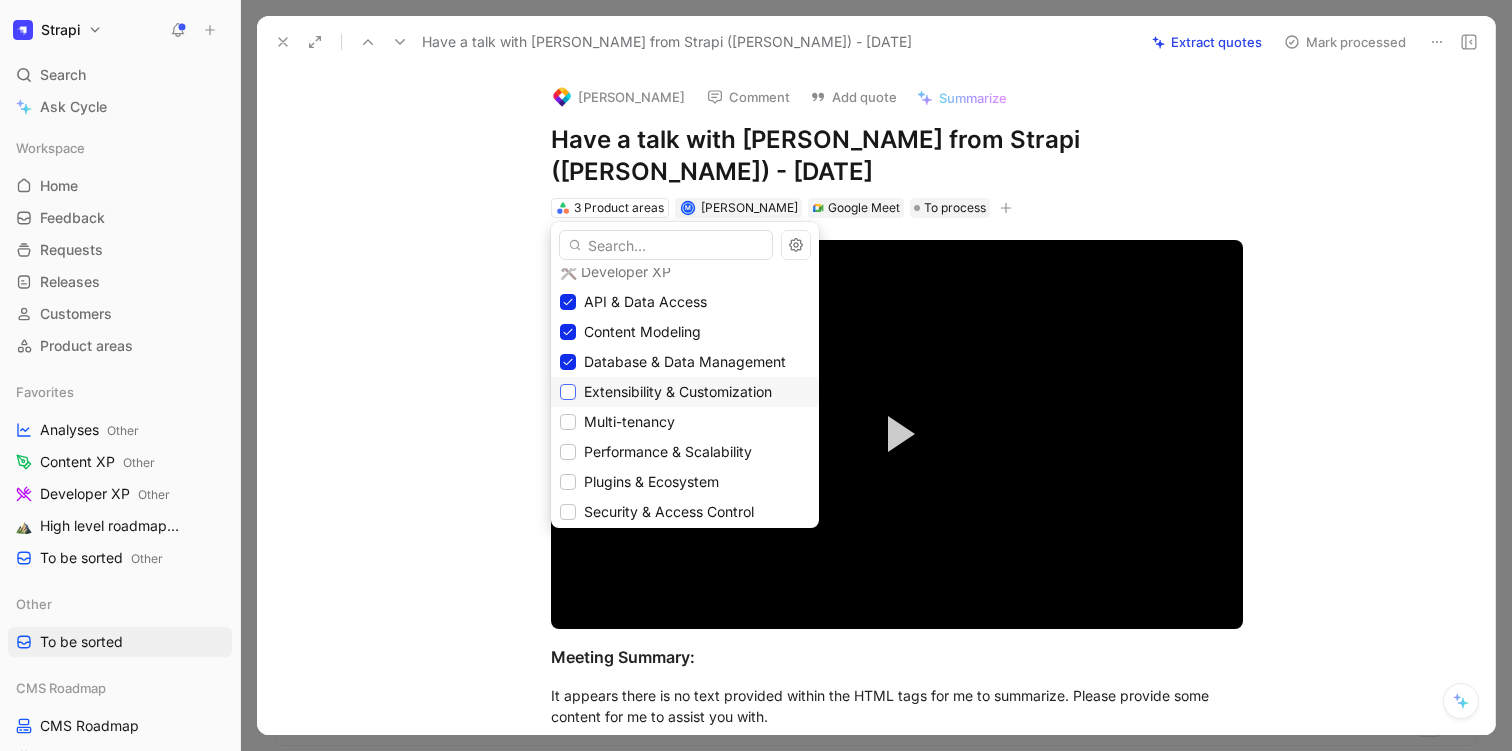 click 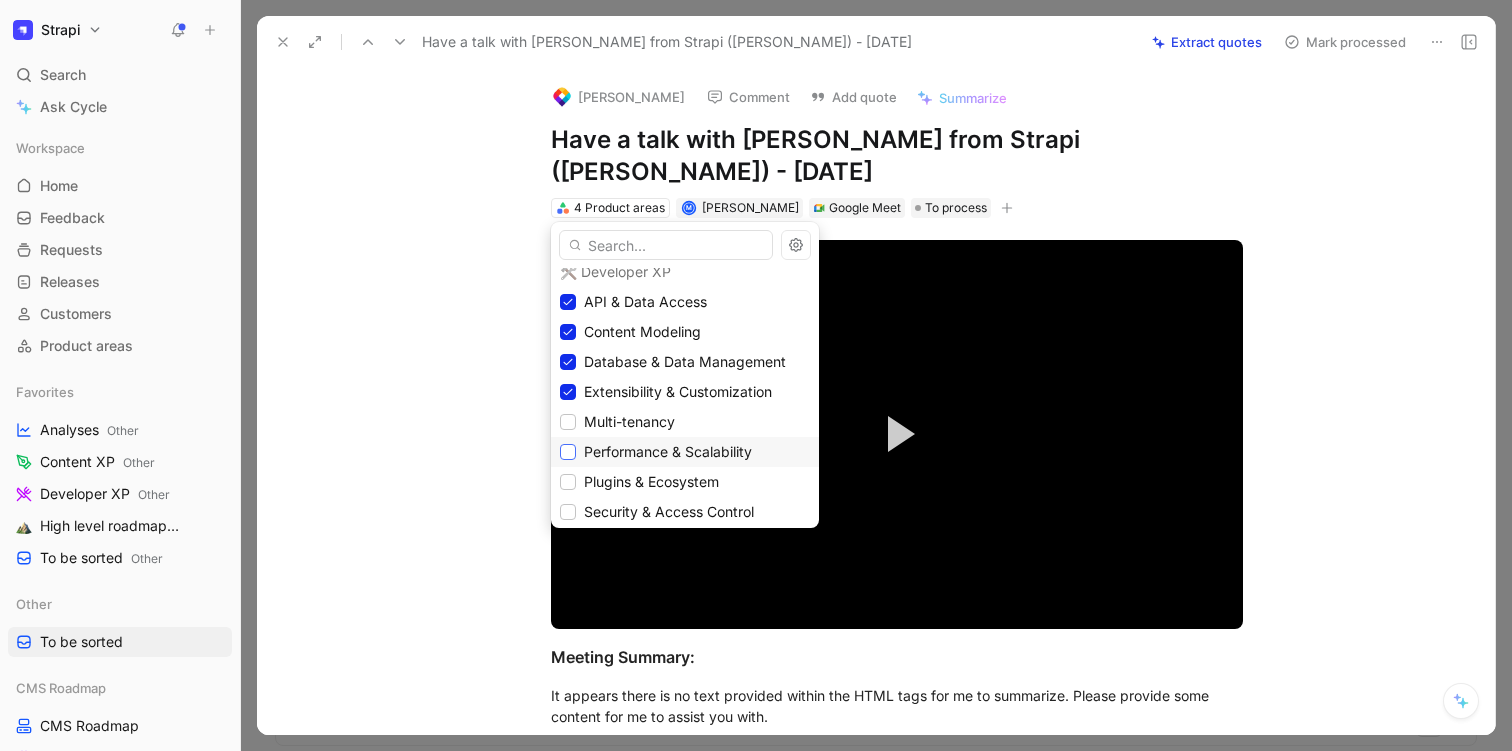 click 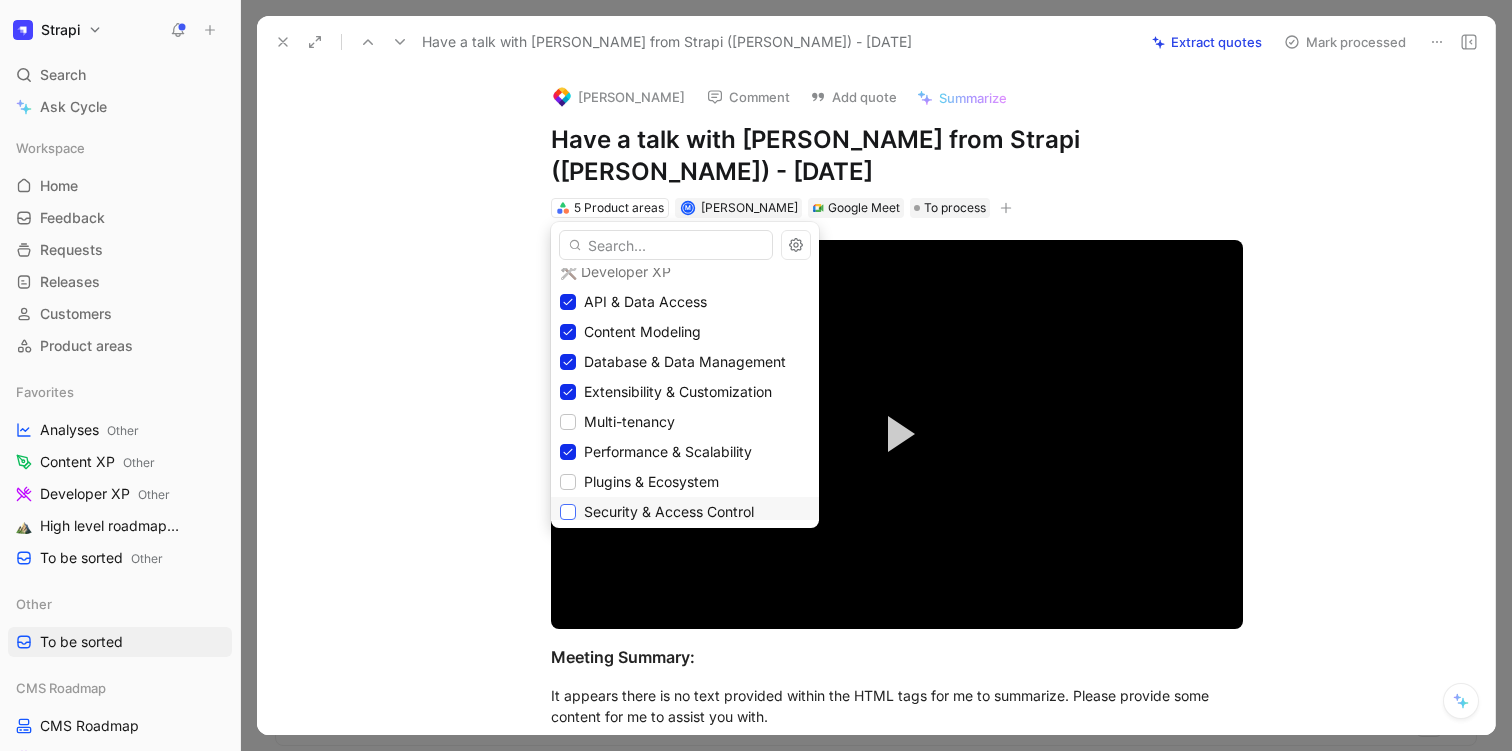 click 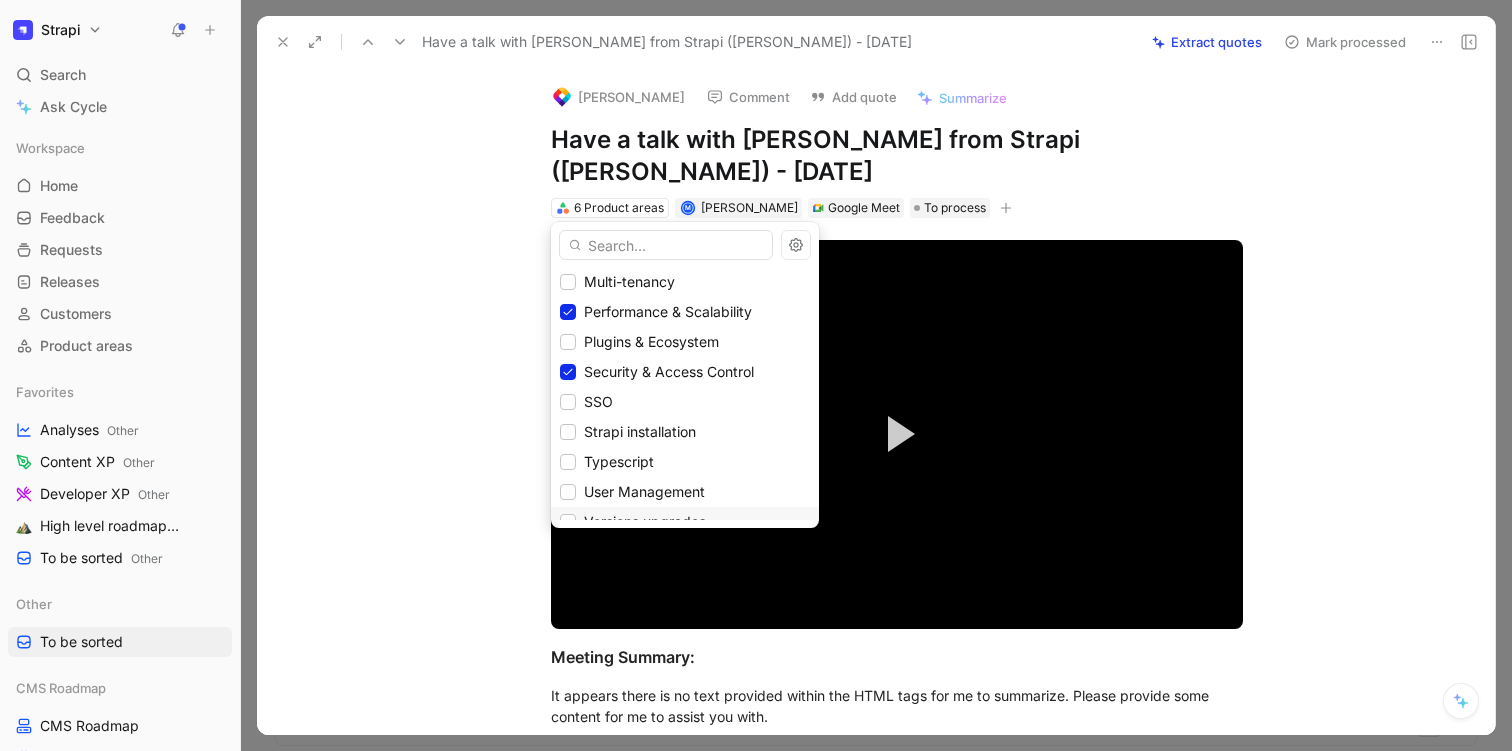 scroll, scrollTop: 707, scrollLeft: 0, axis: vertical 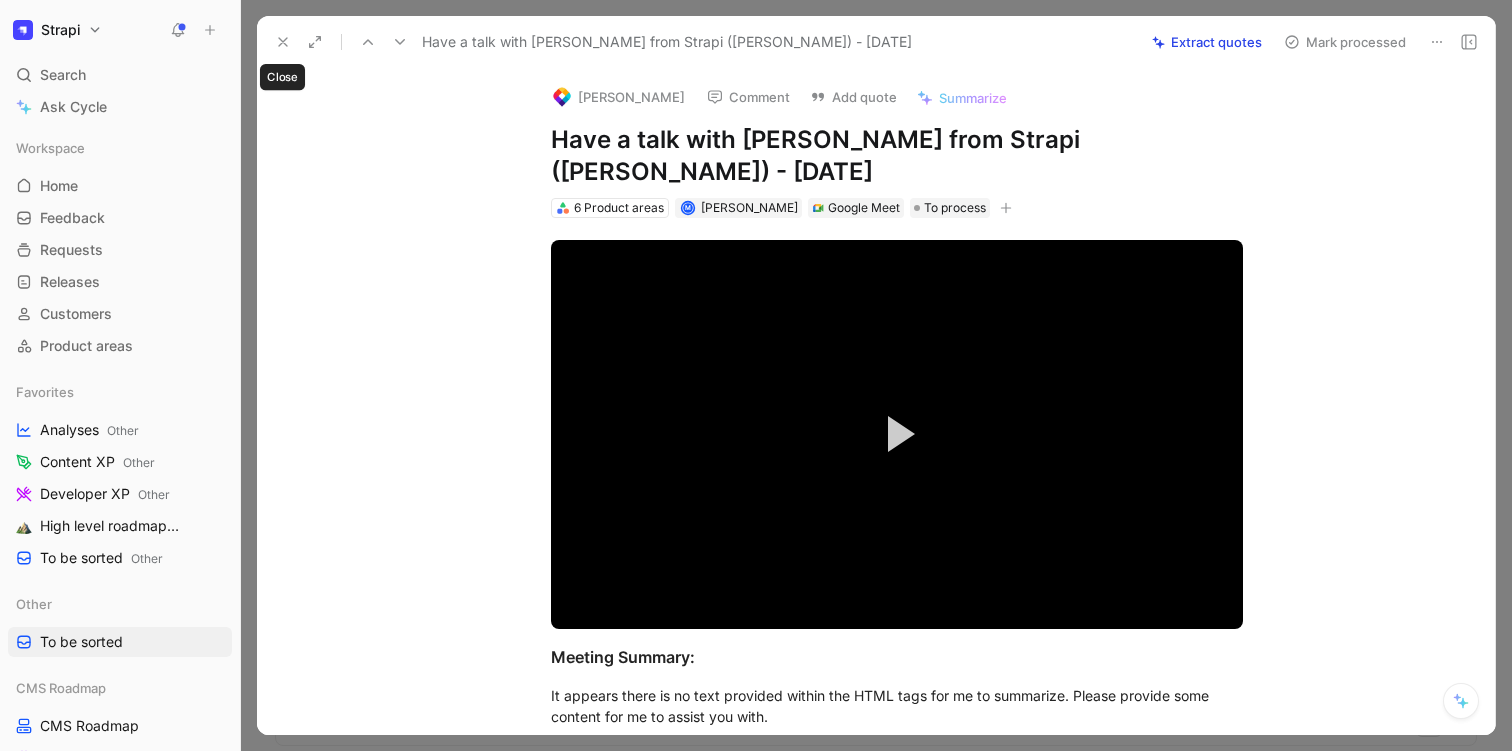 click 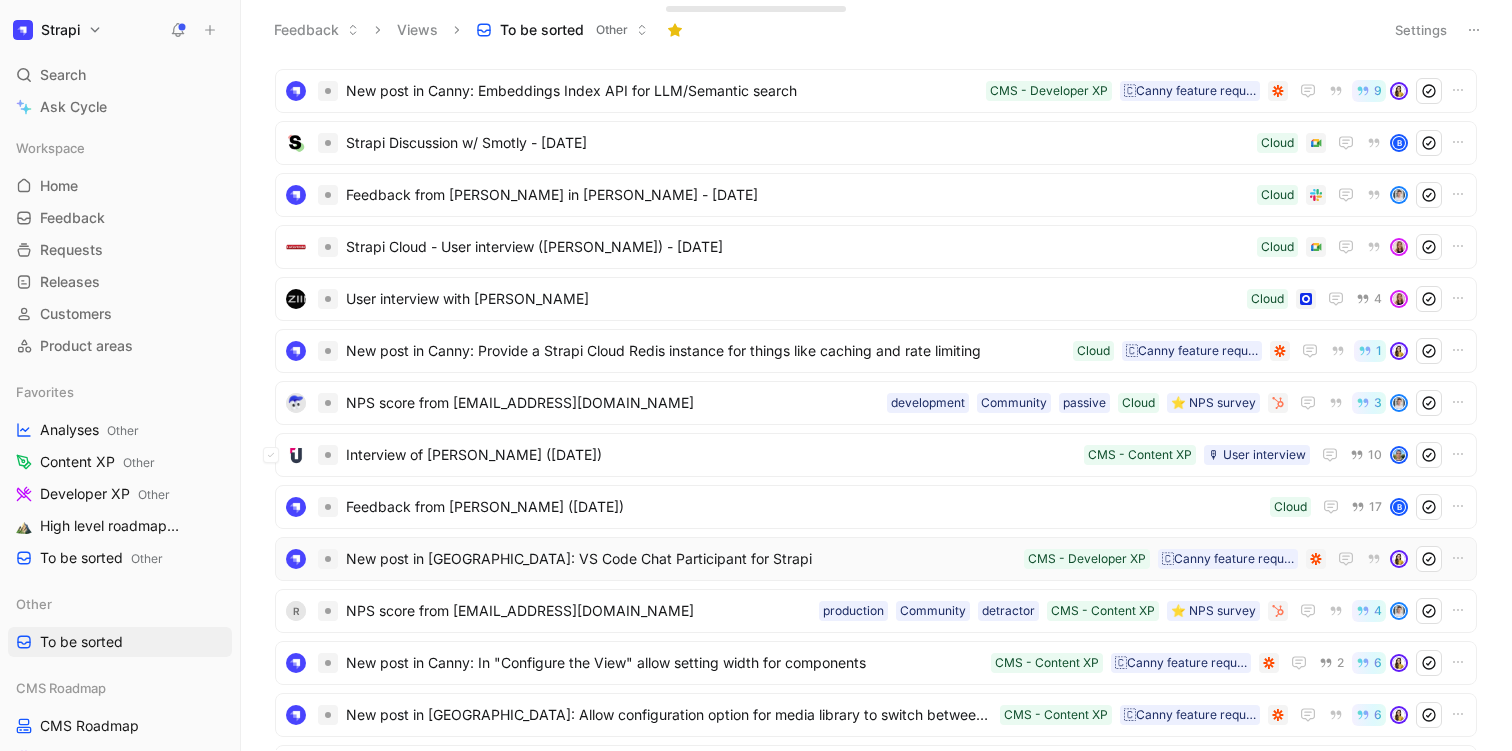 scroll, scrollTop: 5876, scrollLeft: 0, axis: vertical 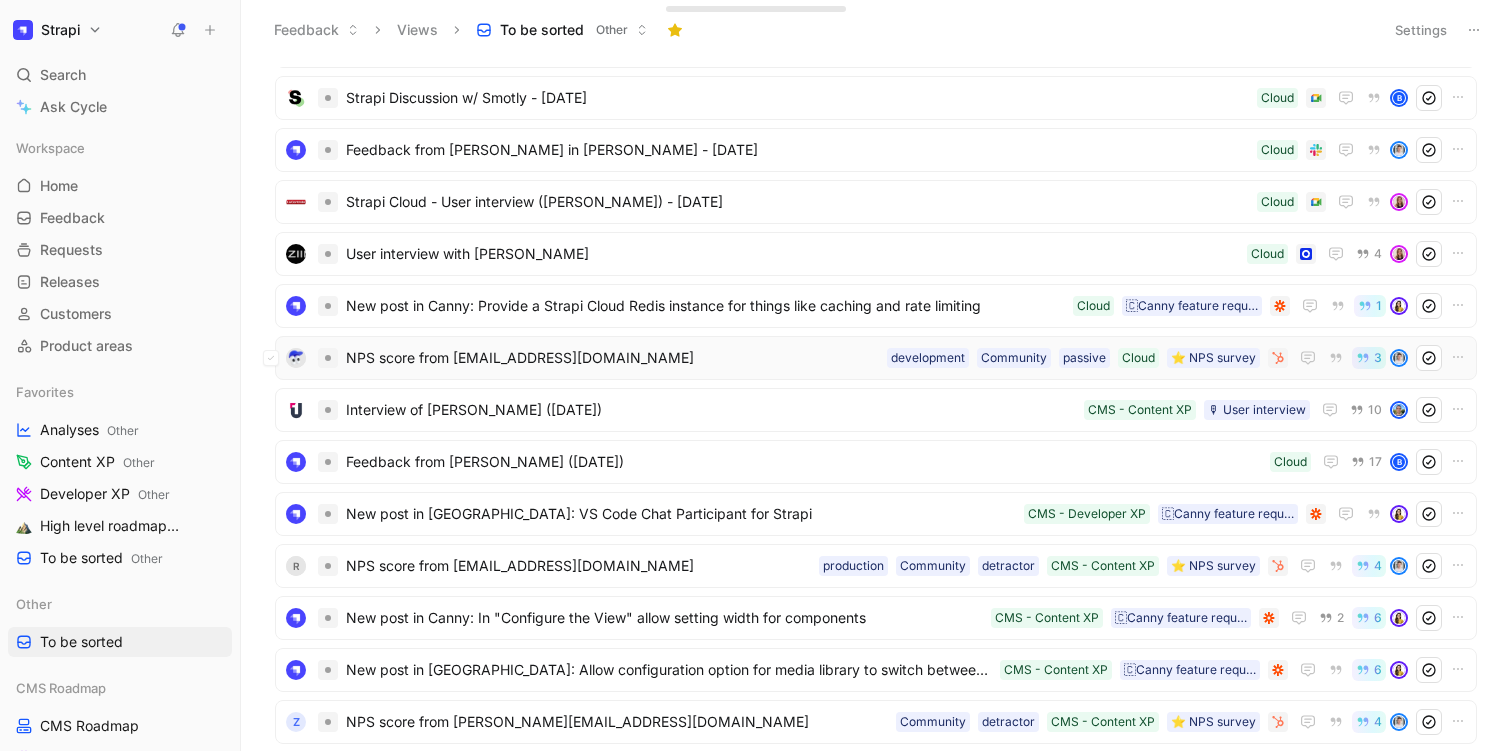 click on "NPS score from opfilip@gmail.com" at bounding box center [612, 358] 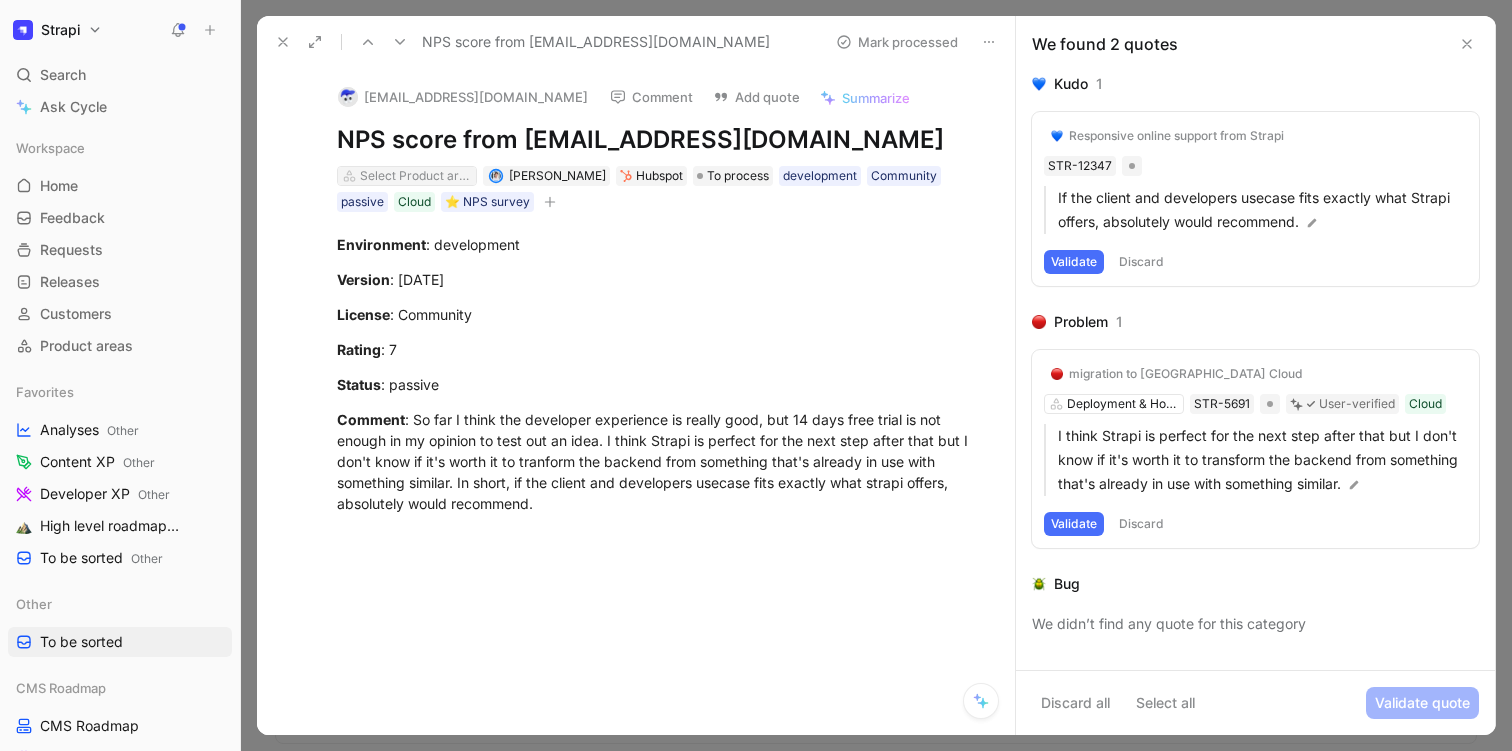 click on "Select Product areas" at bounding box center [416, 176] 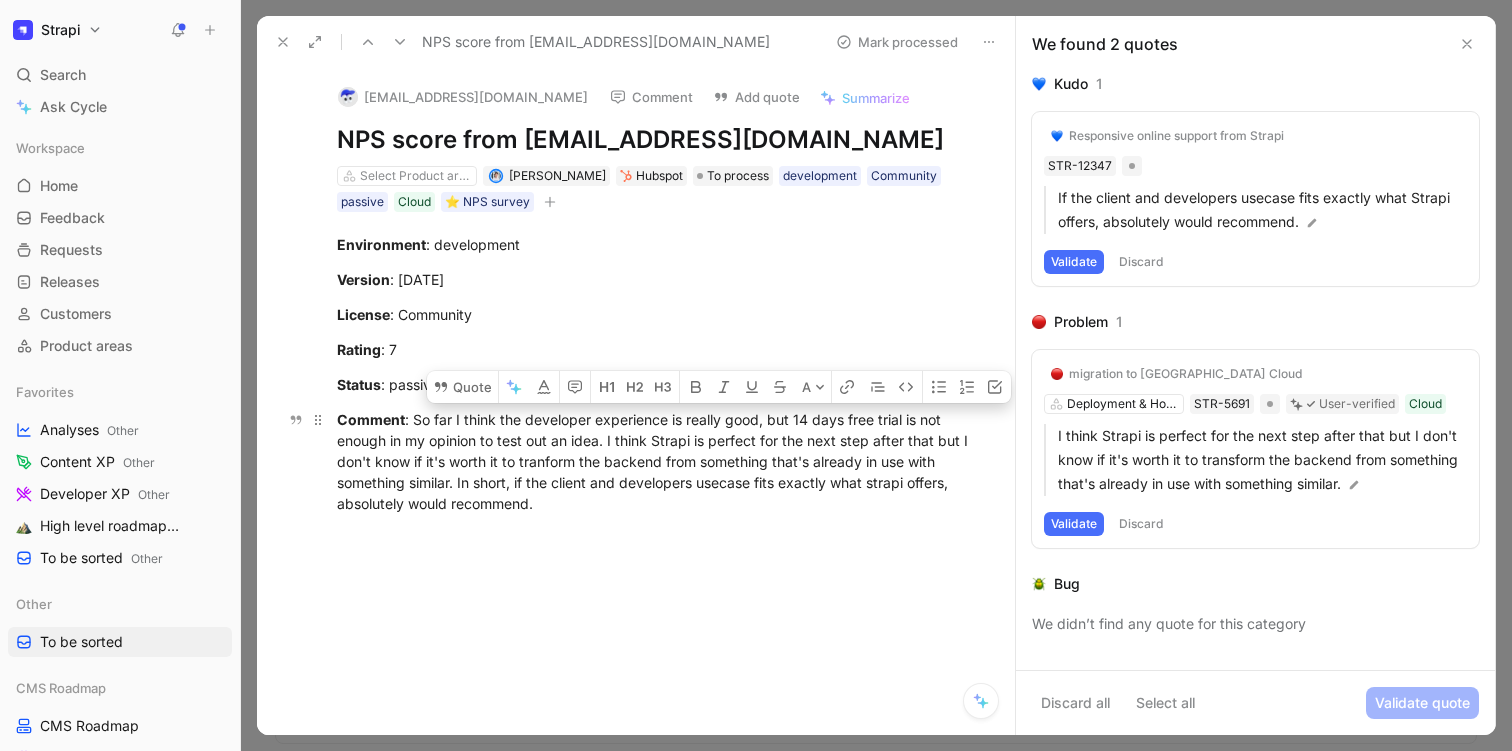 drag, startPoint x: 904, startPoint y: 421, endPoint x: 768, endPoint y: 417, distance: 136.0588 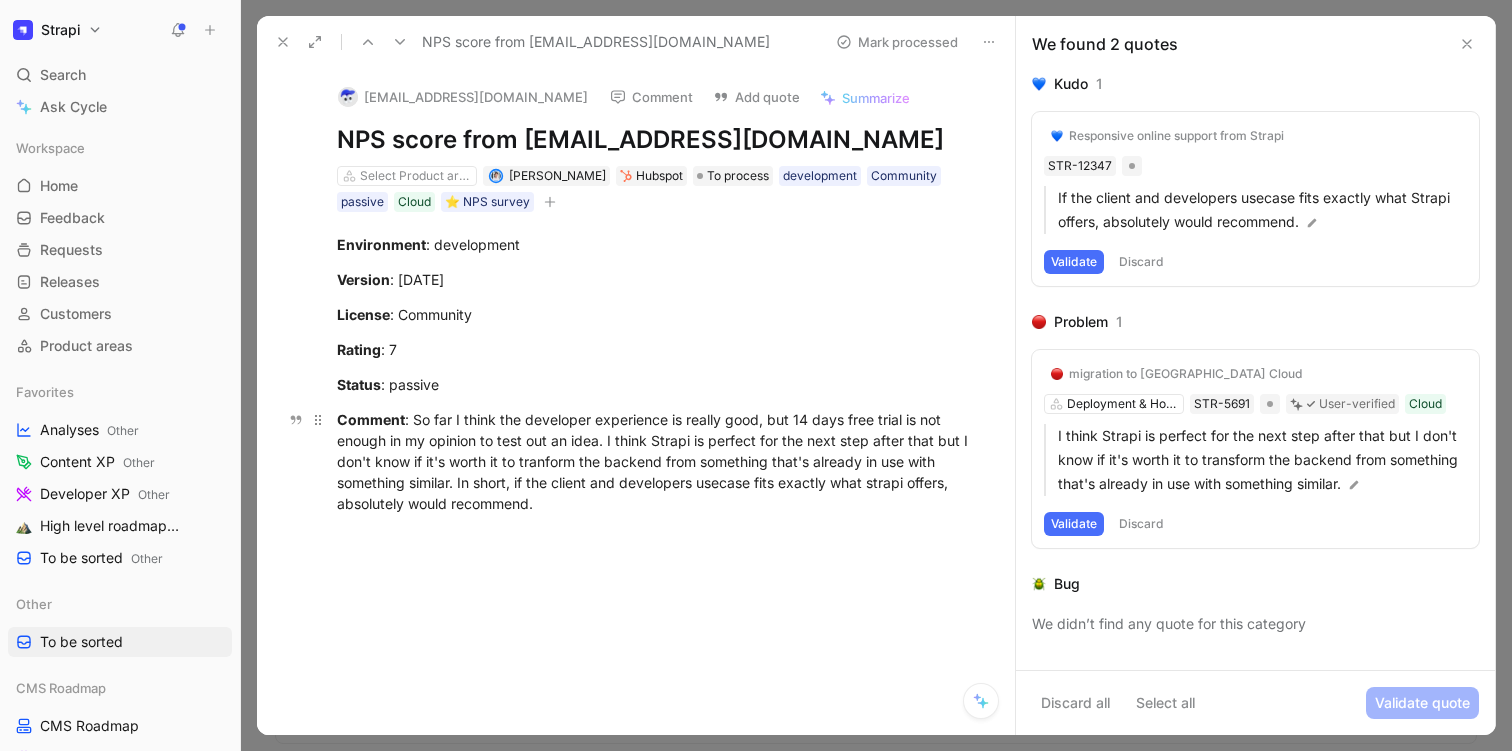 click on "Comment : So far I think the developer experience is really good, but 14 days free trial is not enough in my opinion to test out an idea. I think Strapi is perfect for the next step after that but I don't know if it's worth it to tranform the backend from something that's already in use with something similar. In short, if the client and developers usecase fits exactly what strapi offers, absolutely would recommend." at bounding box center [657, 461] 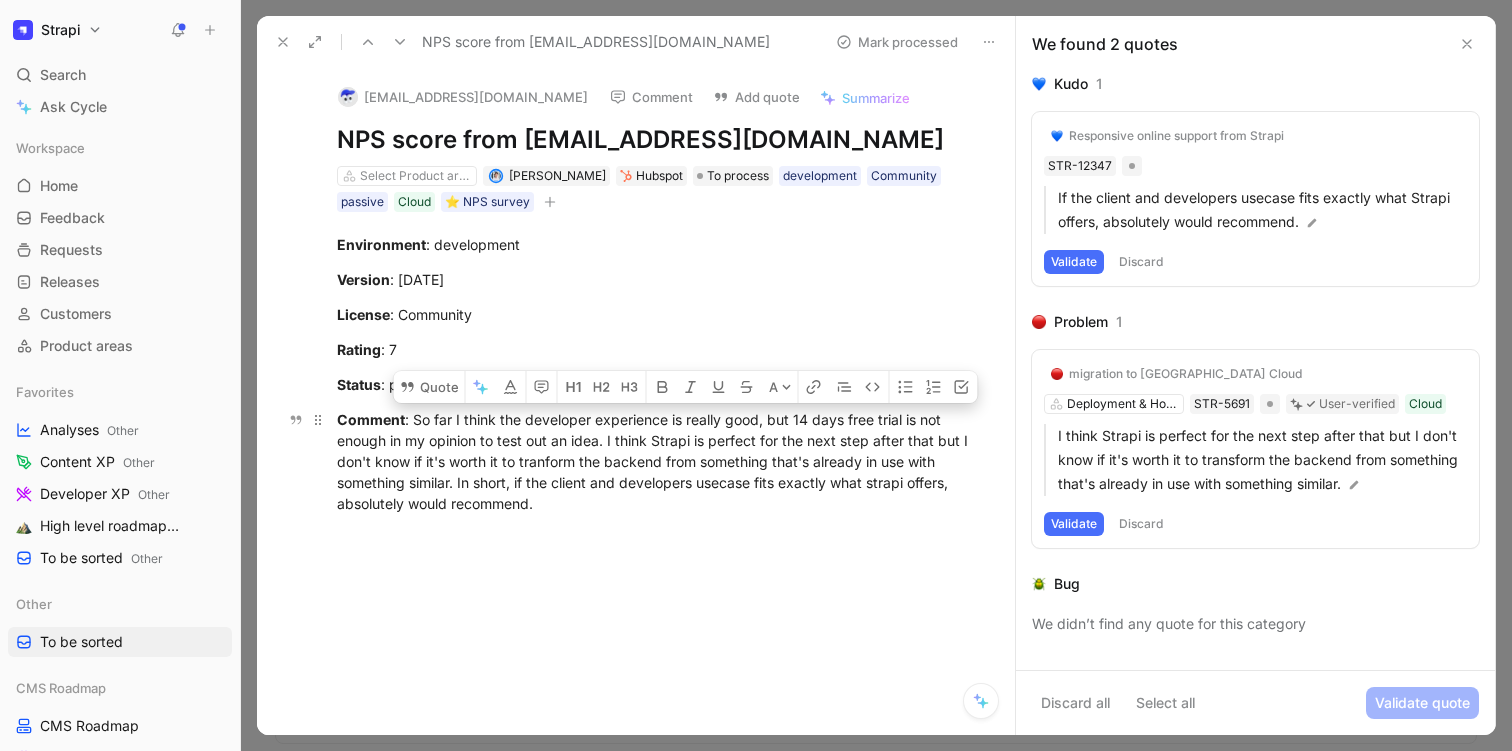 drag, startPoint x: 767, startPoint y: 421, endPoint x: 600, endPoint y: 446, distance: 168.86089 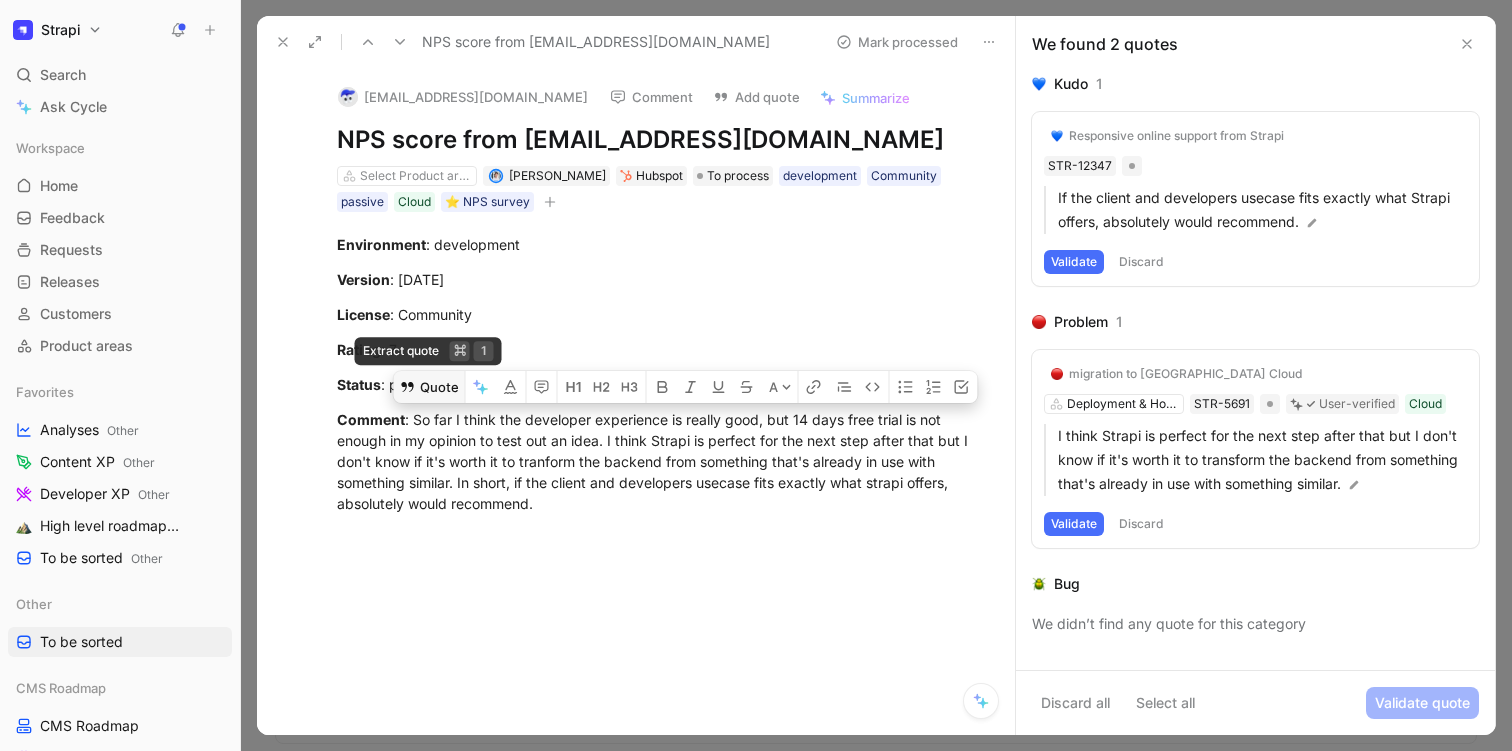 click on "Quote" at bounding box center [429, 387] 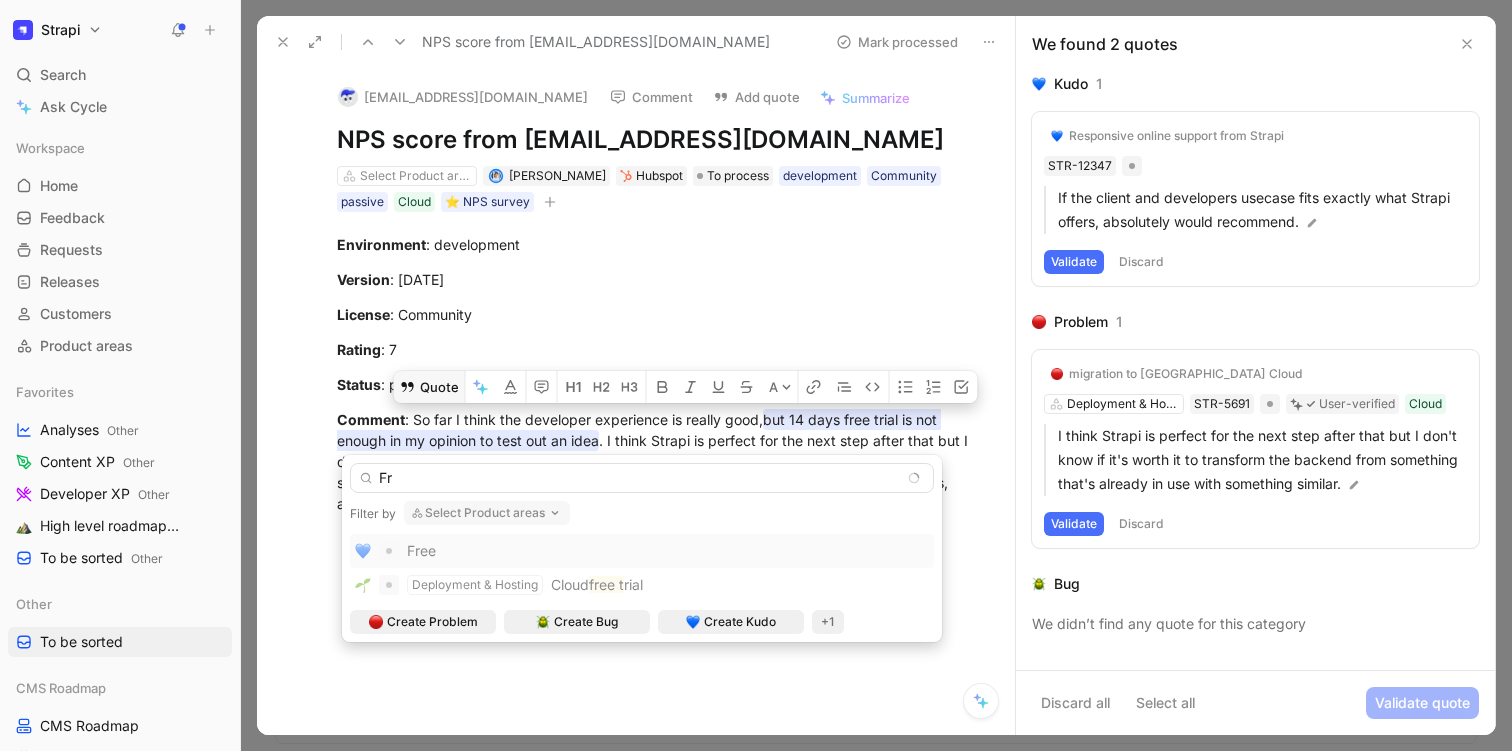 type on "F" 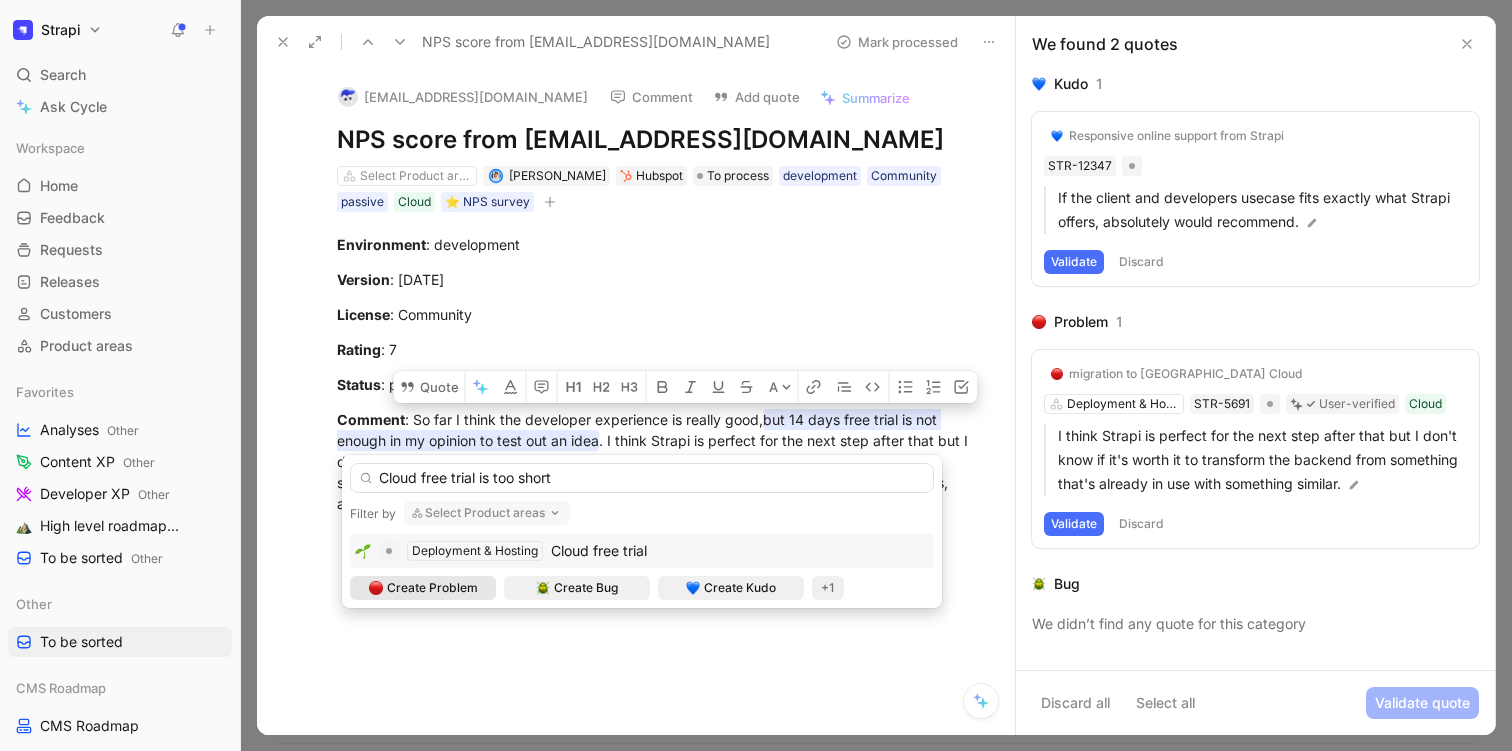 type on "Cloud free trial is too short" 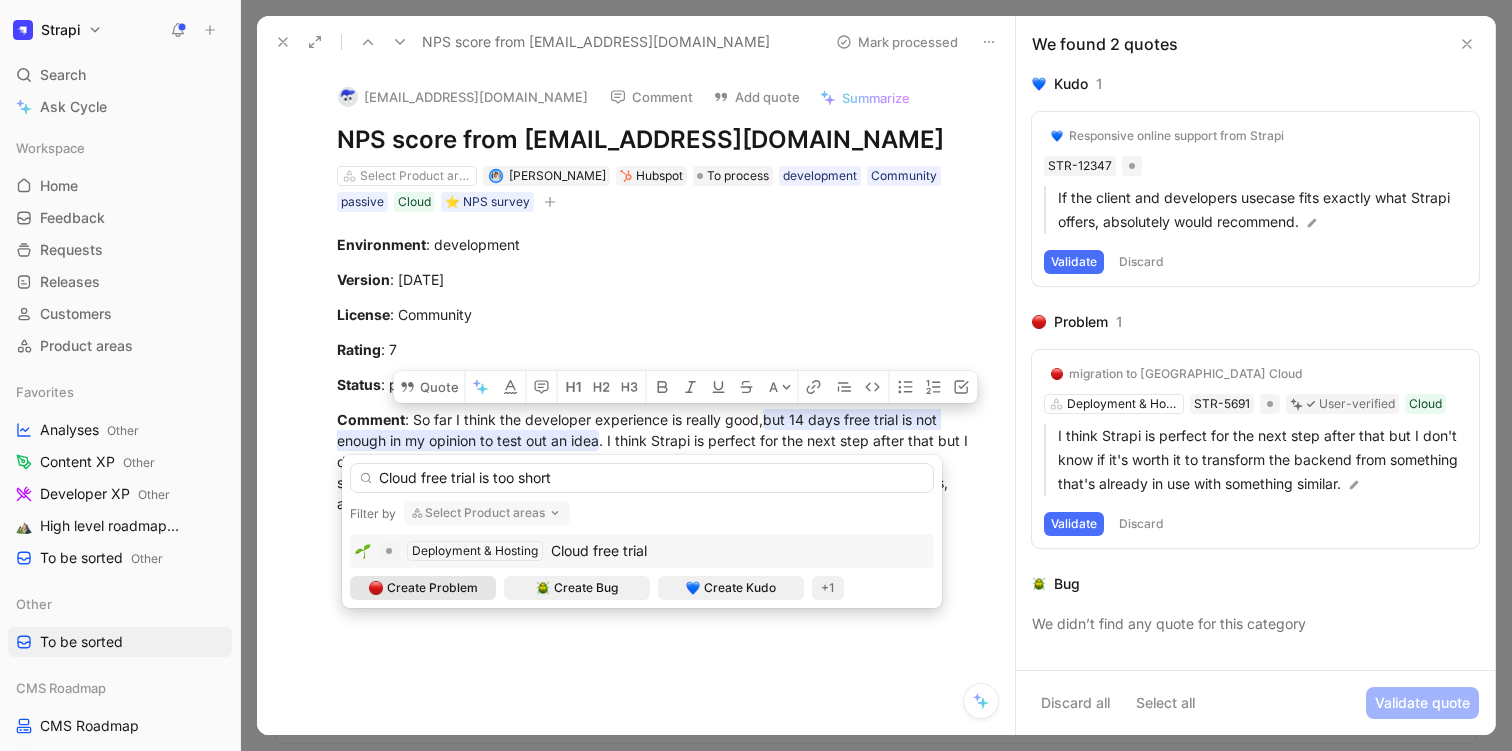 click on "Create Problem" at bounding box center [432, 588] 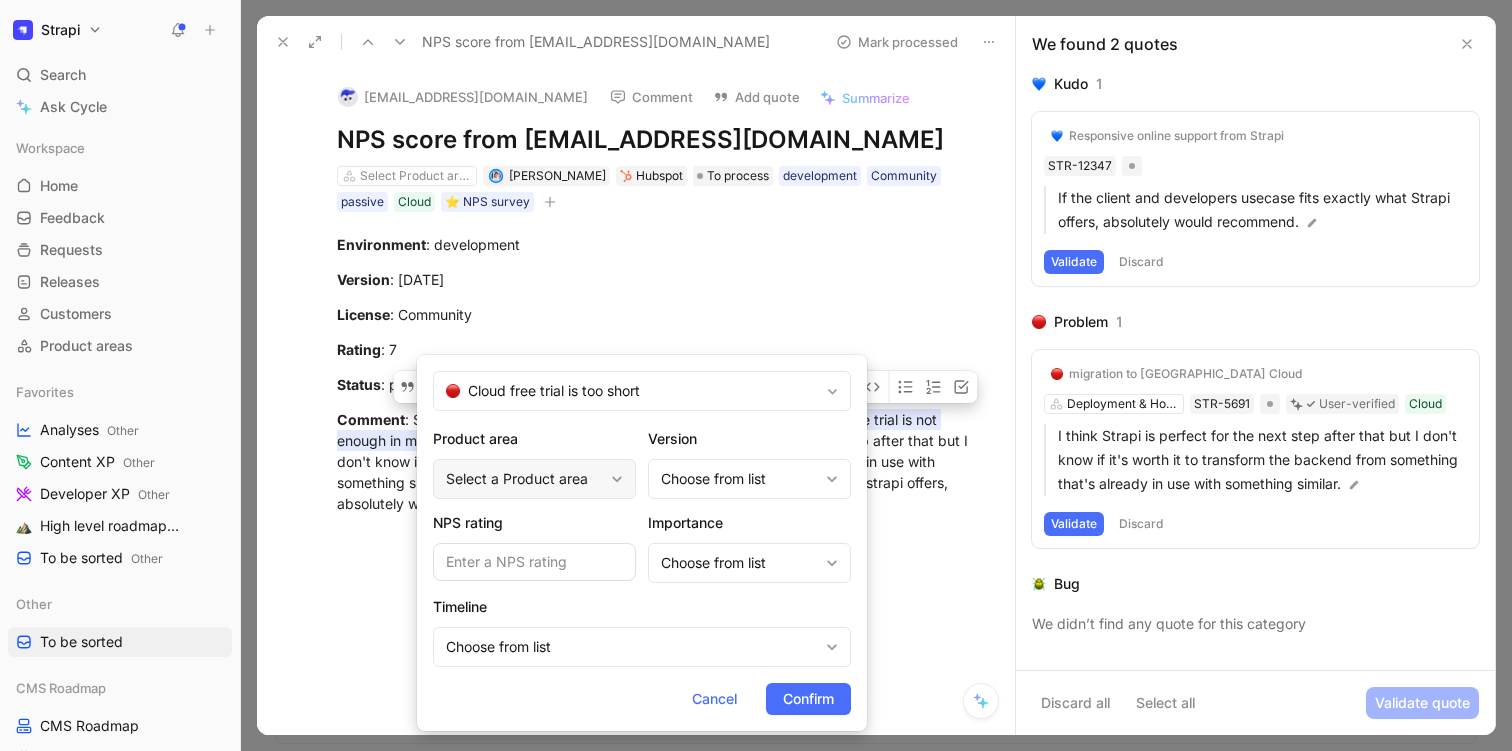 click on "Select a Product area" at bounding box center (524, 479) 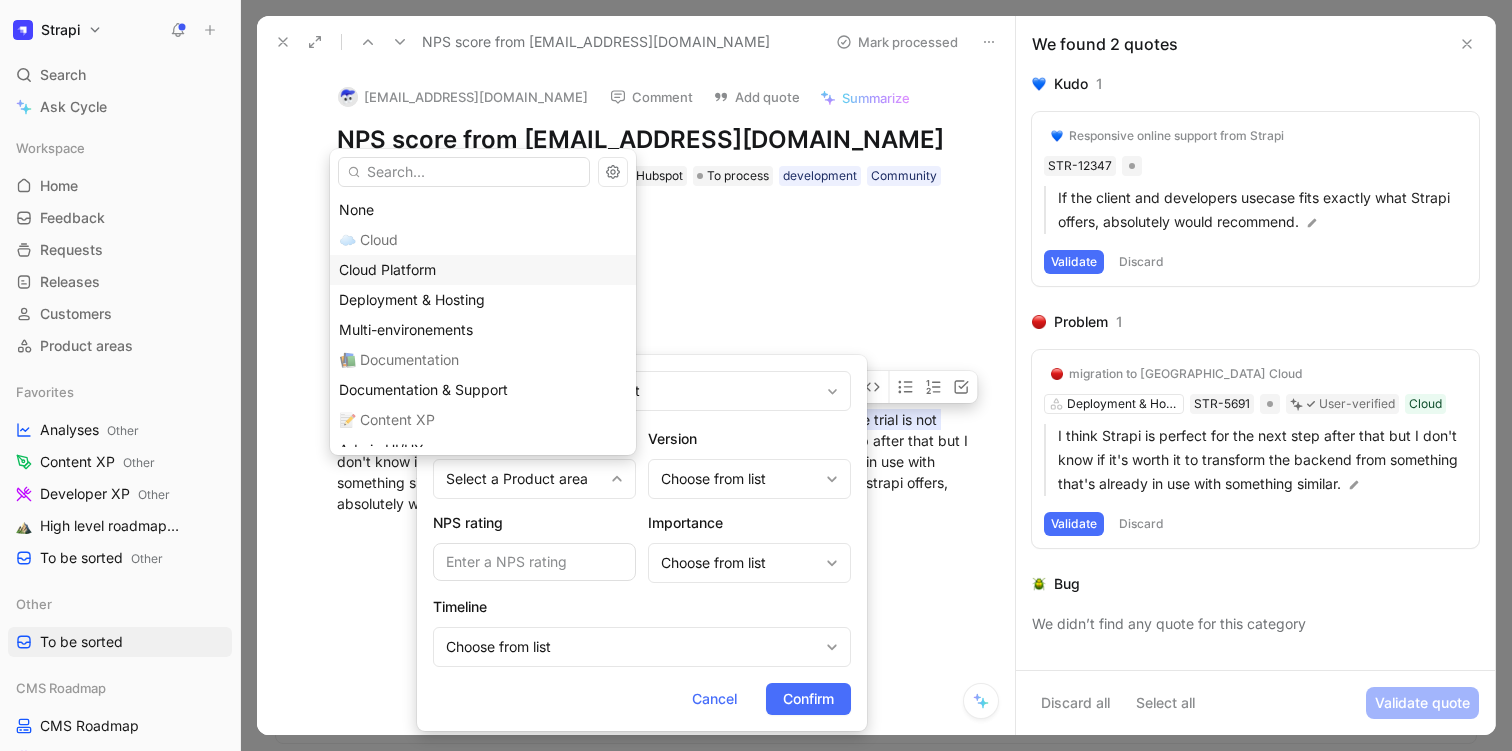 click on "Cloud Platform" at bounding box center [483, 270] 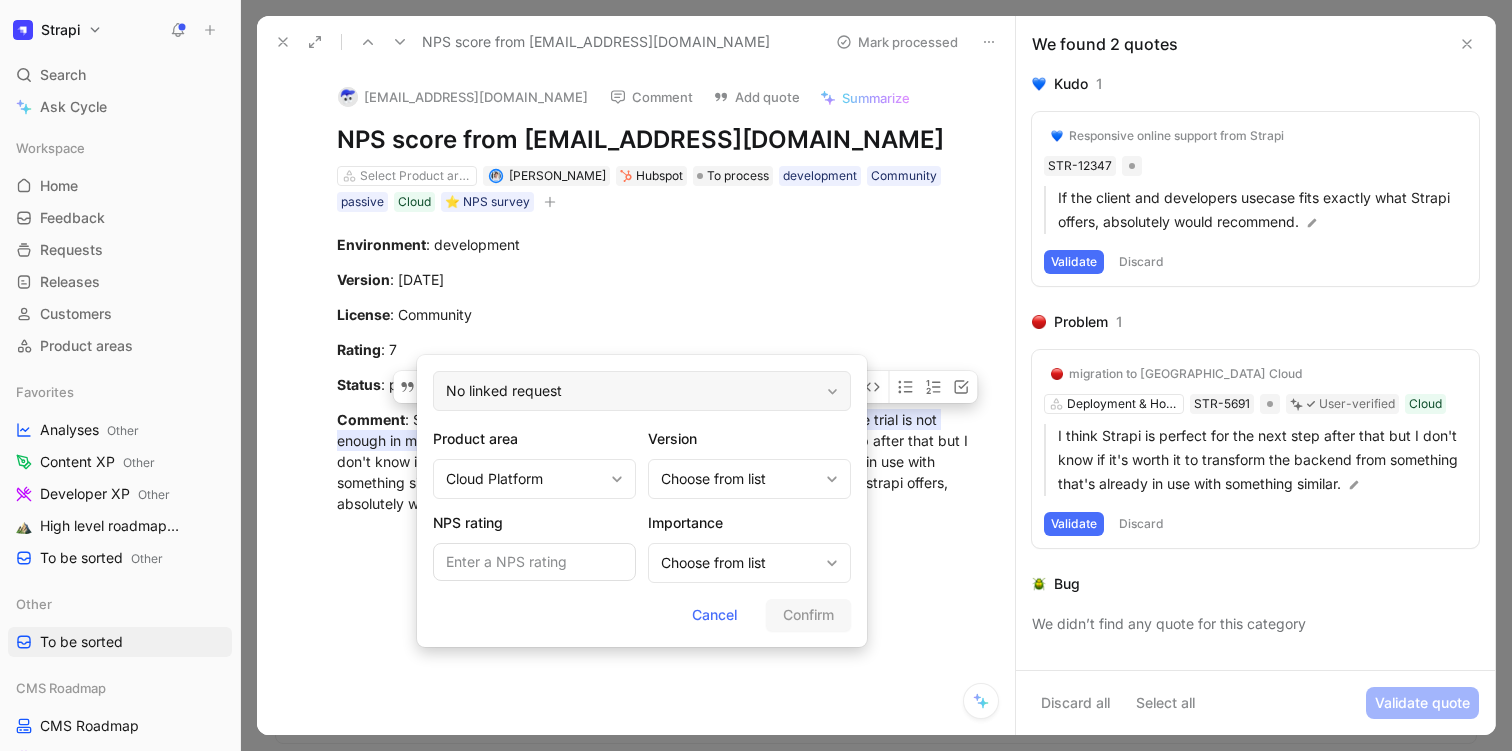 click on "No linked request" at bounding box center (642, 391) 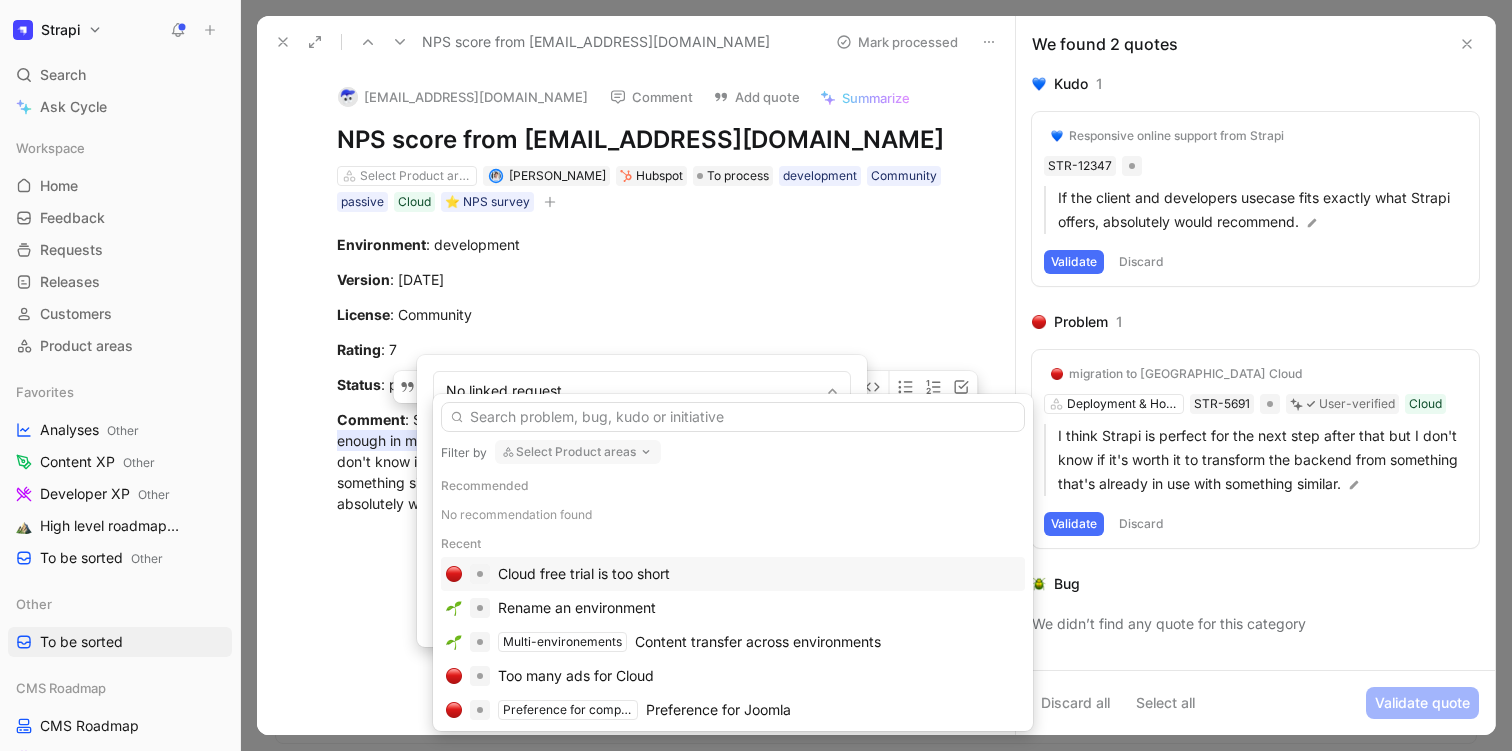 click on "Cloud free trial is too short" at bounding box center [584, 574] 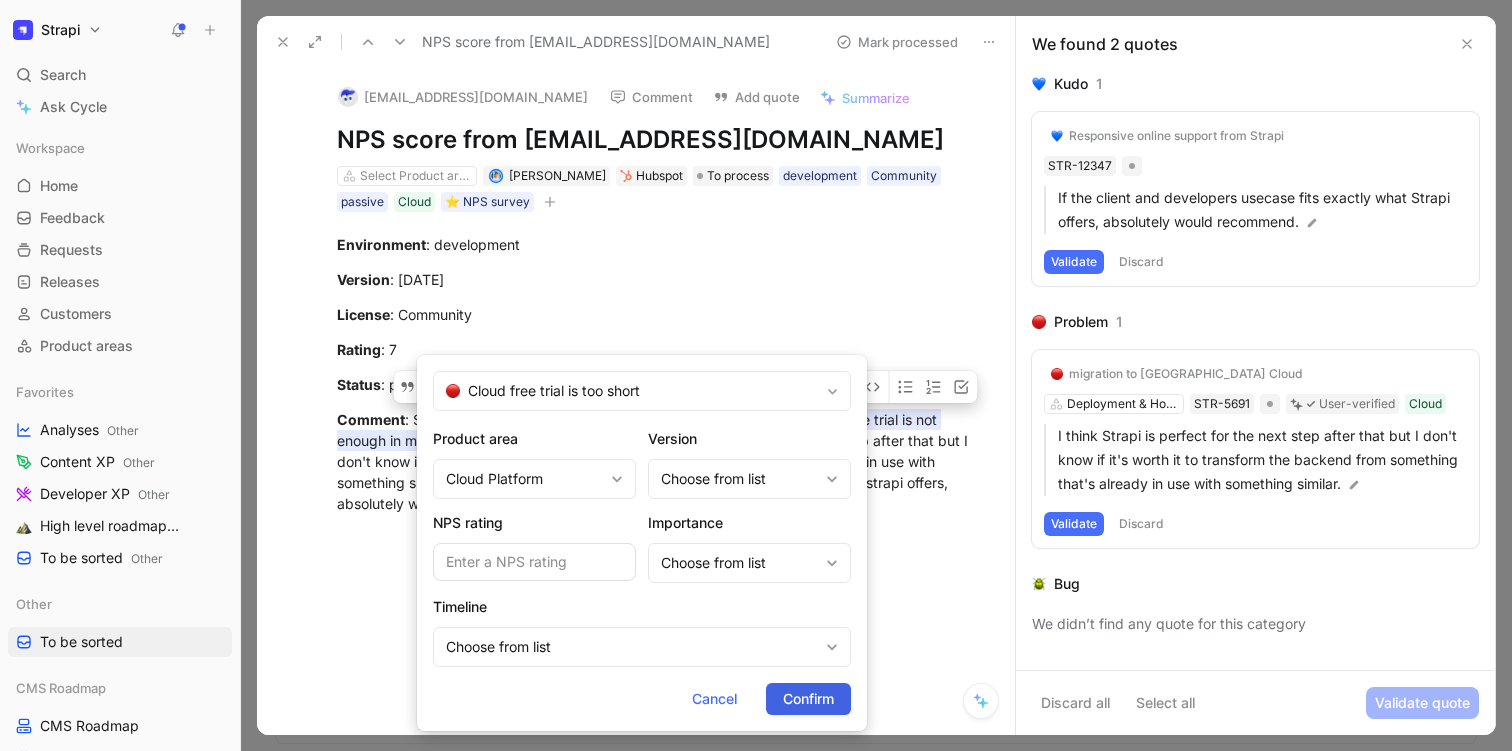 click on "Confirm" at bounding box center [808, 699] 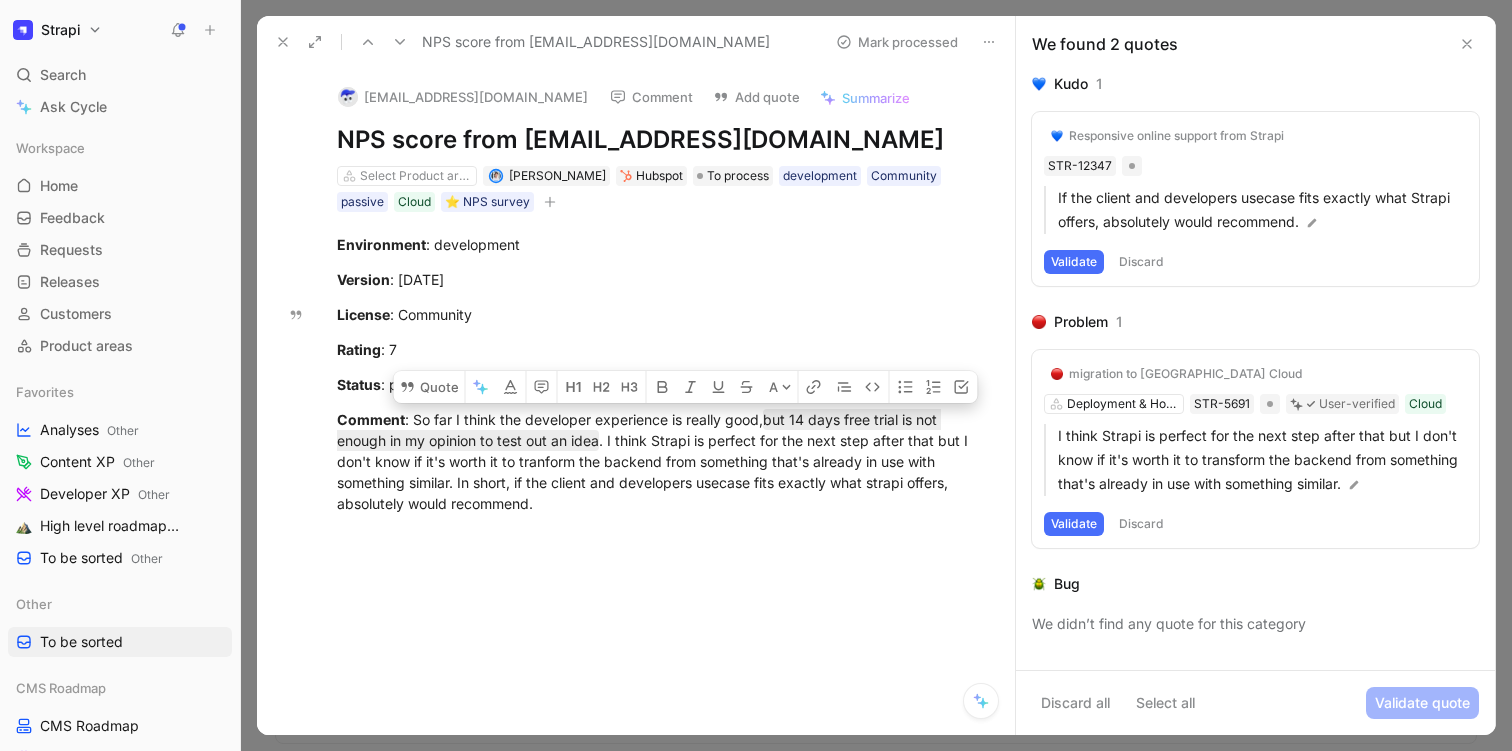 click 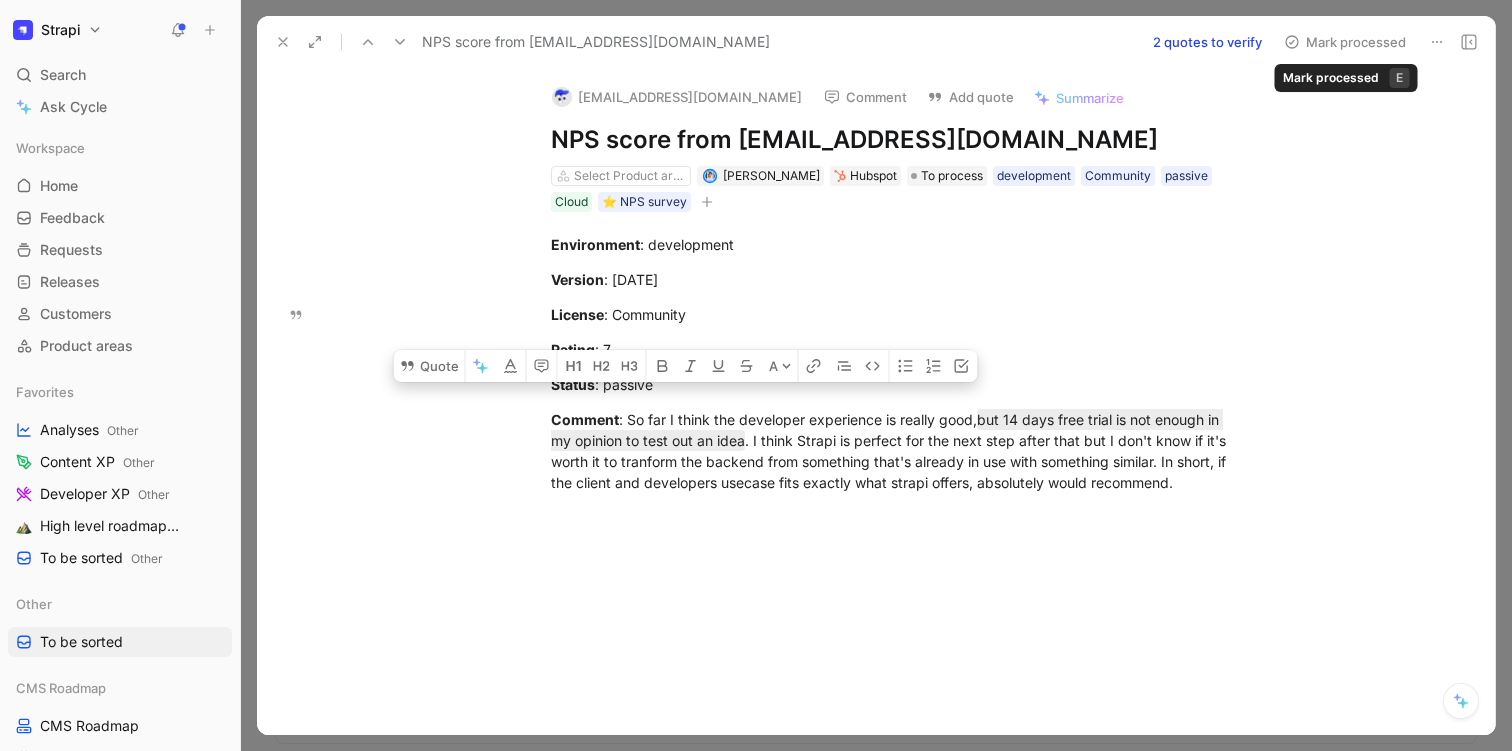 click on "Mark processed" at bounding box center (1345, 42) 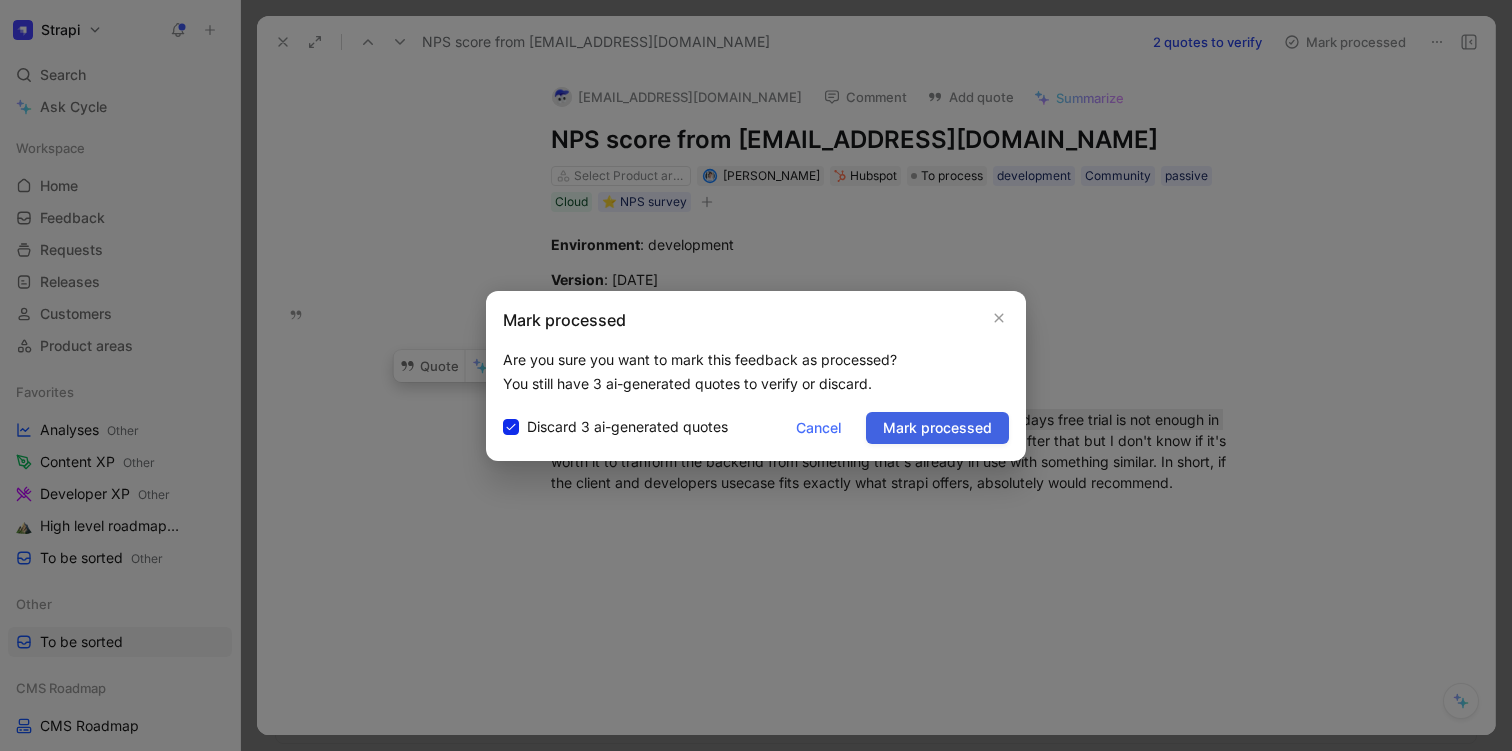 click on "Mark processed" at bounding box center (937, 428) 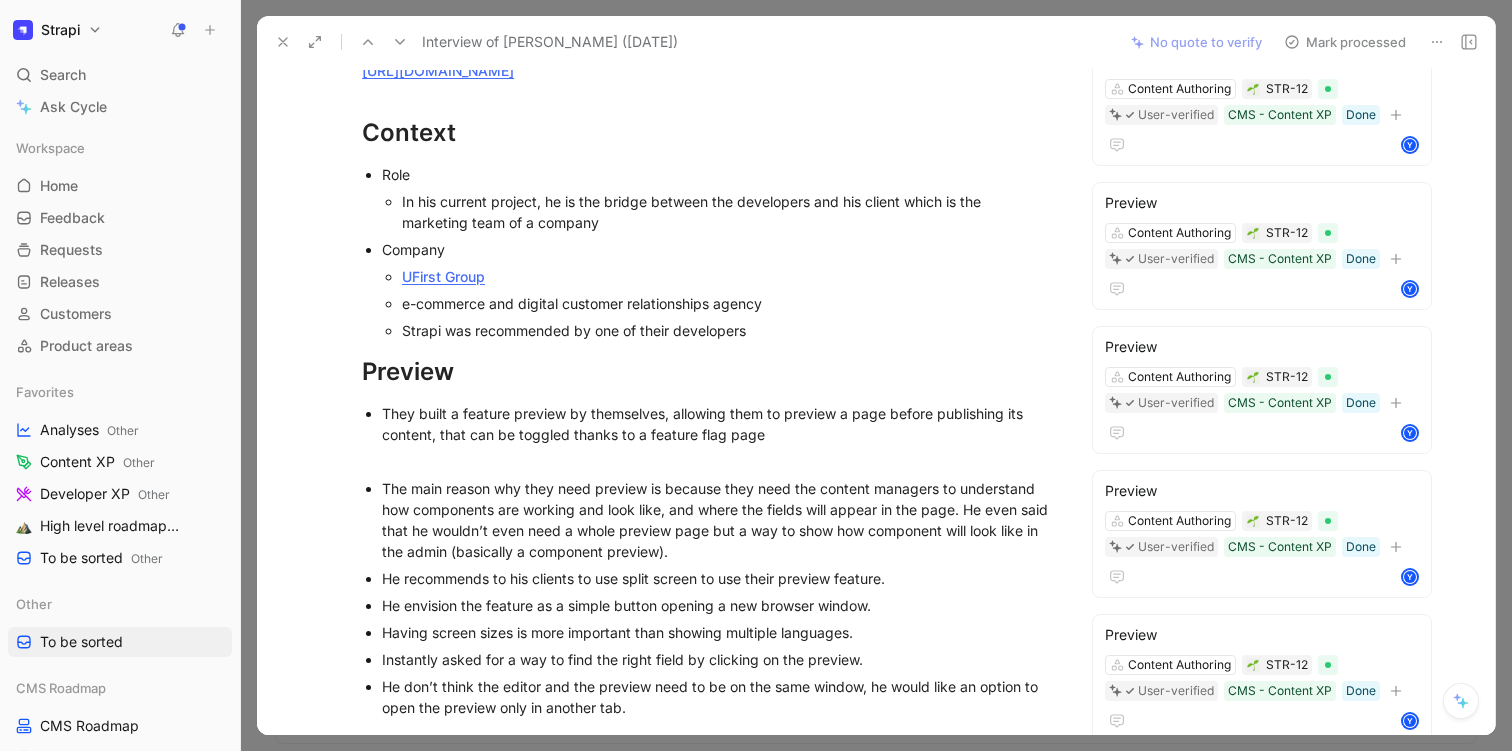 scroll, scrollTop: 169, scrollLeft: 0, axis: vertical 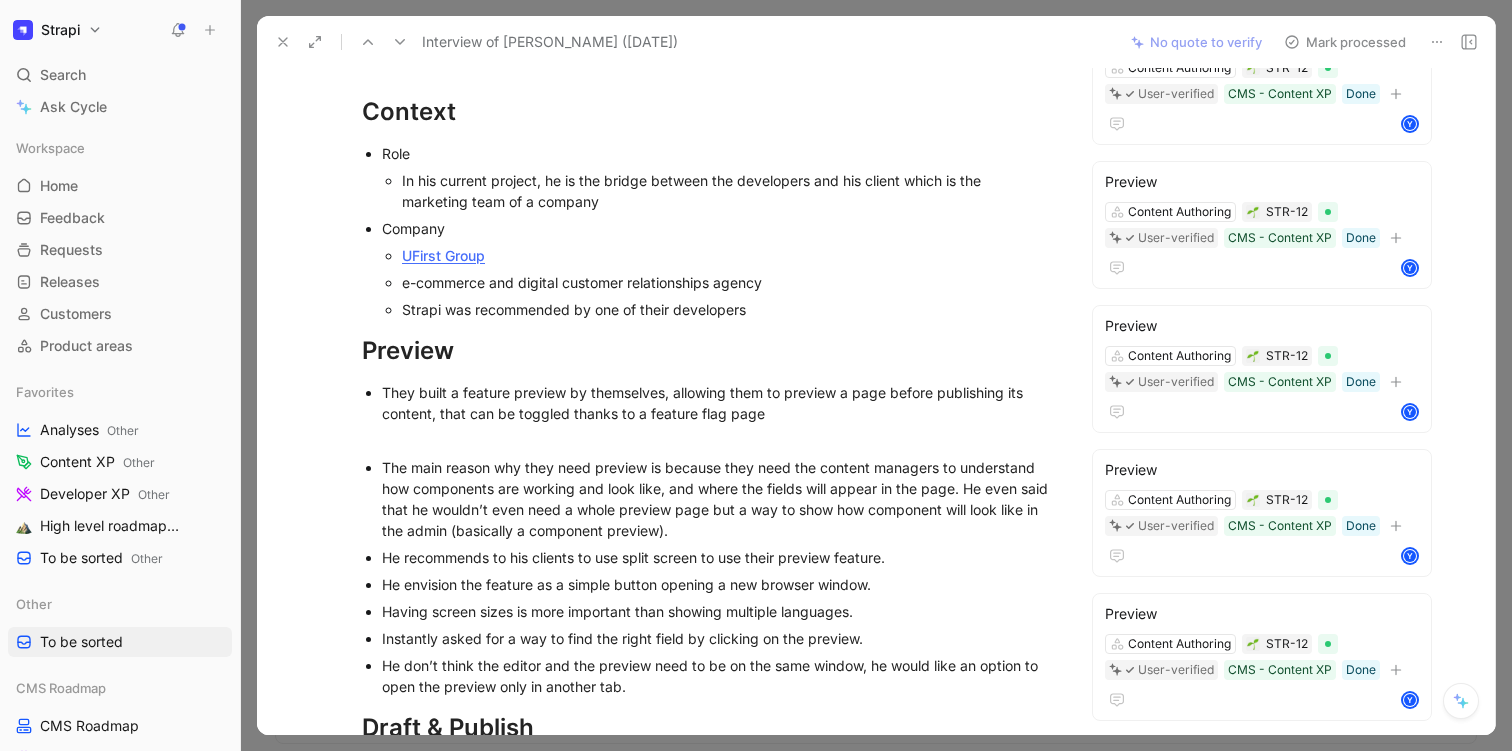 click 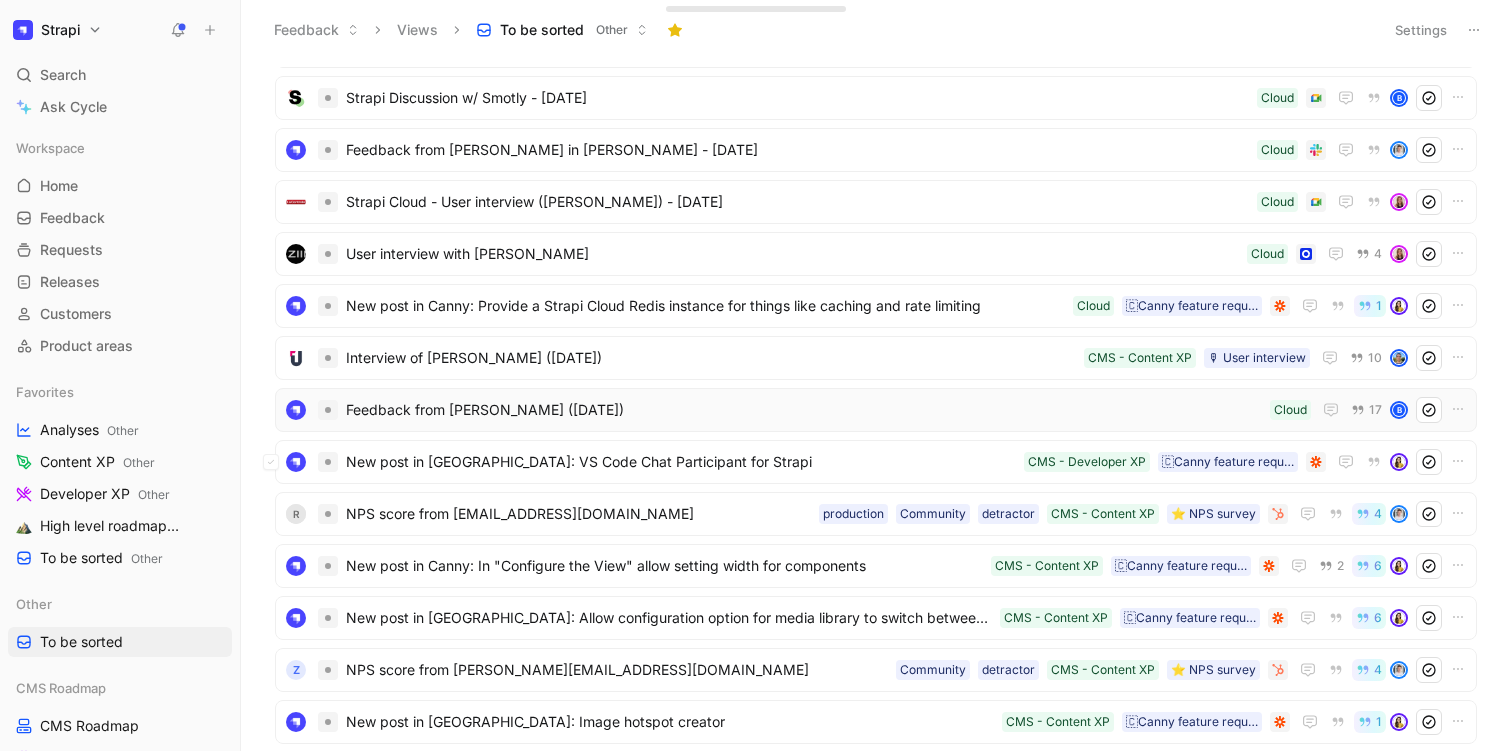 scroll, scrollTop: 6248, scrollLeft: 0, axis: vertical 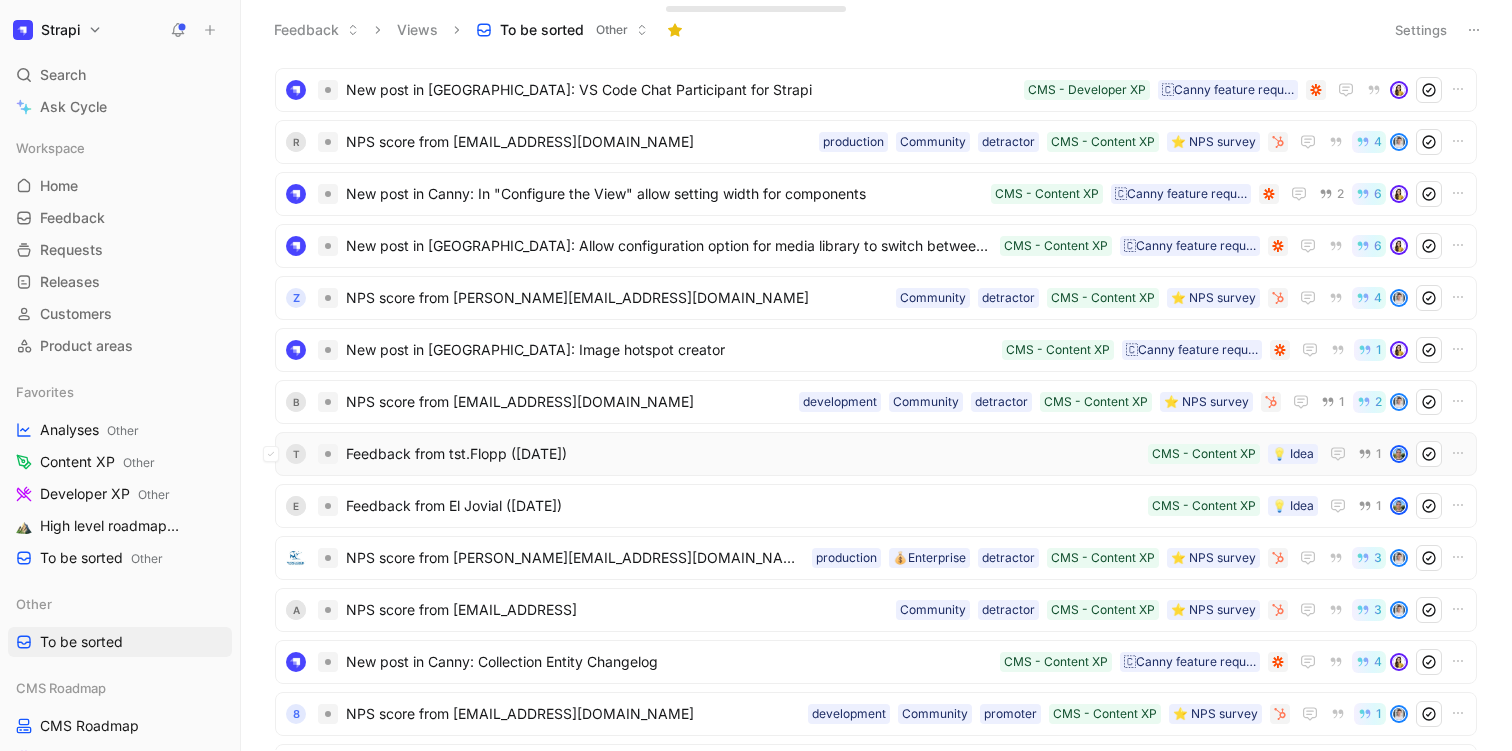 click on "Feedback from tst.Flopp (Jun 26, 2024)" at bounding box center (743, 454) 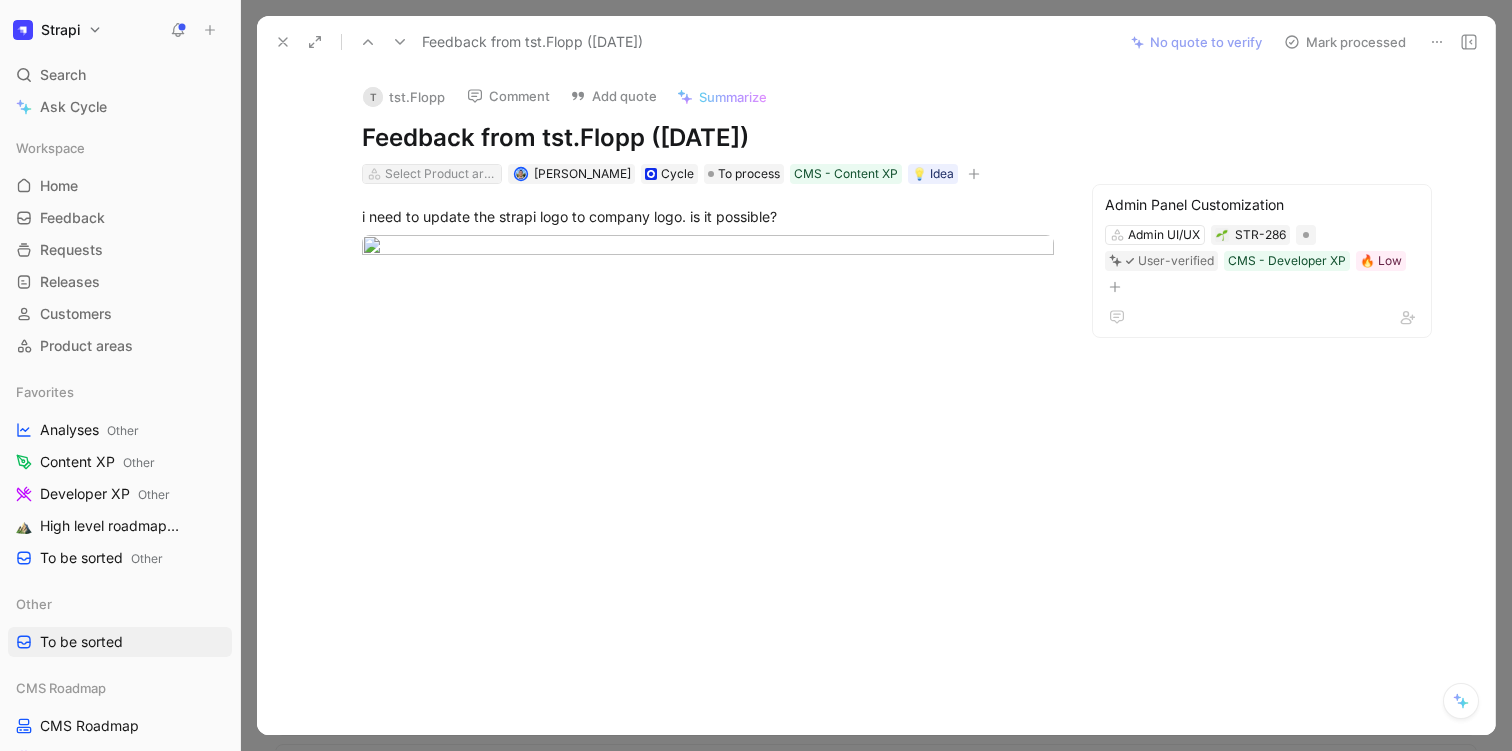 click on "Select Product areas" at bounding box center [441, 174] 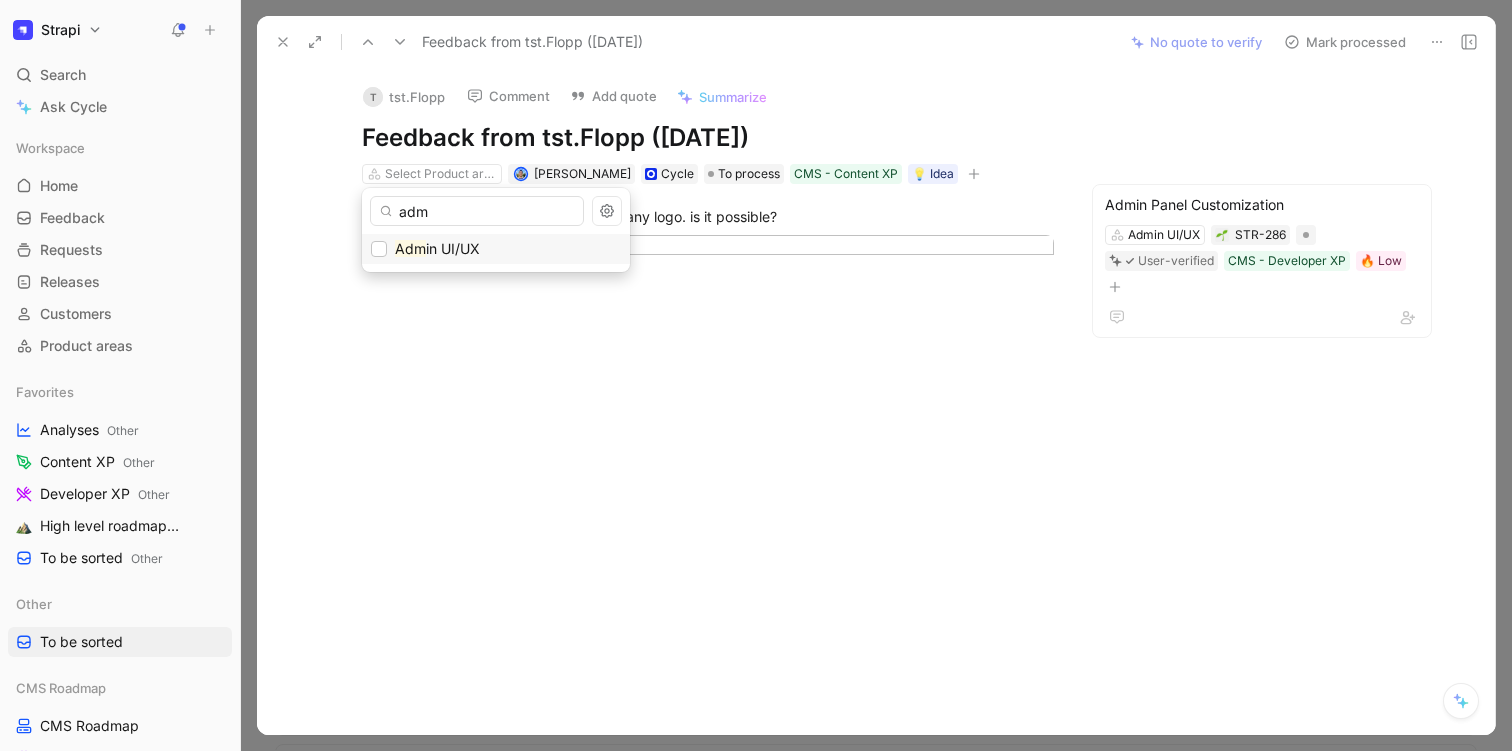 click on "in UI/UX" at bounding box center [453, 248] 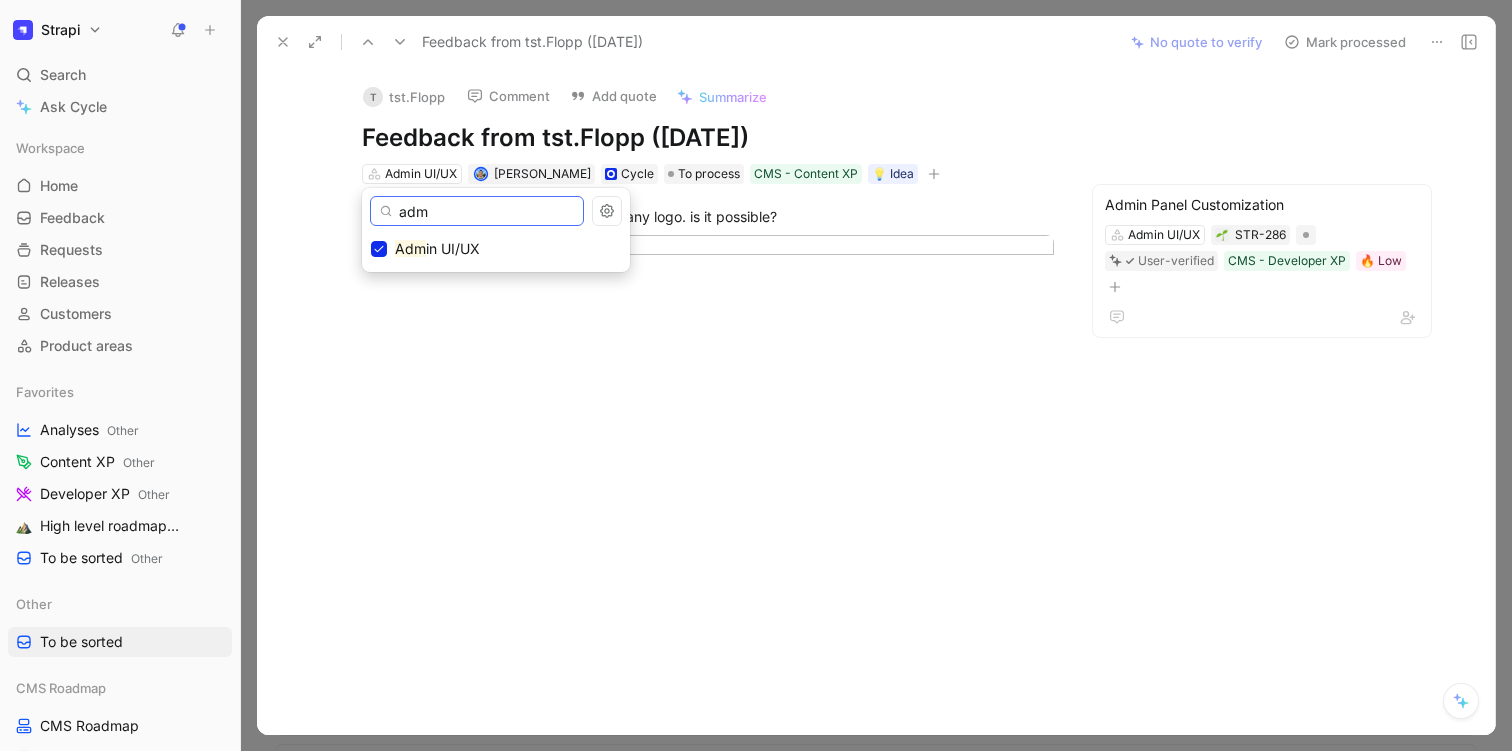 click on "adm" at bounding box center (477, 211) 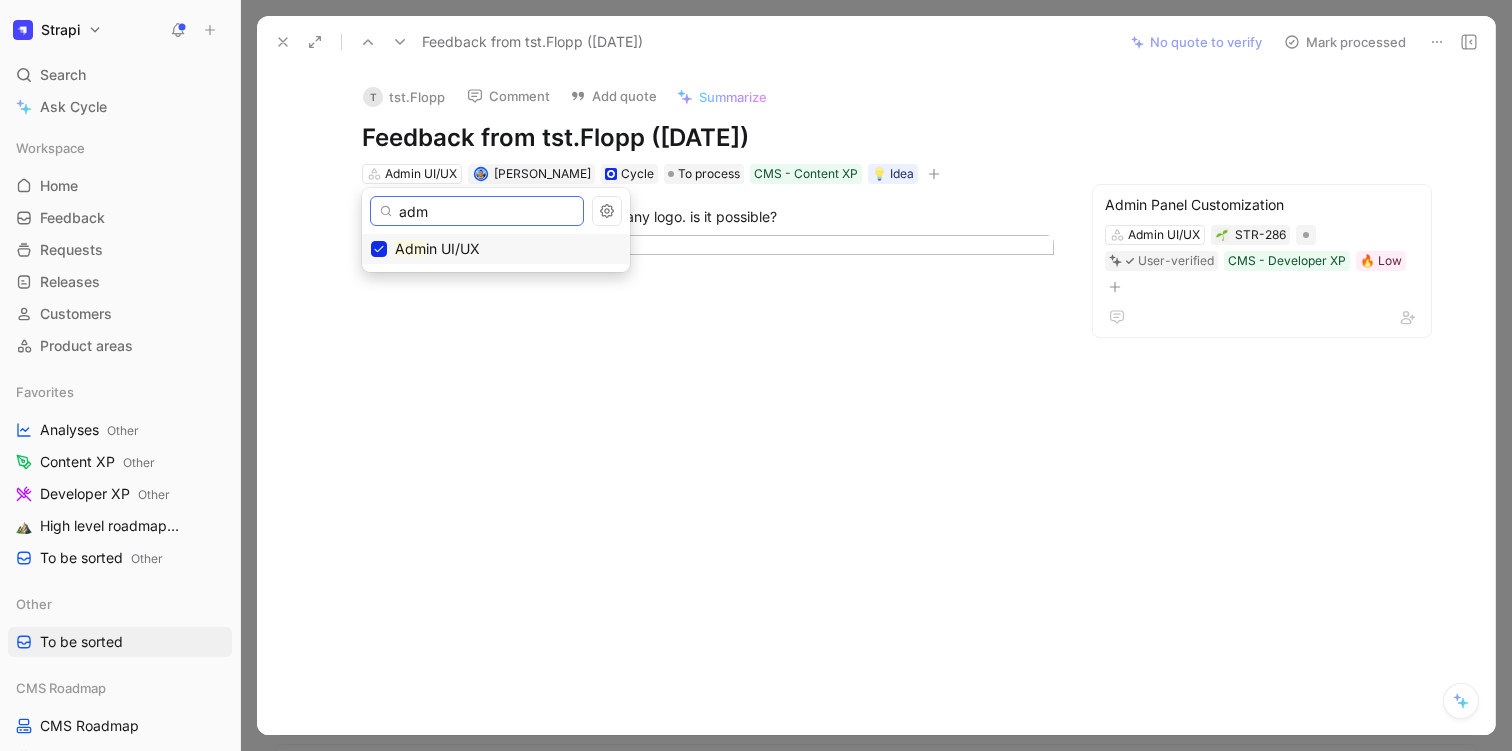 click on "adm" at bounding box center [477, 211] 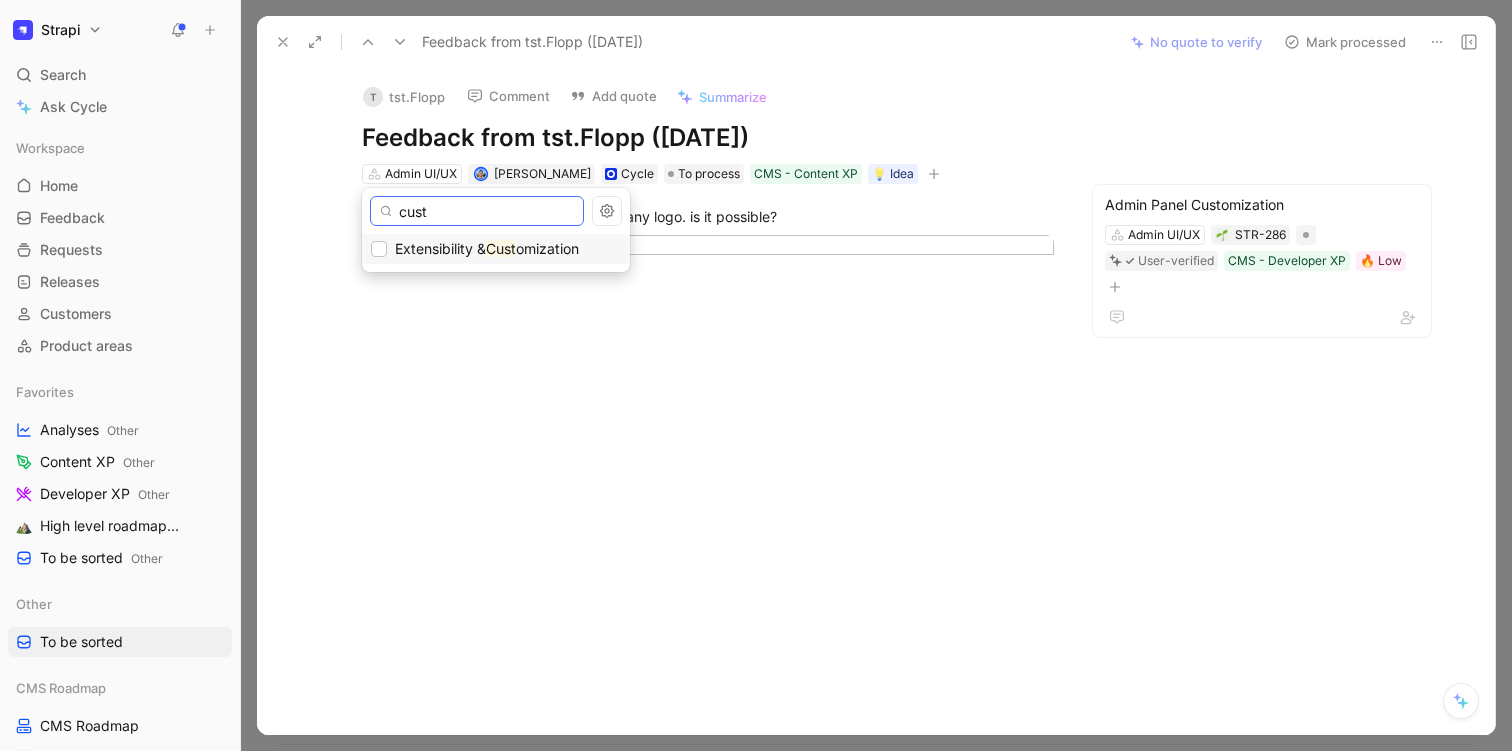 type on "cust" 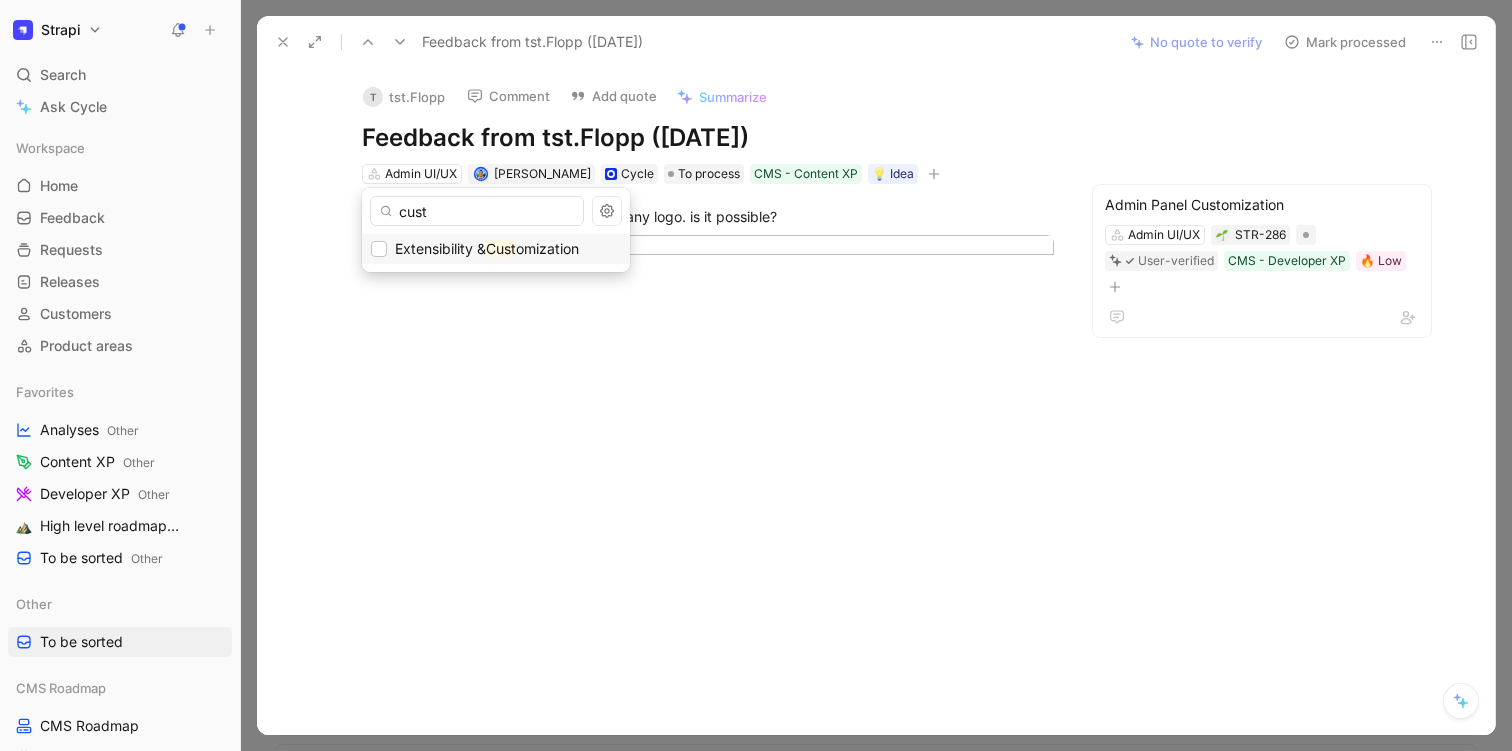 click on "Extensibility &" at bounding box center [440, 248] 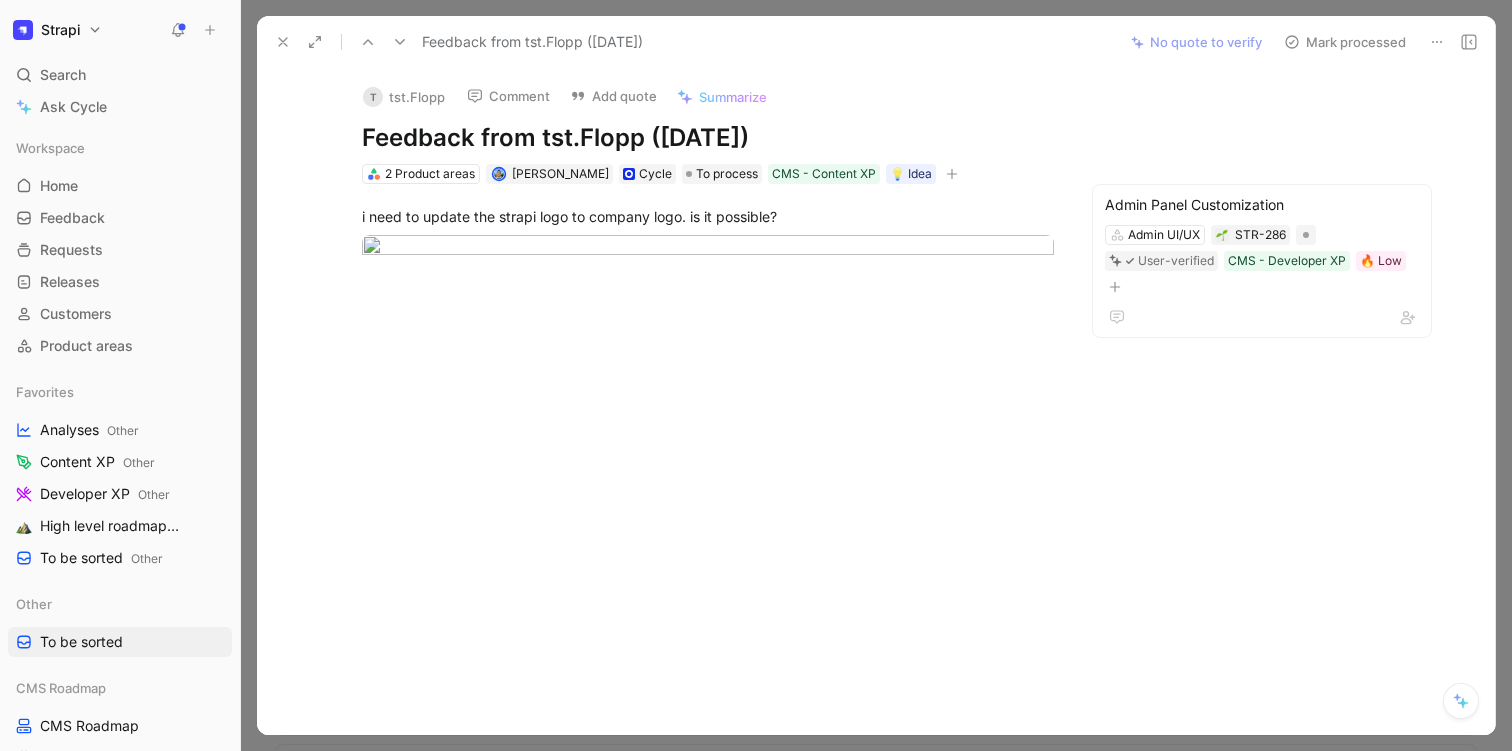 click at bounding box center [283, 42] 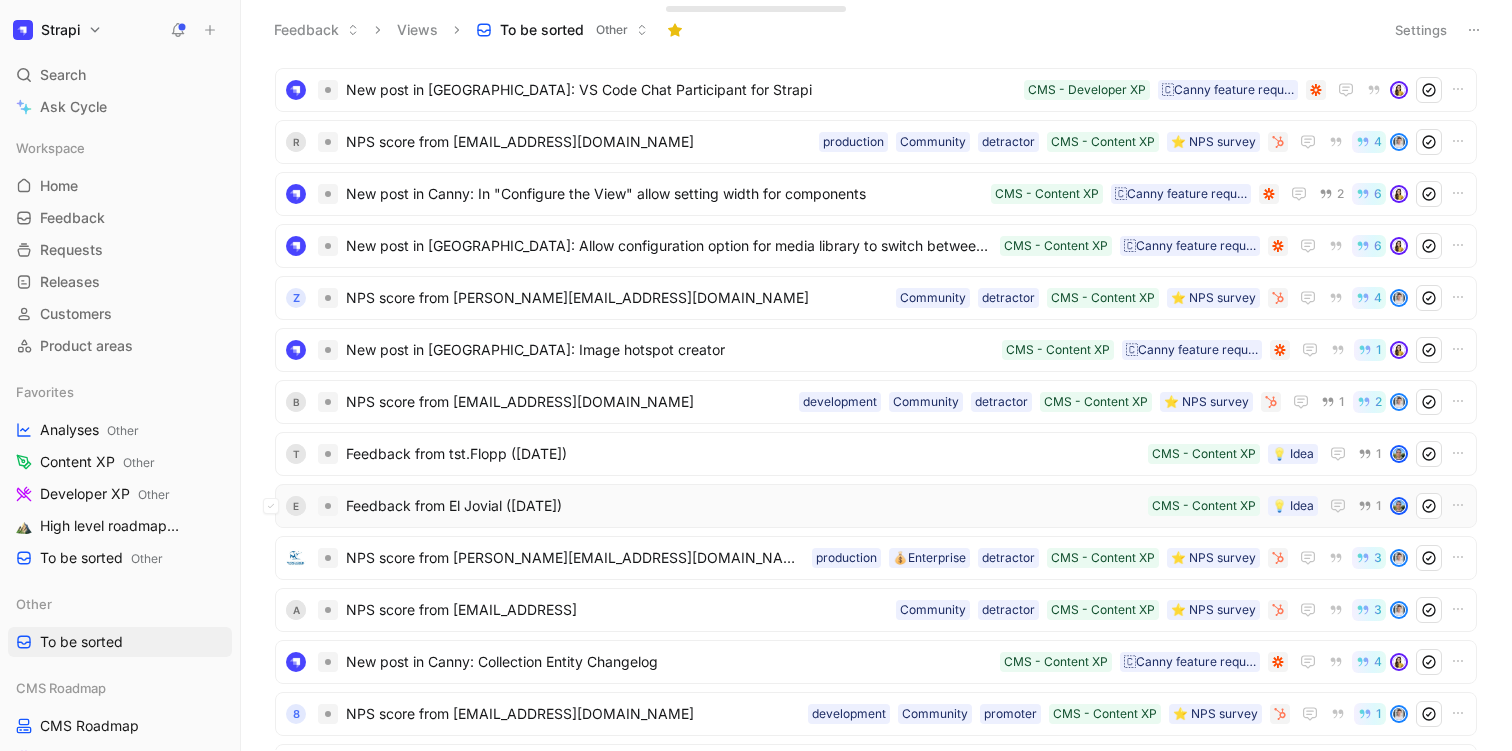 click on "Feedback from El Jovial (Nov 10, 2023)" at bounding box center (743, 506) 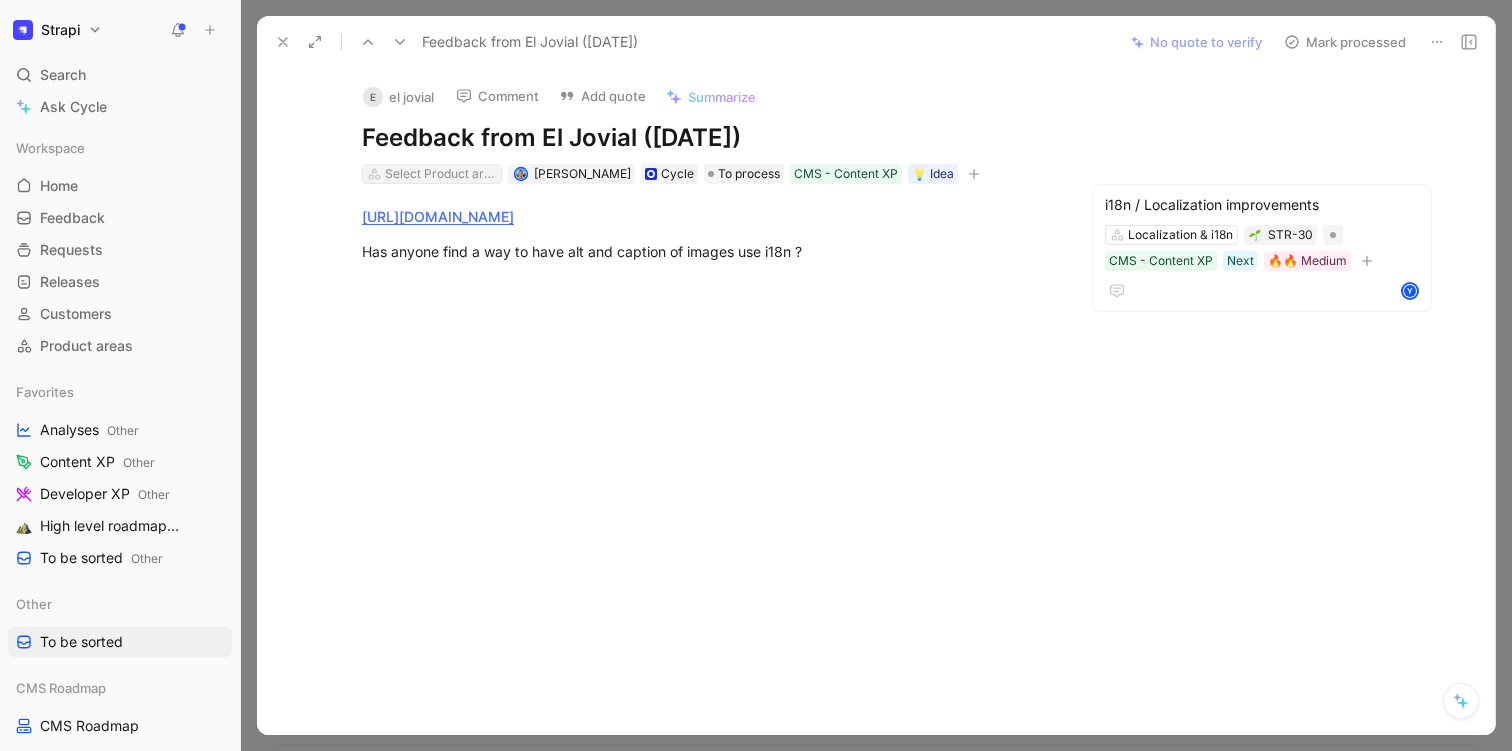 click on "Select Product areas" at bounding box center [441, 174] 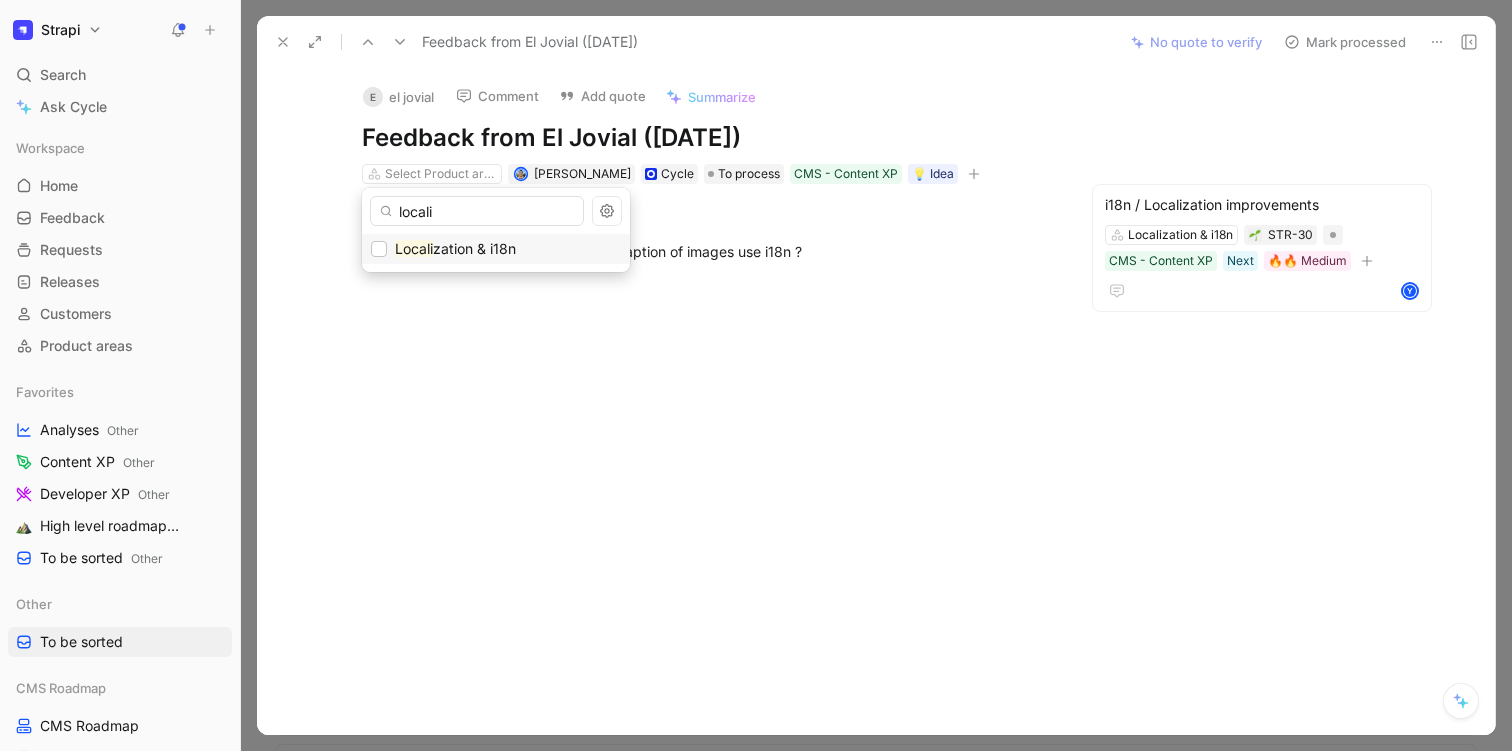 type on "locali" 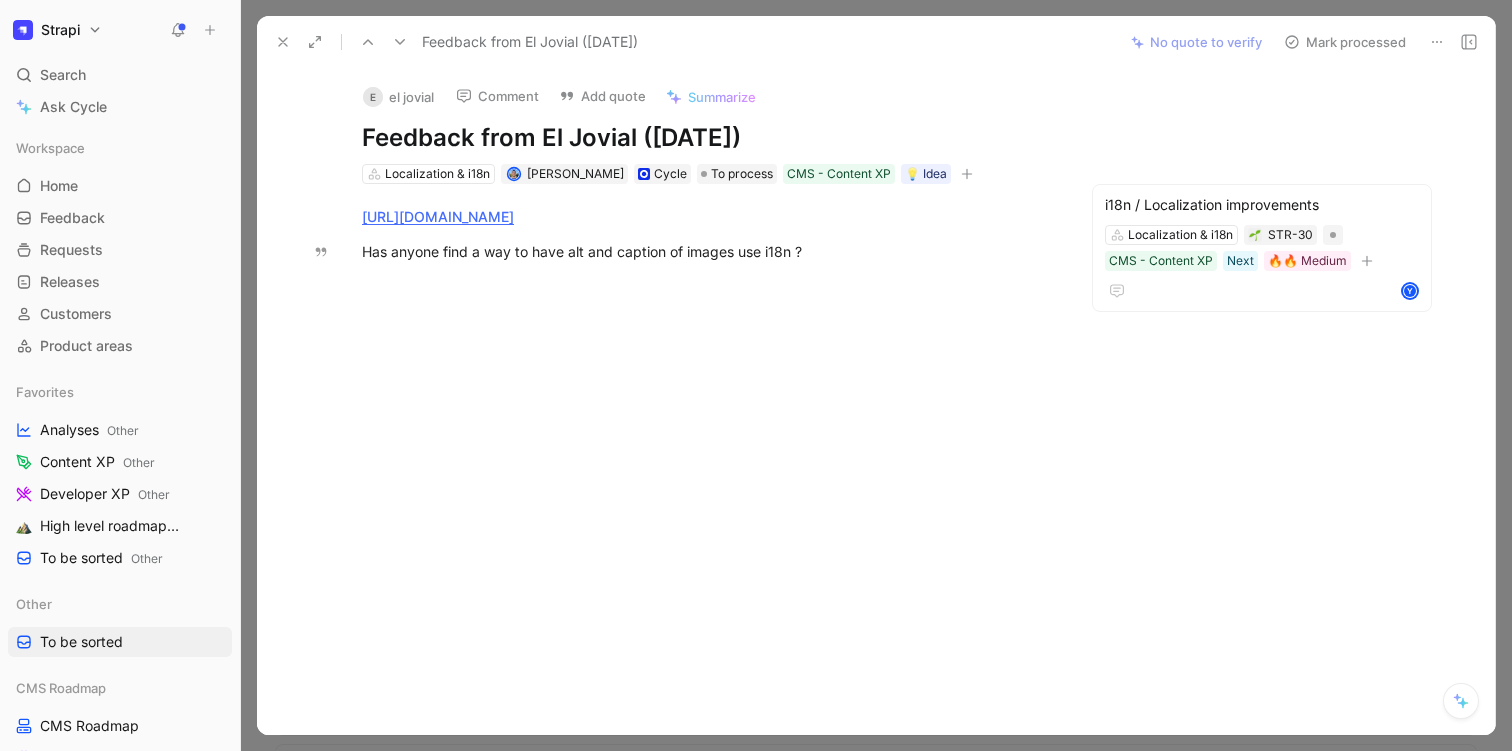 click 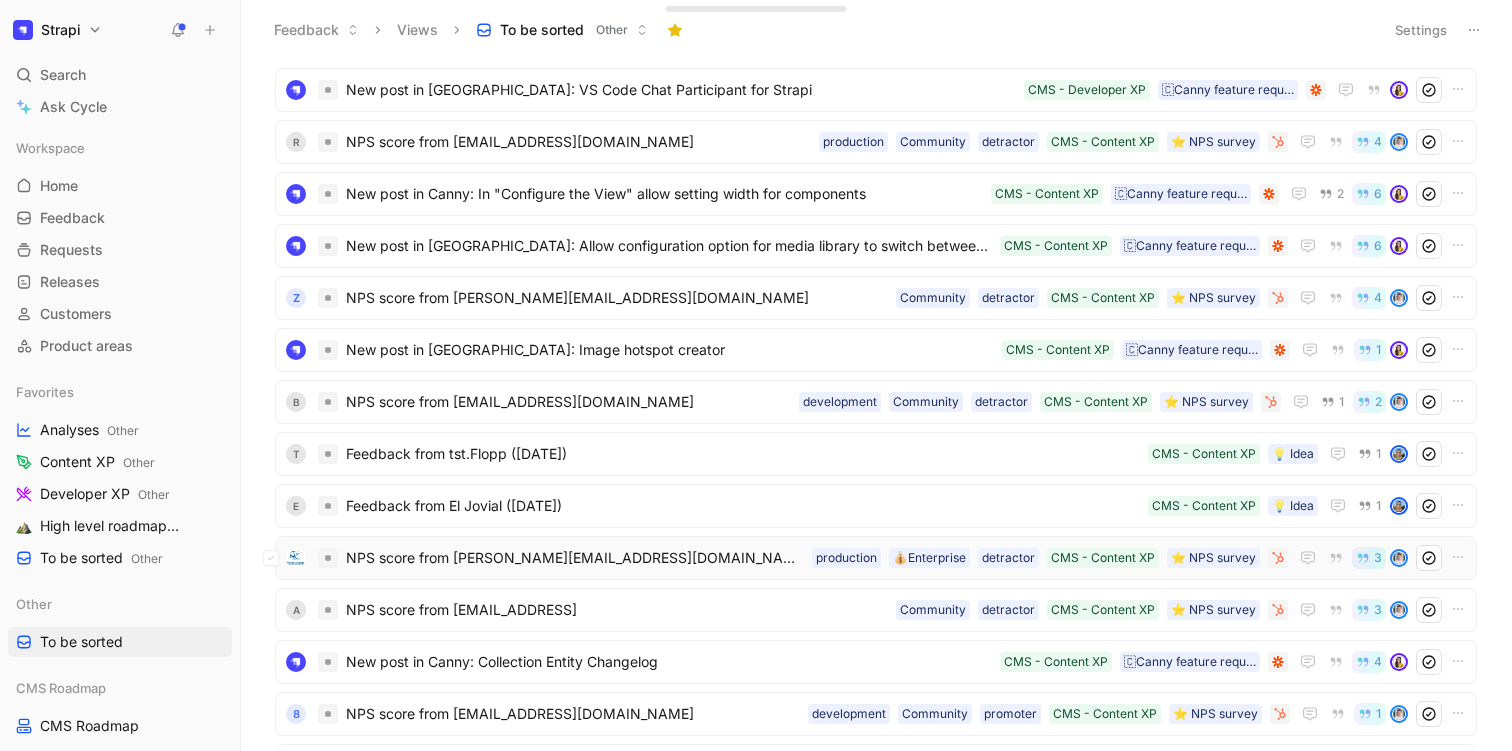 click on "NPS score from jeffrey.b@mrcool.com" at bounding box center [575, 558] 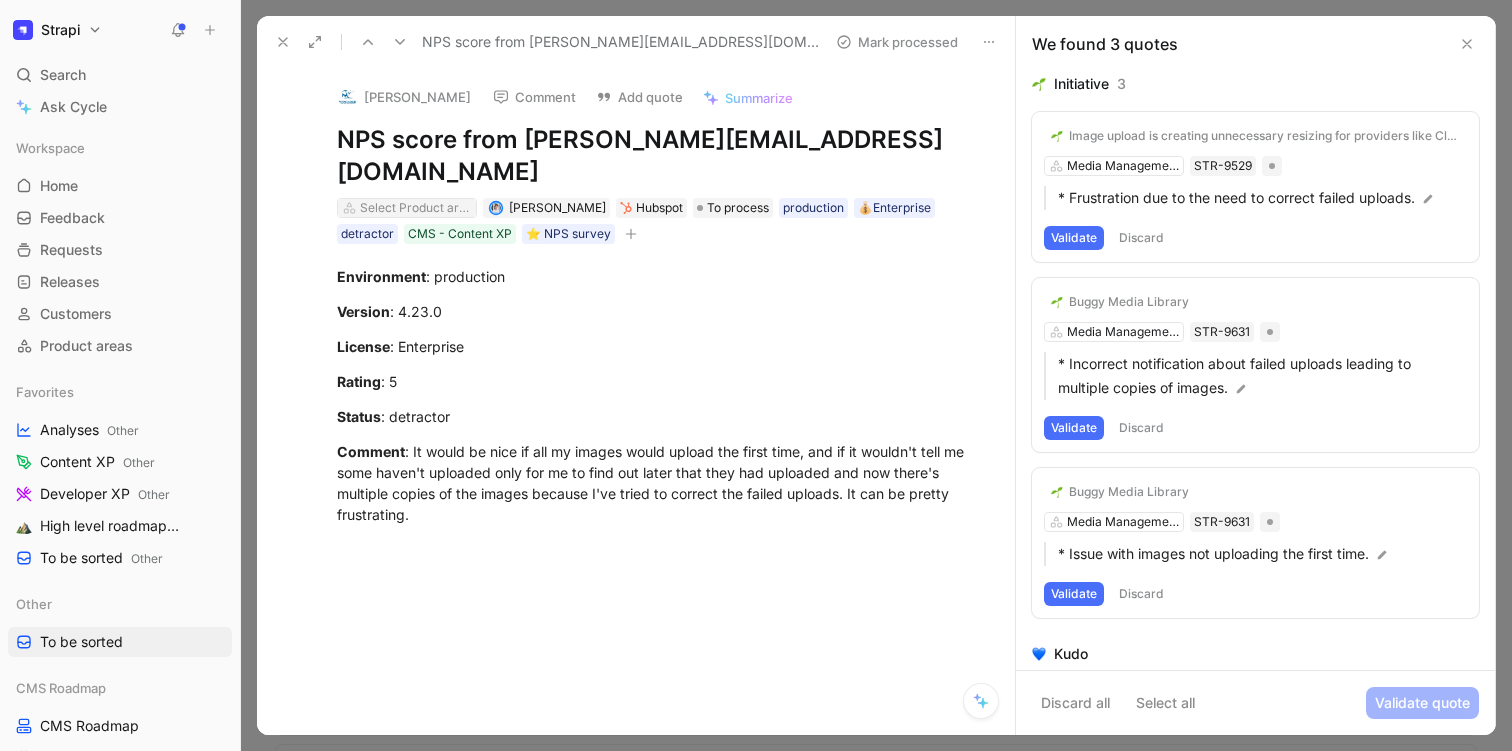 click on "Select Product areas" at bounding box center (416, 208) 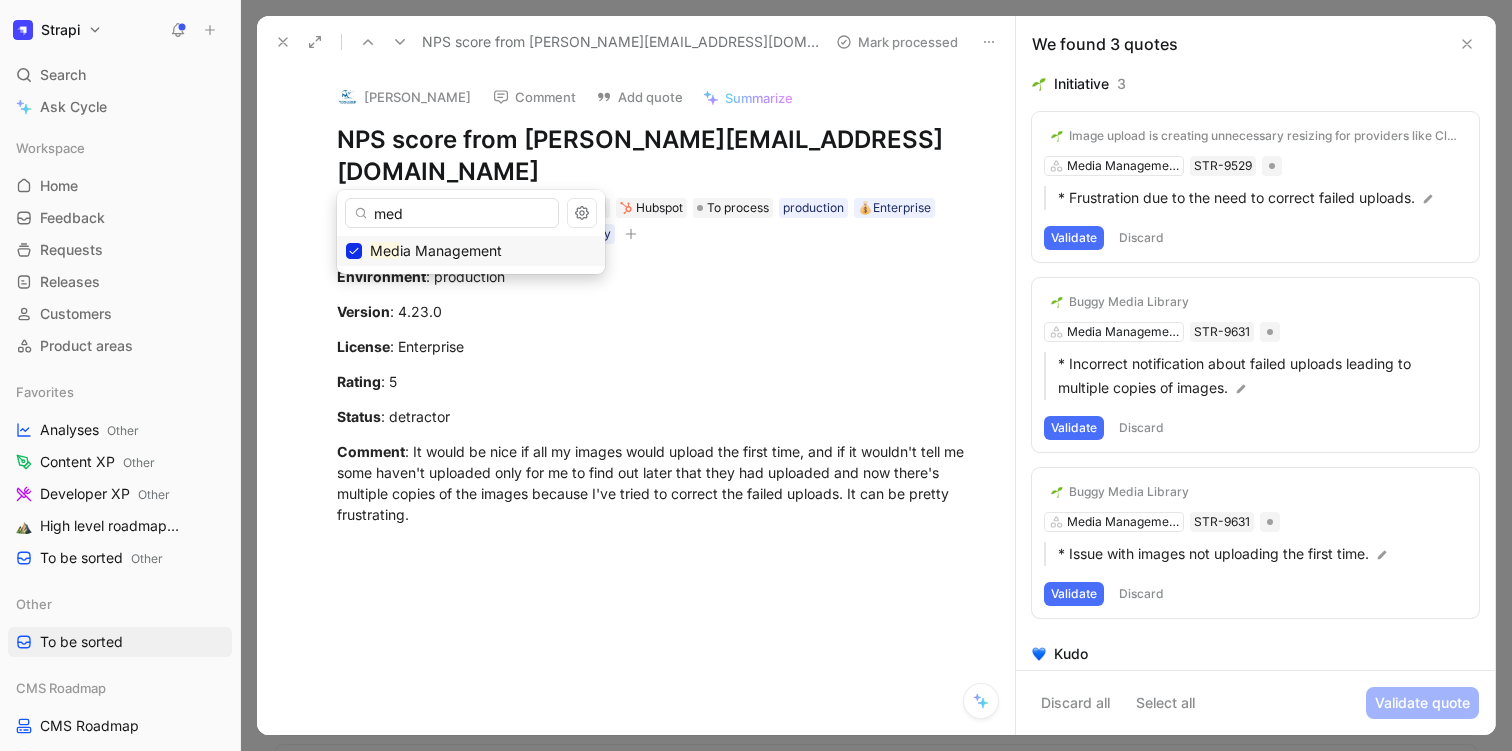type on "med" 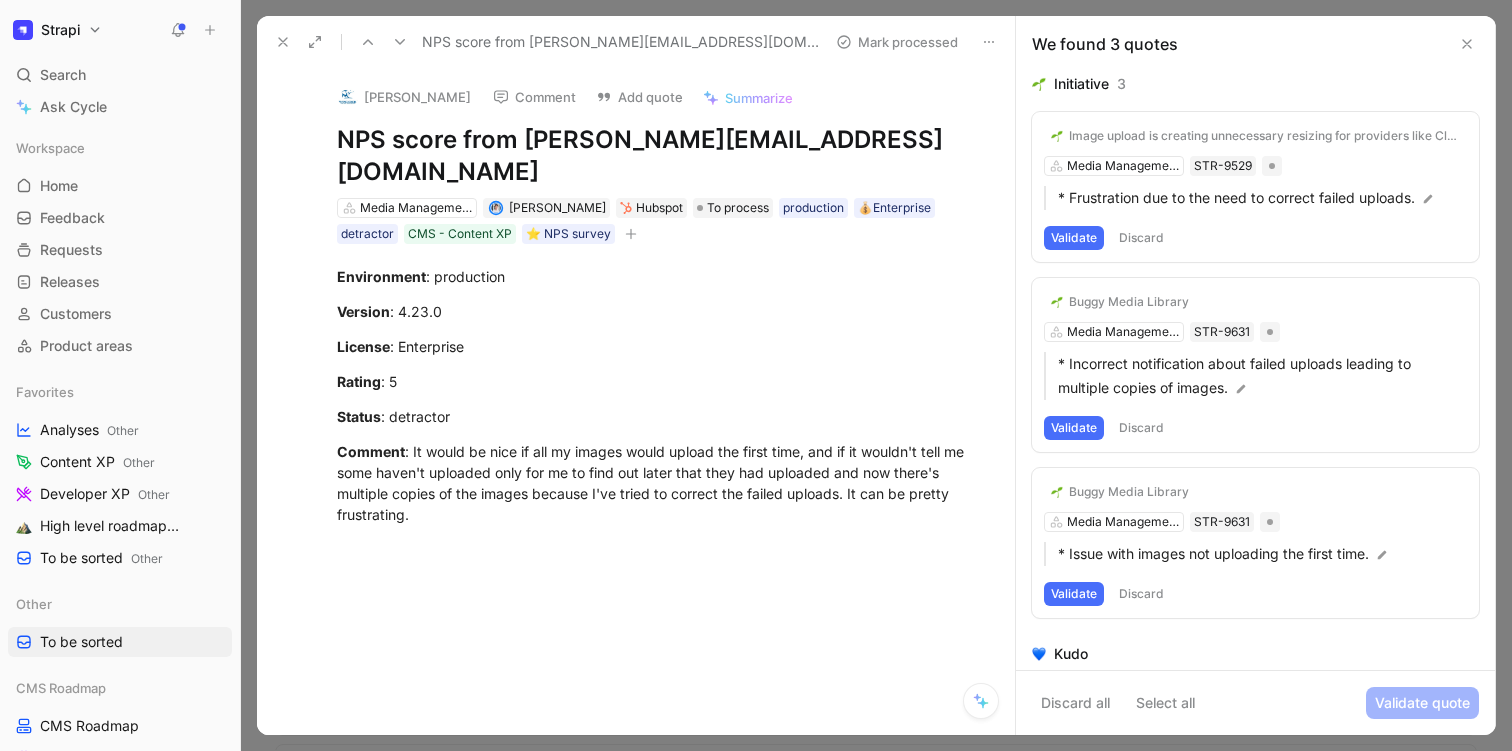click 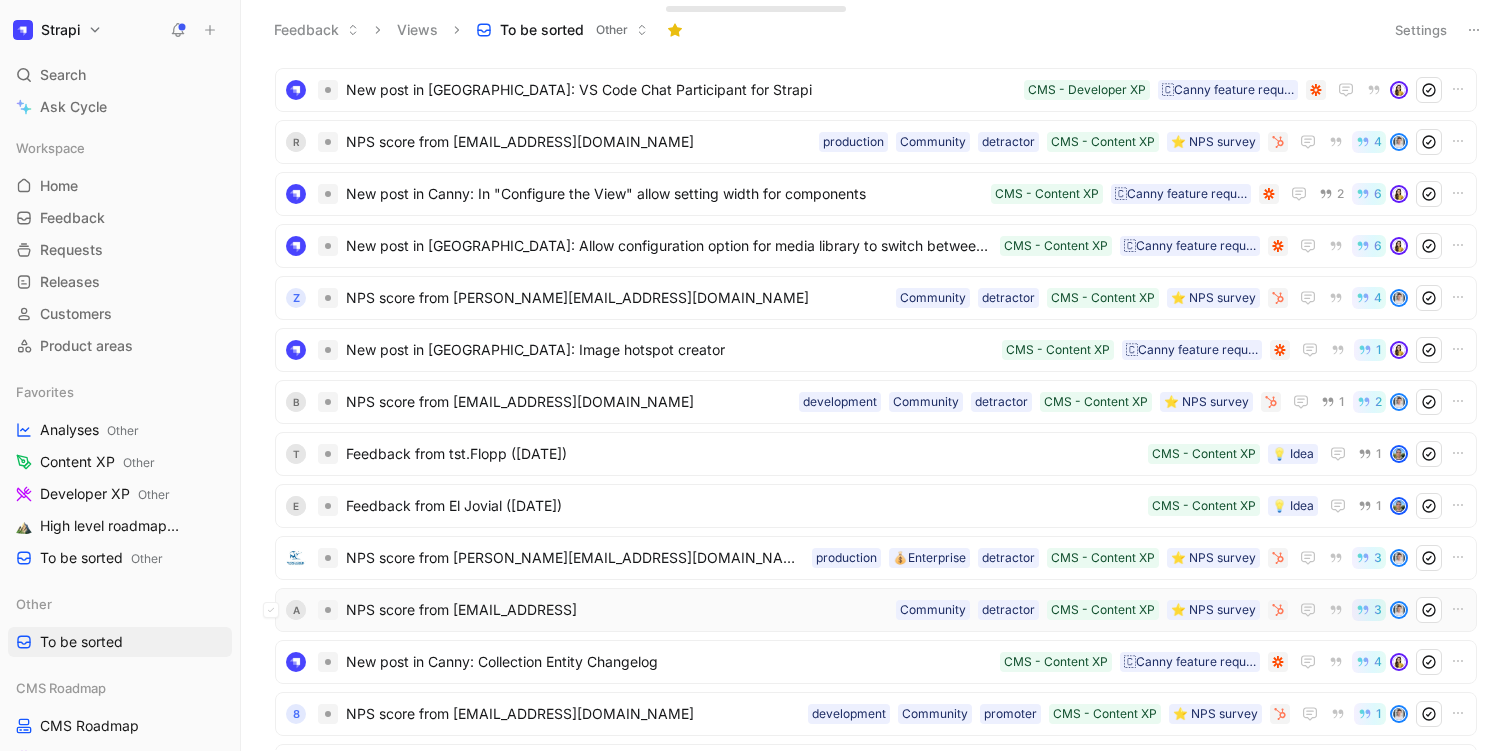 click on "NPS score from avanwart@blackbird.ai" at bounding box center (617, 610) 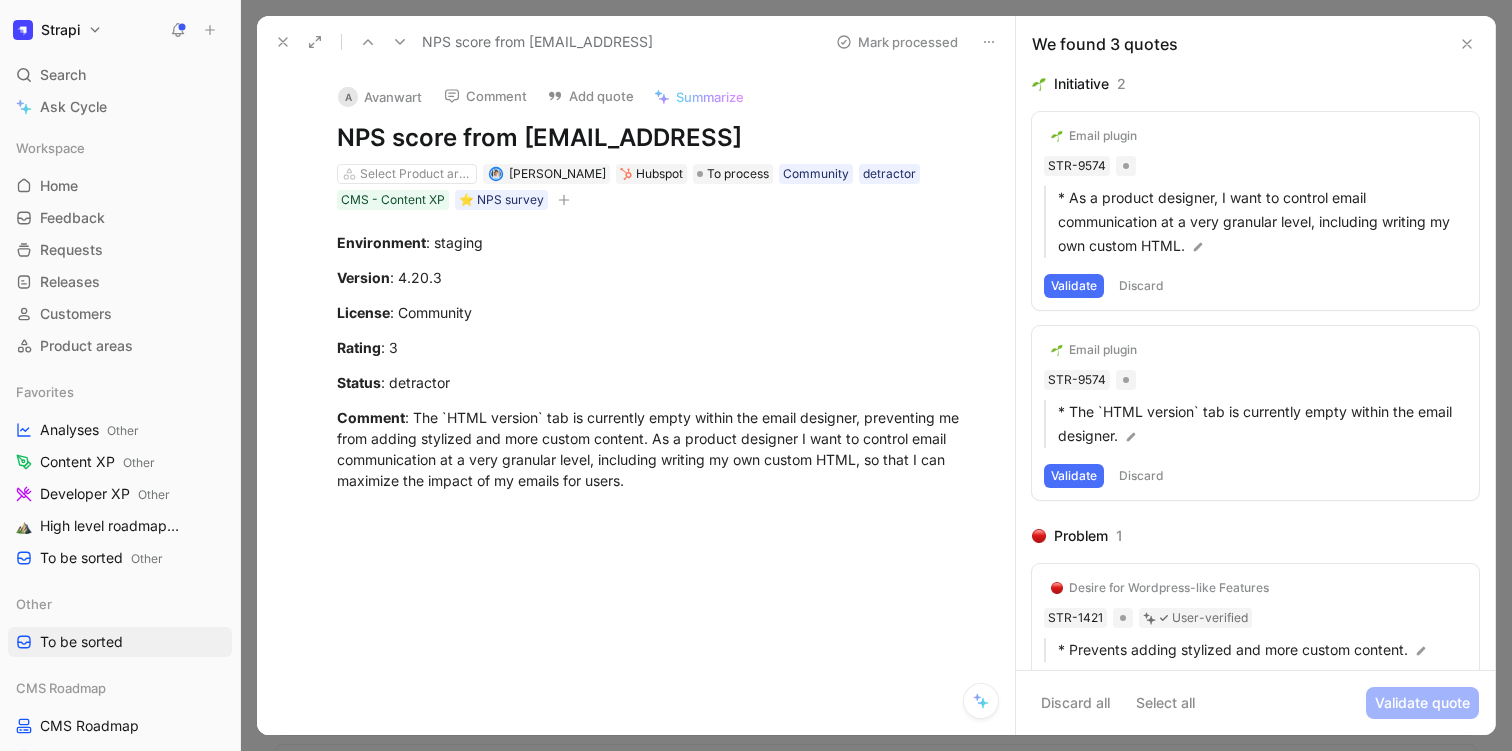 click on "Select Product areas Aurélien Georget Hubspot To process Community detractor CMS - Content XP ⭐️ NPS survey" at bounding box center [657, 187] 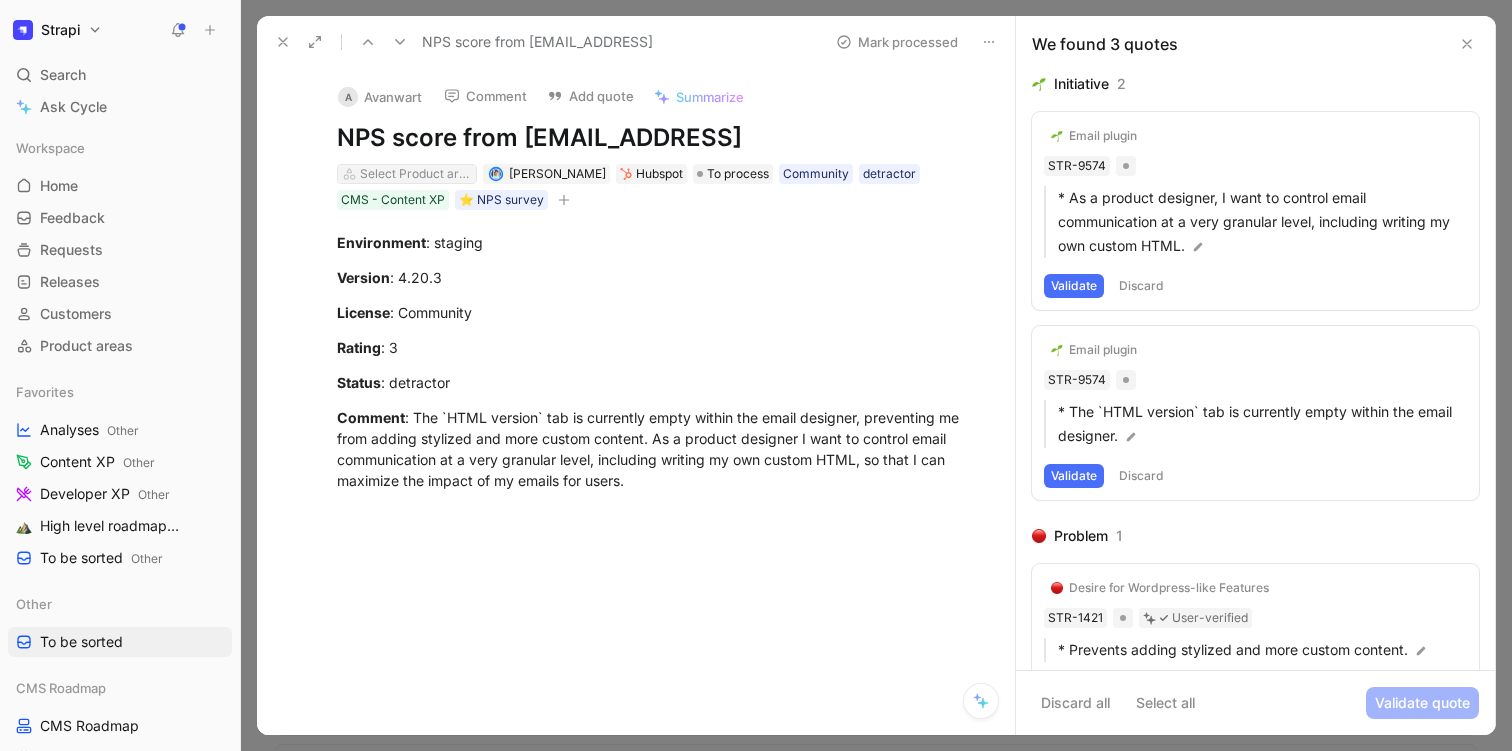 click on "Select Product areas" at bounding box center [416, 174] 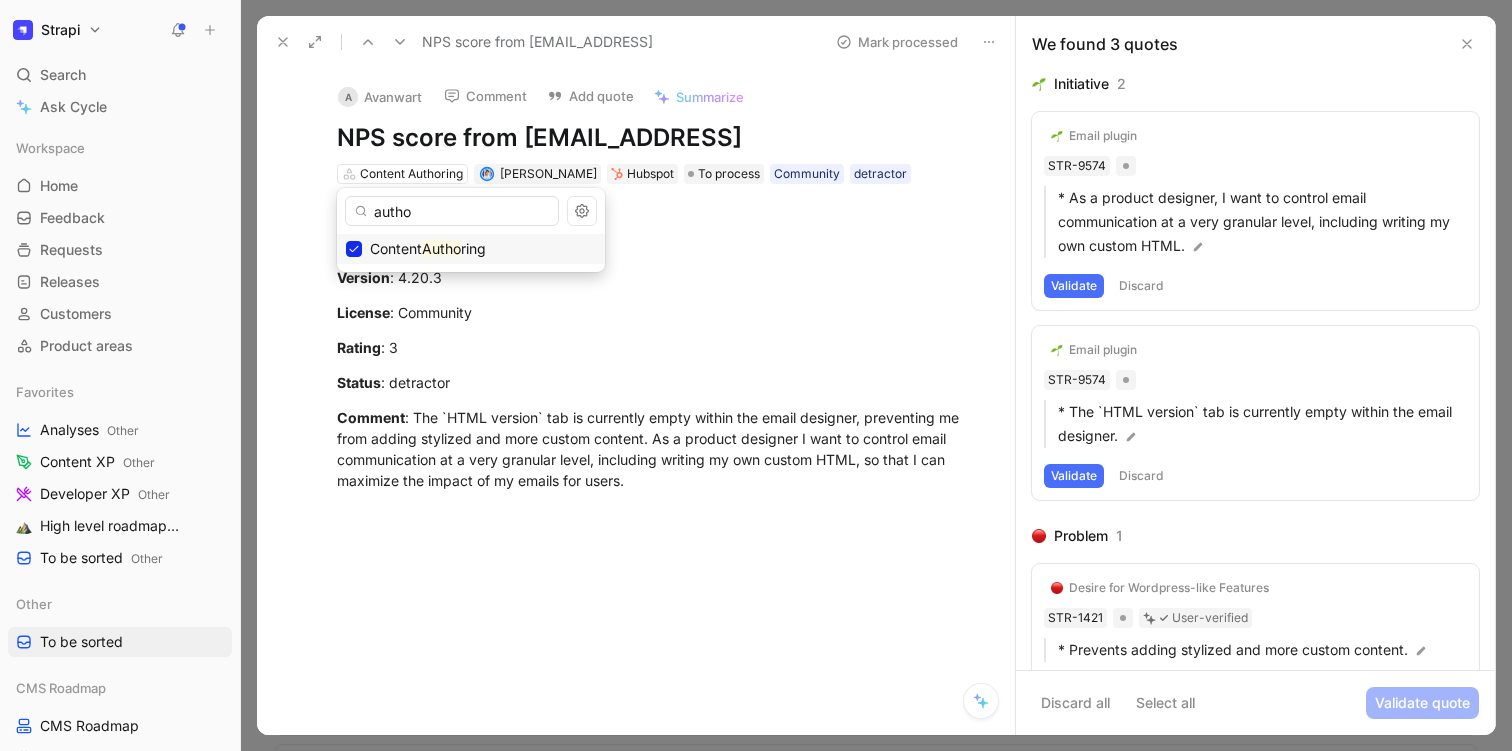 type on "autho" 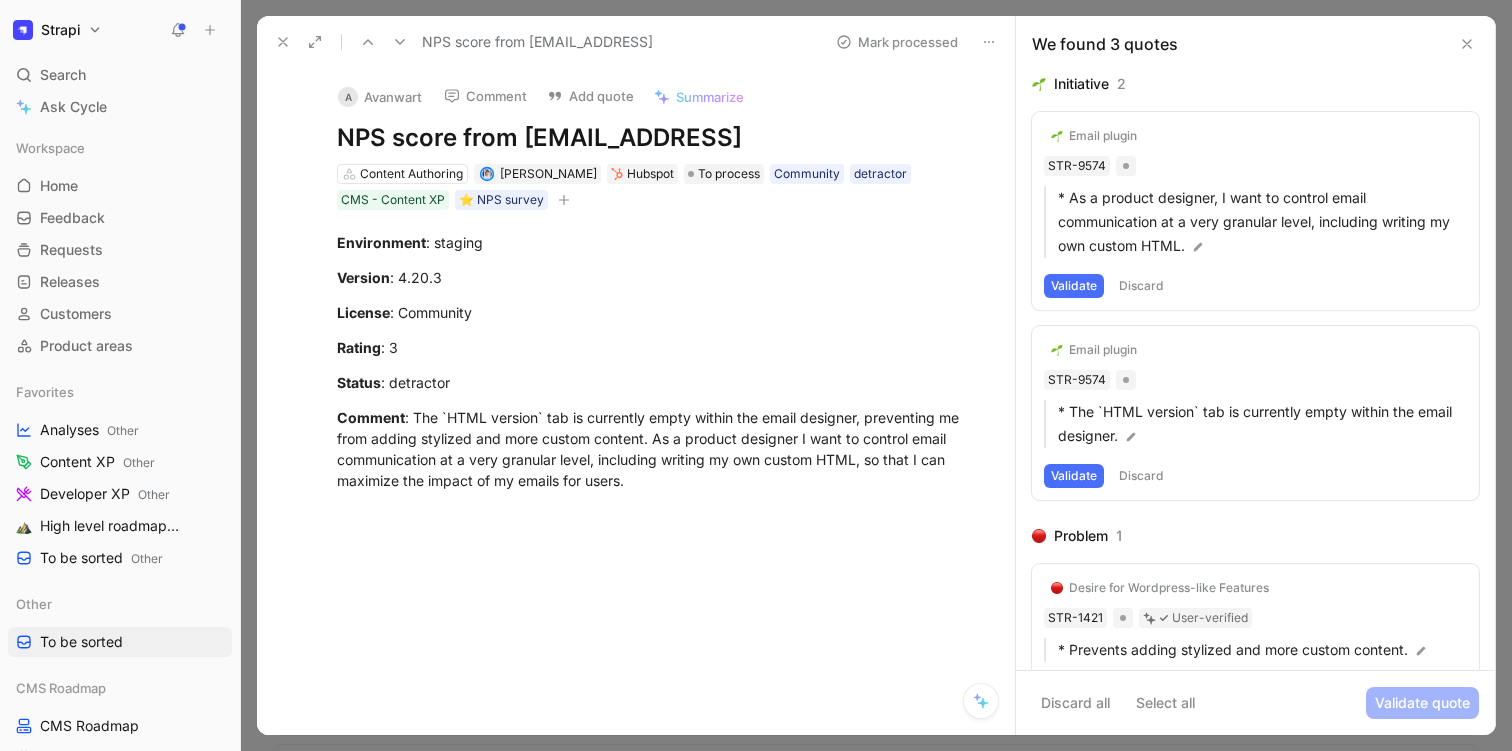 click at bounding box center (283, 42) 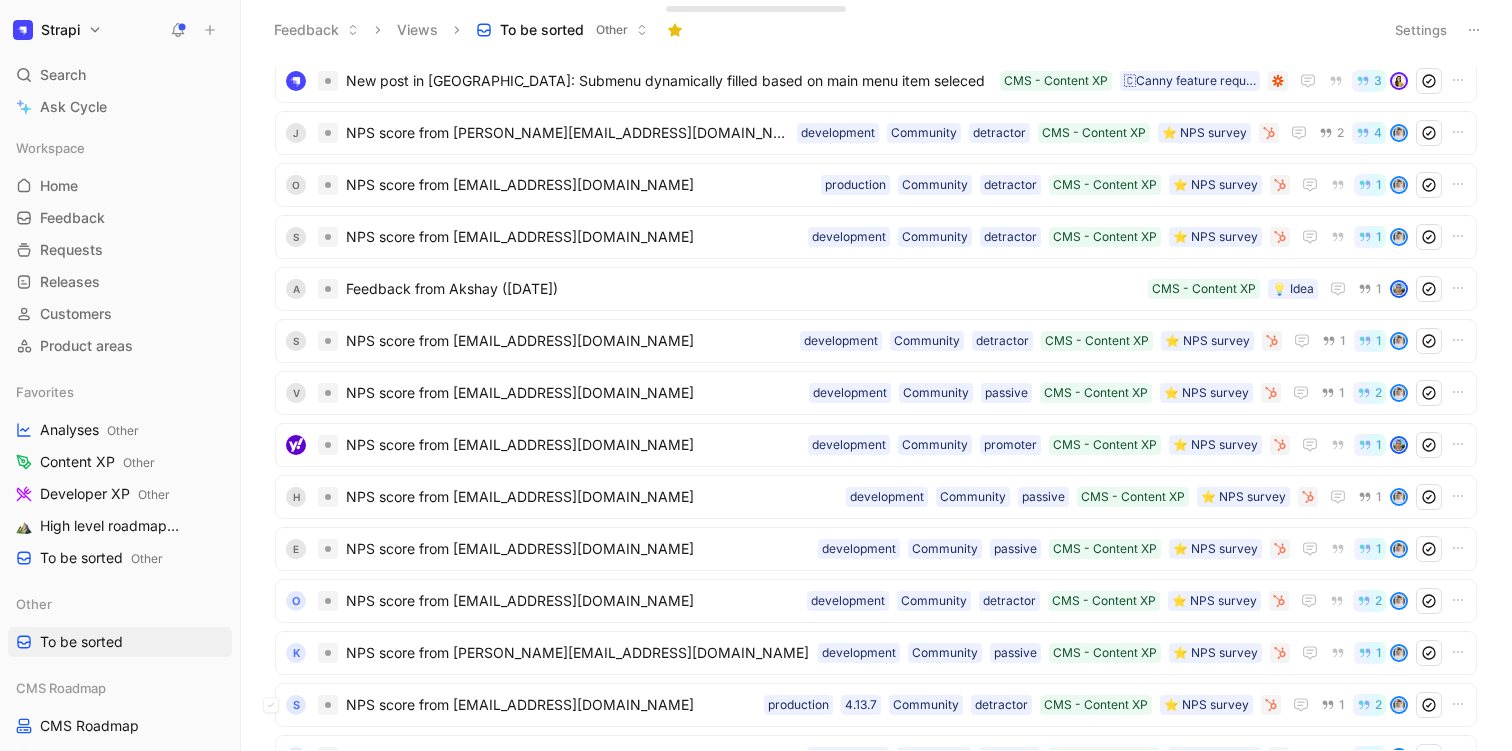 scroll, scrollTop: 7352, scrollLeft: 0, axis: vertical 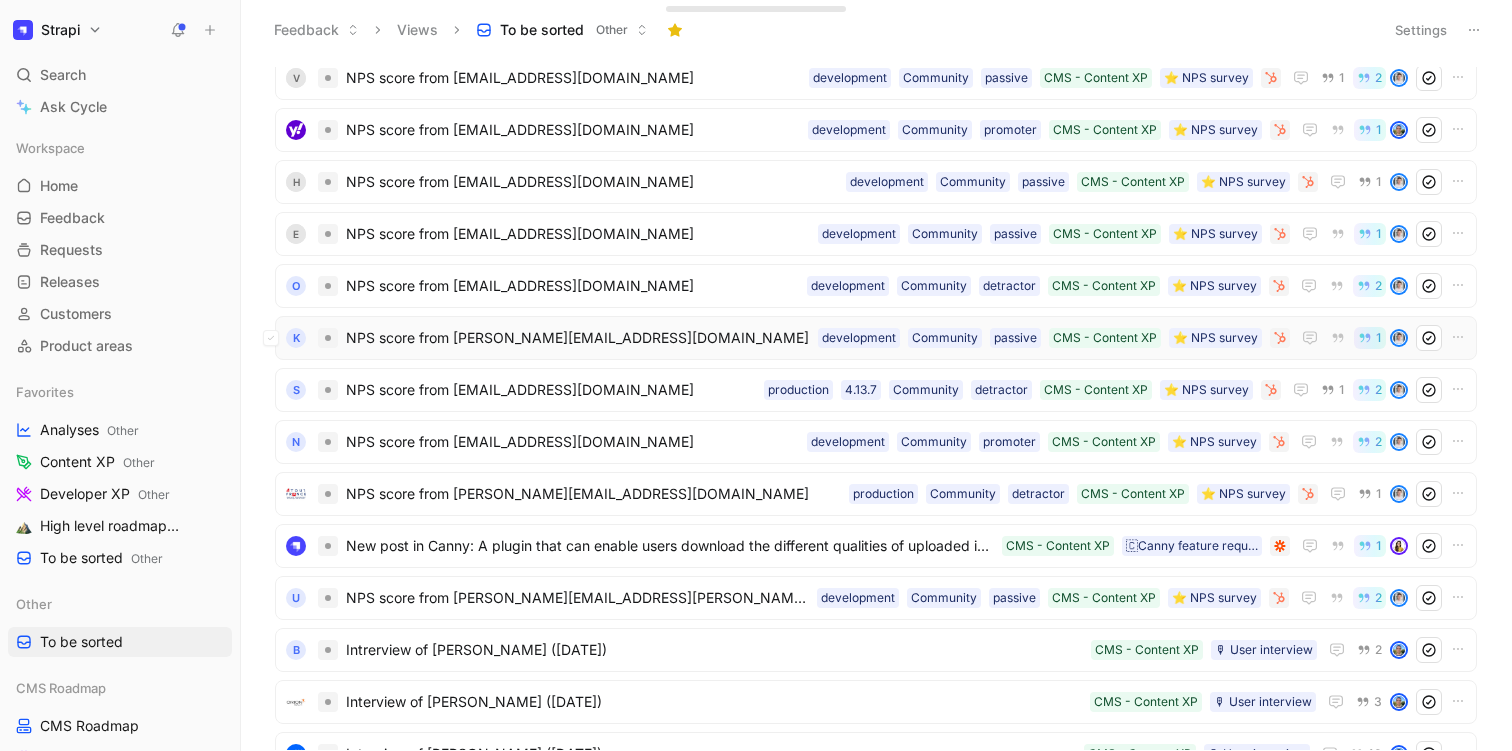 click on "K NPS score from luca@kubikfoto.de ⭐️ NPS survey CMS - Content XP passive Community development 1" at bounding box center [876, 338] 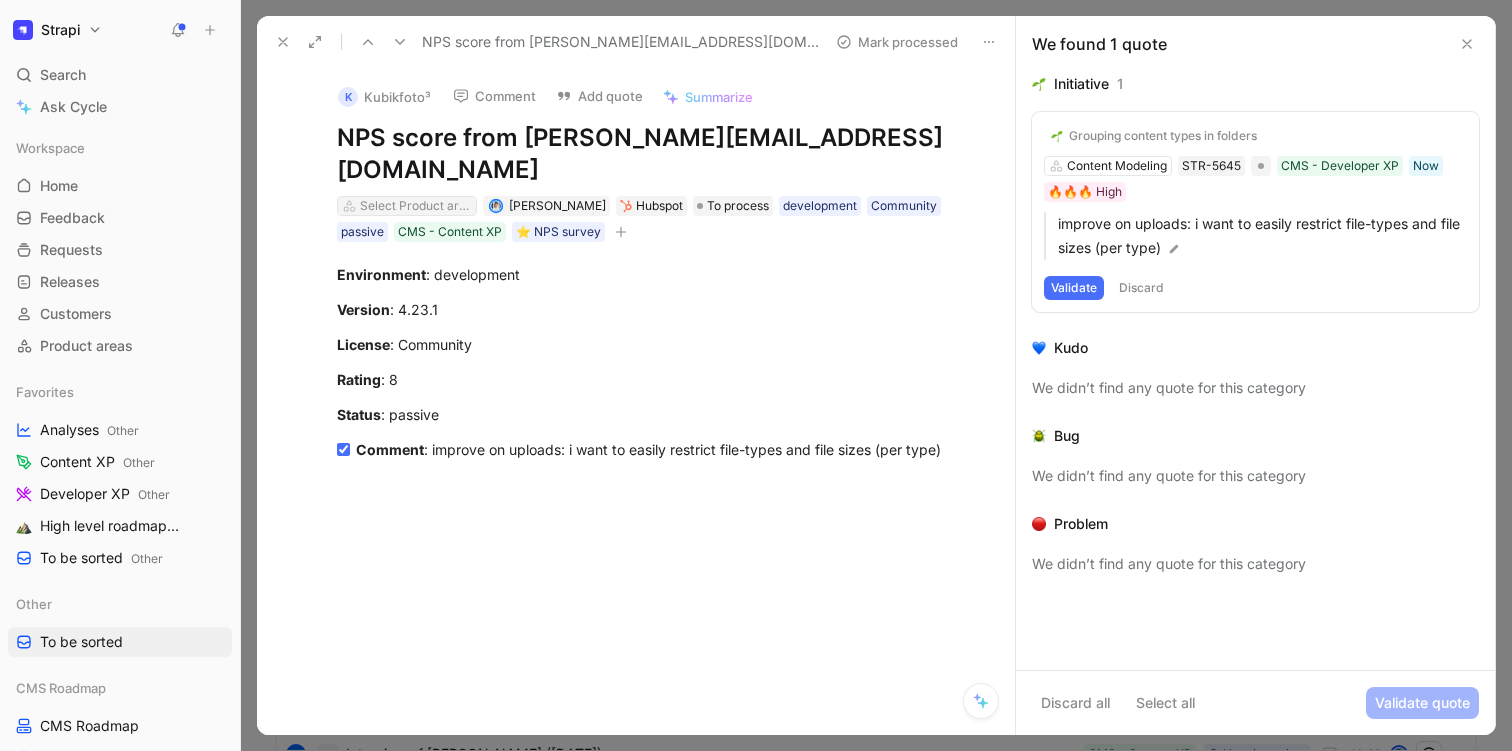 click on "Select Product areas" at bounding box center (416, 206) 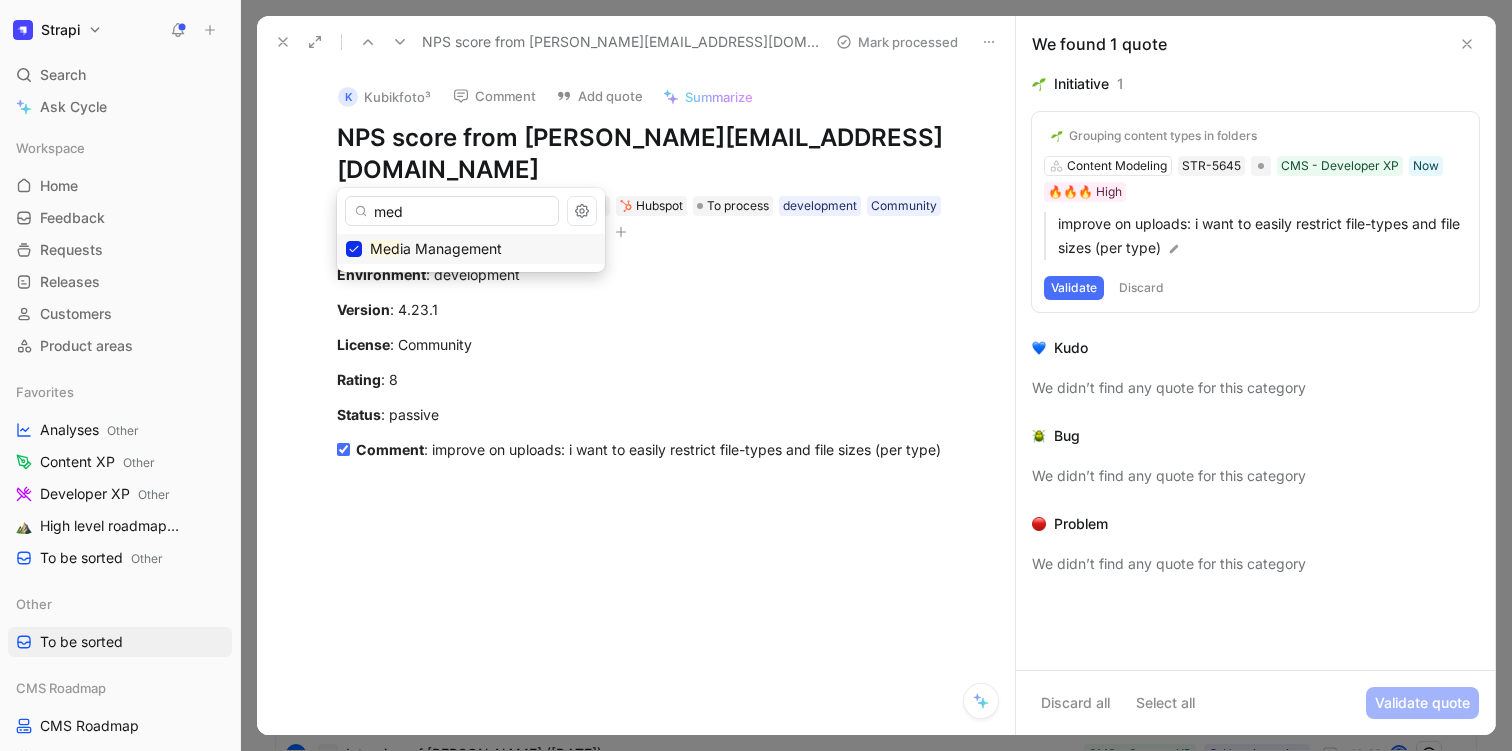 type on "med" 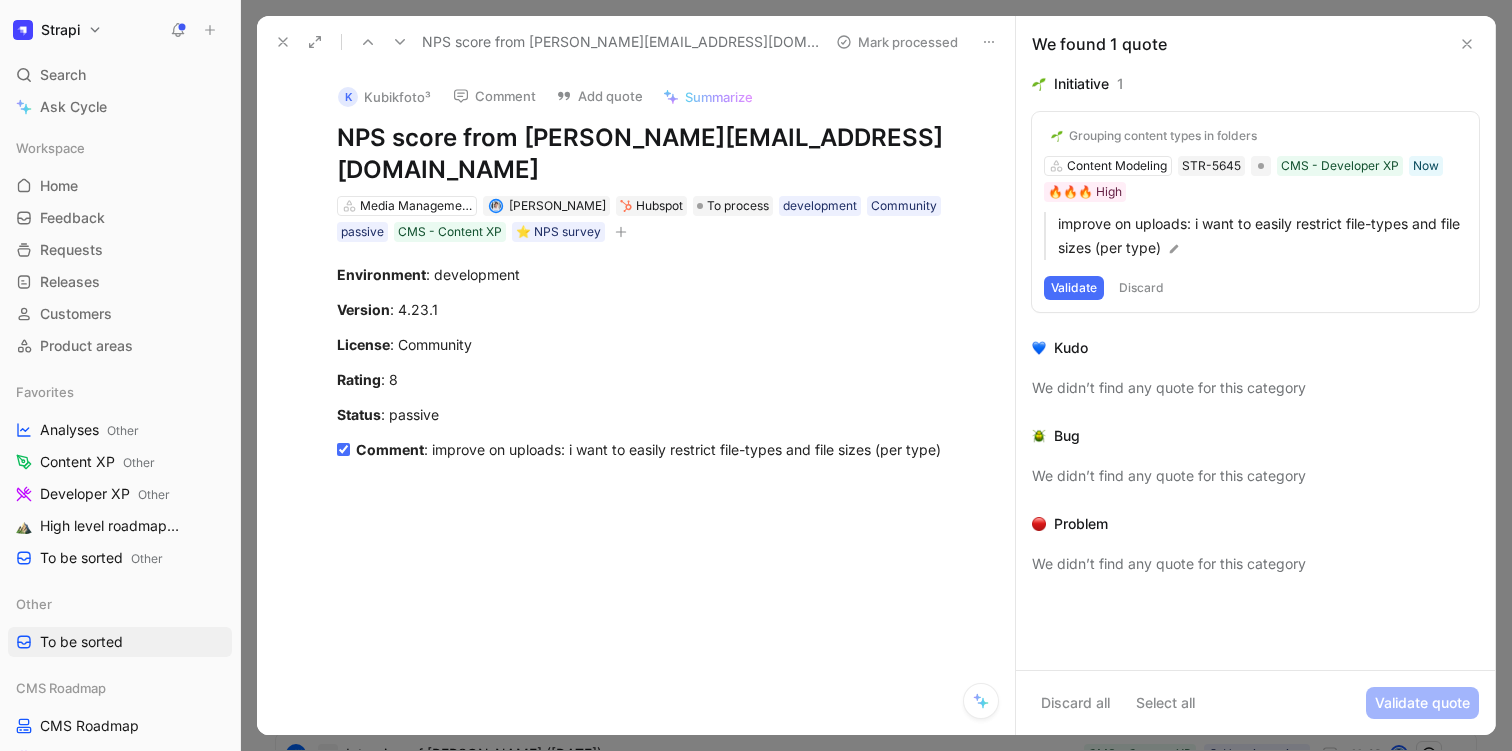 click 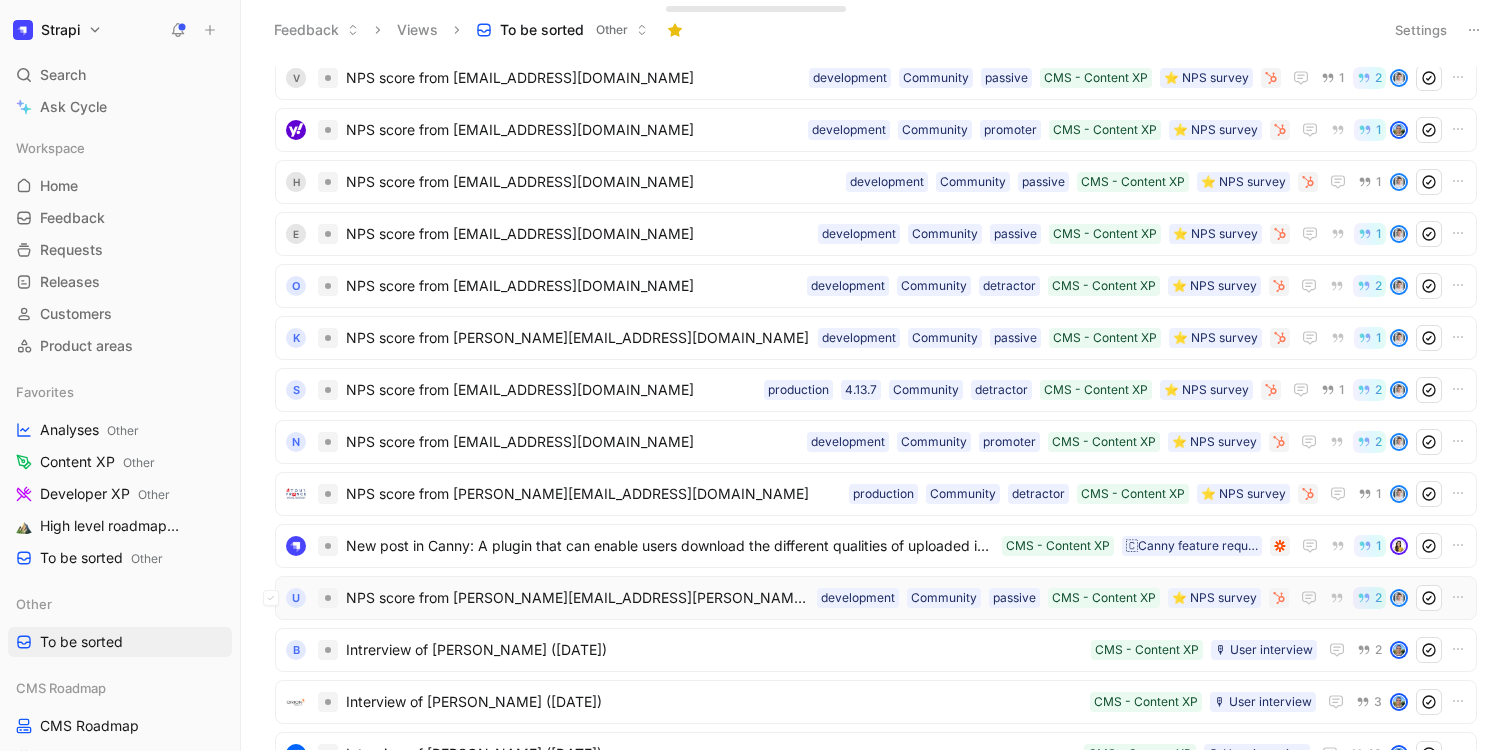 click on "U NPS score from lorenzo.bocchi@unitn.it ⭐️ NPS survey CMS - Content XP passive Community development 2" at bounding box center (876, 598) 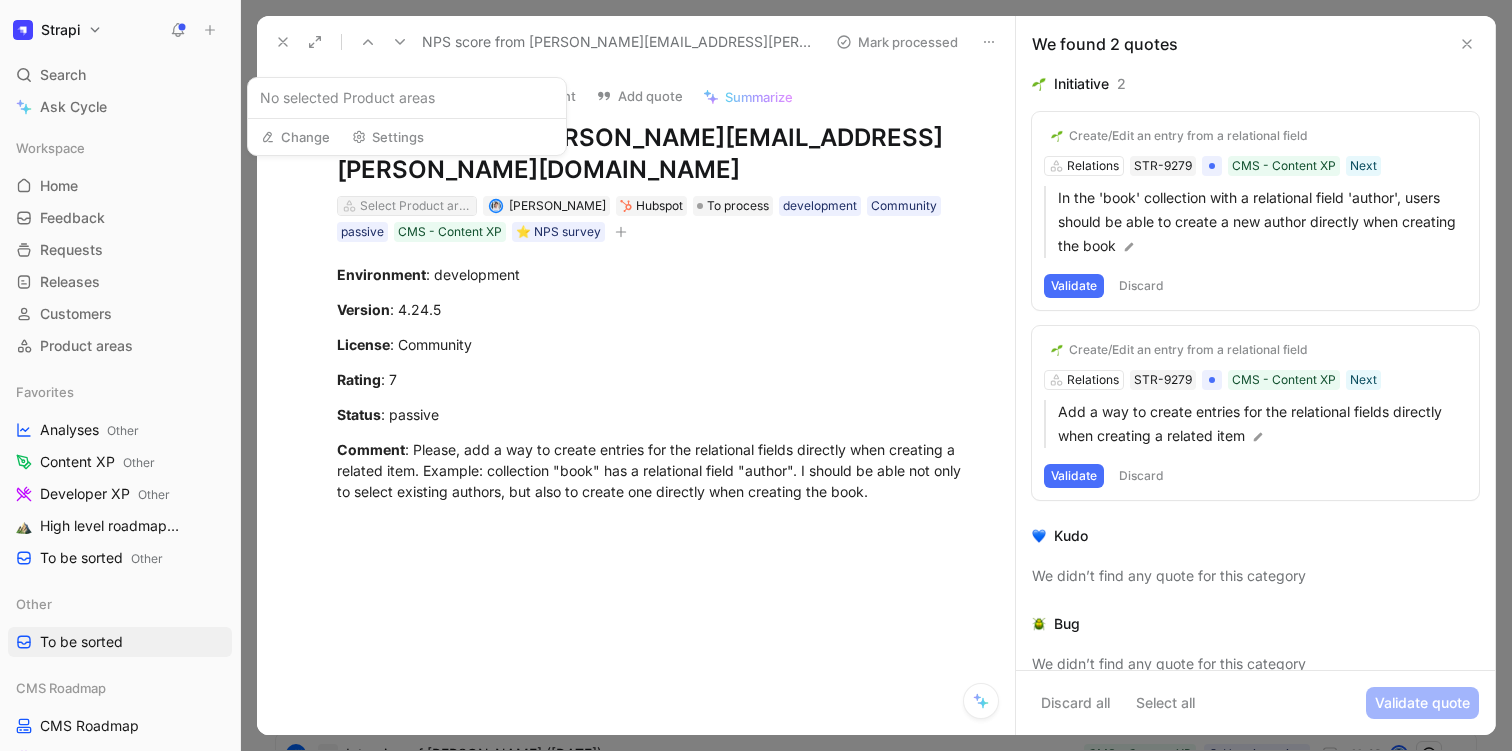 click on "Select Product areas" at bounding box center (416, 206) 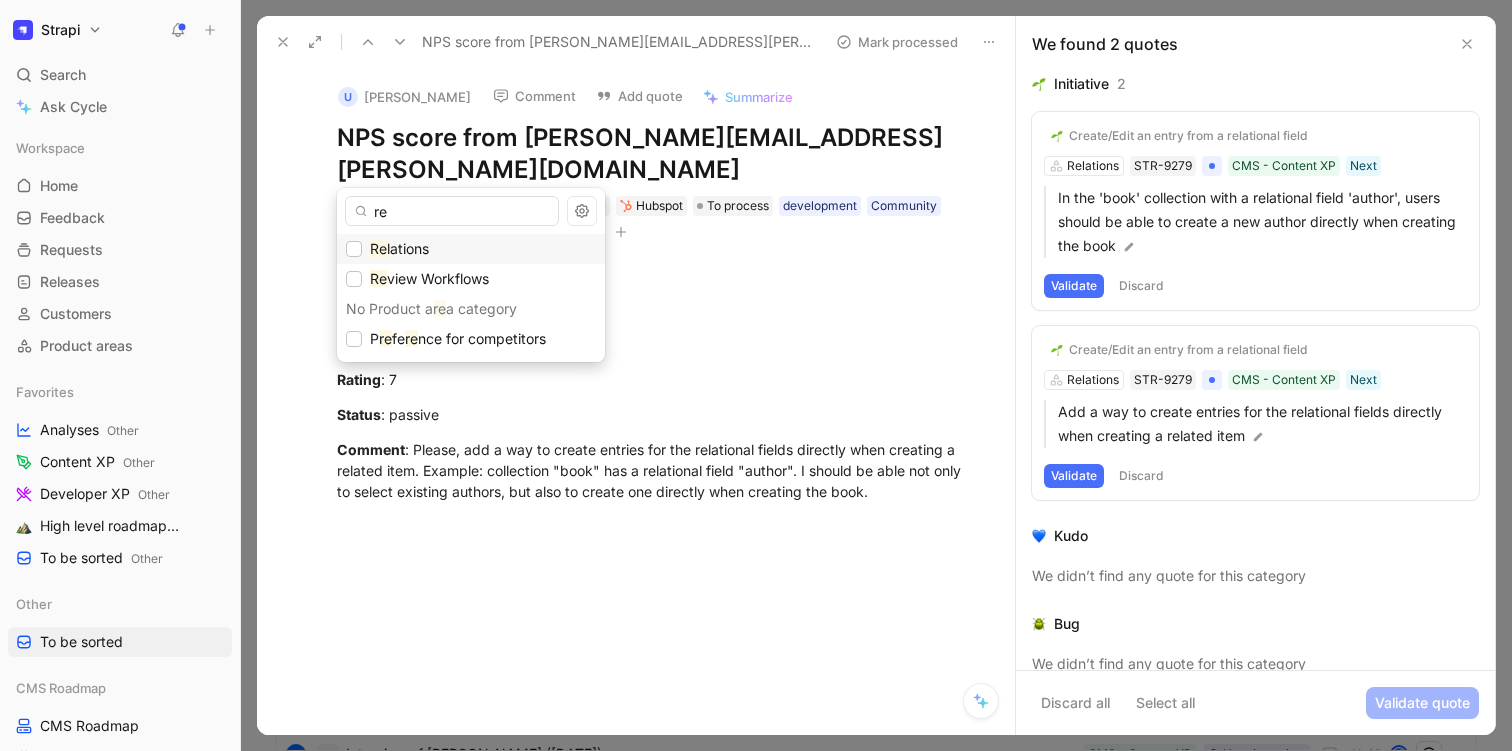 type on "re" 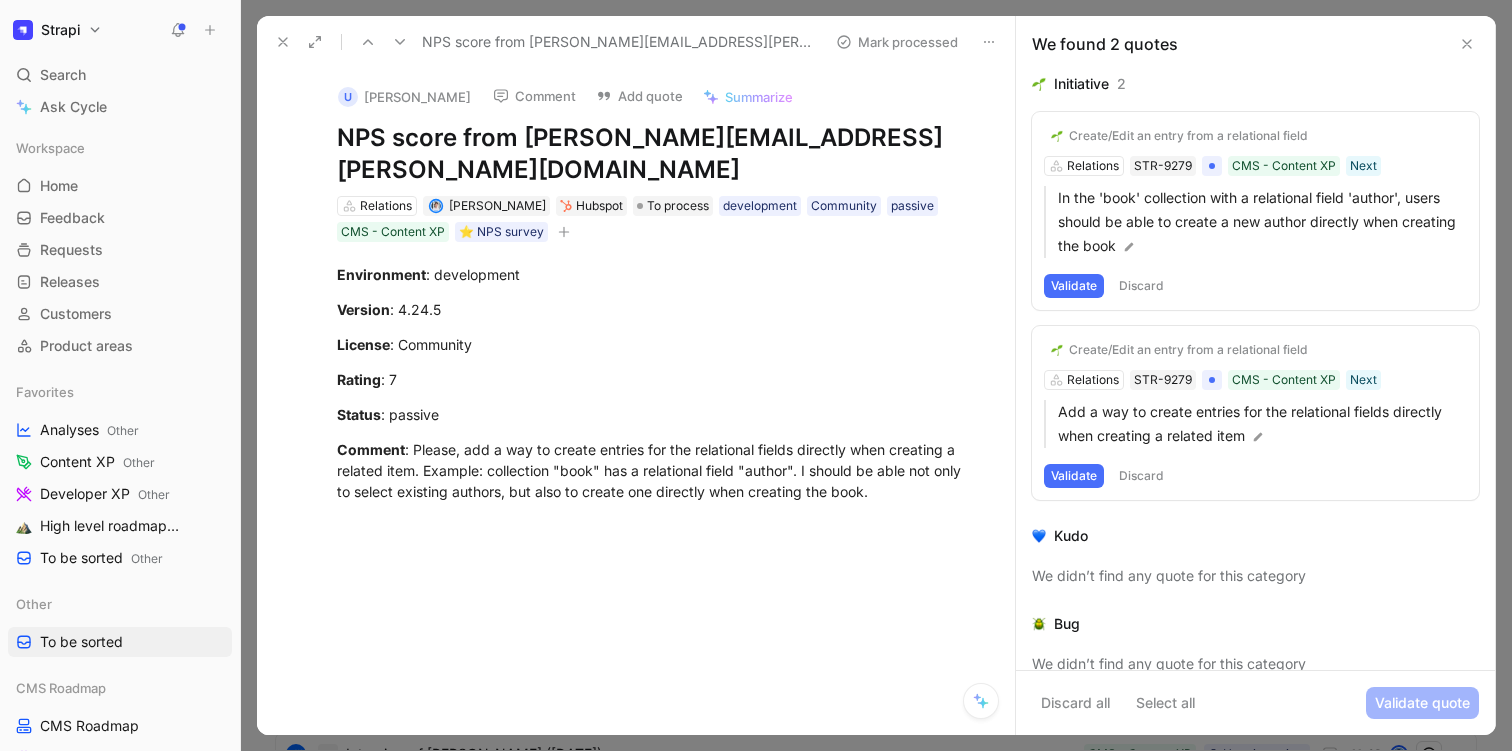 click 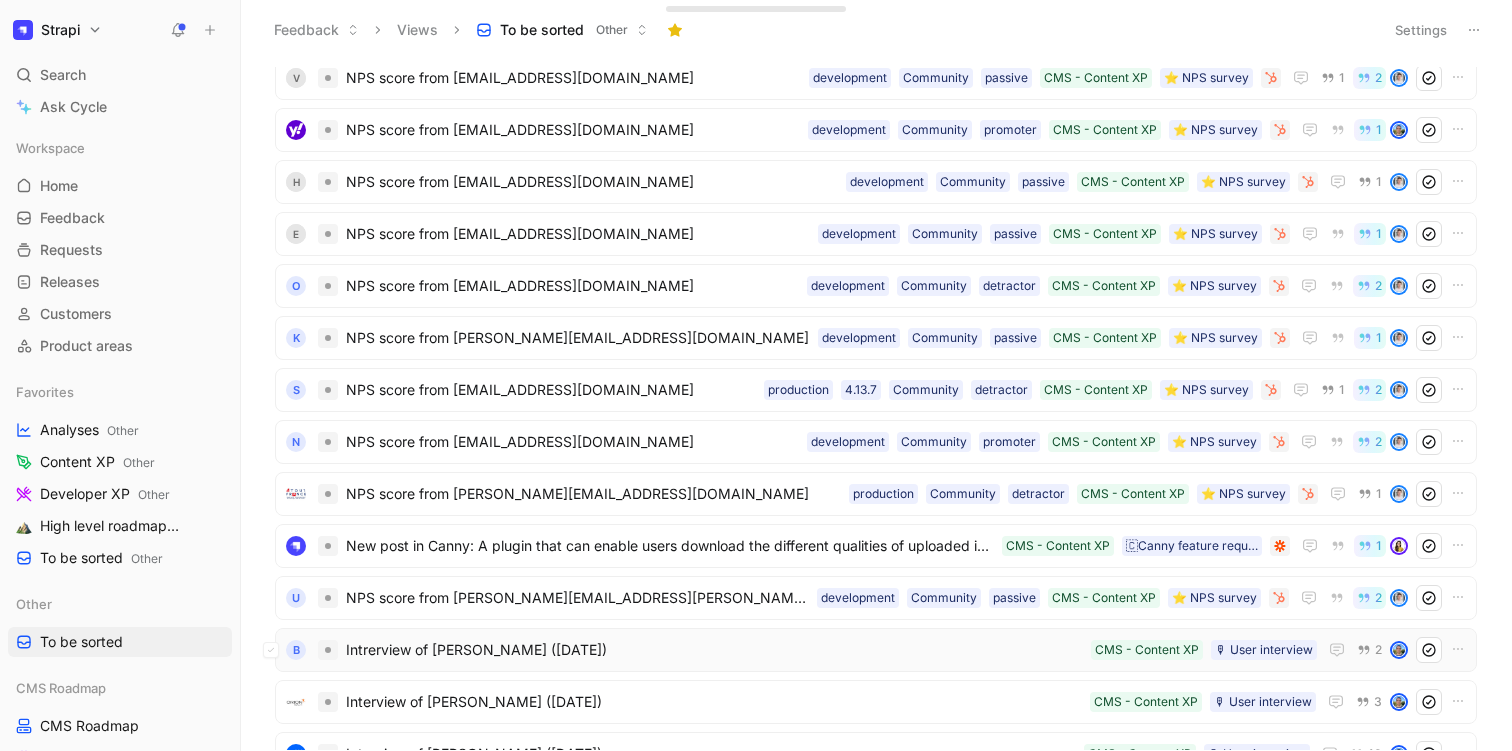 click on "Intrerview of Naveen G (Oct 12, 2023)" at bounding box center [714, 650] 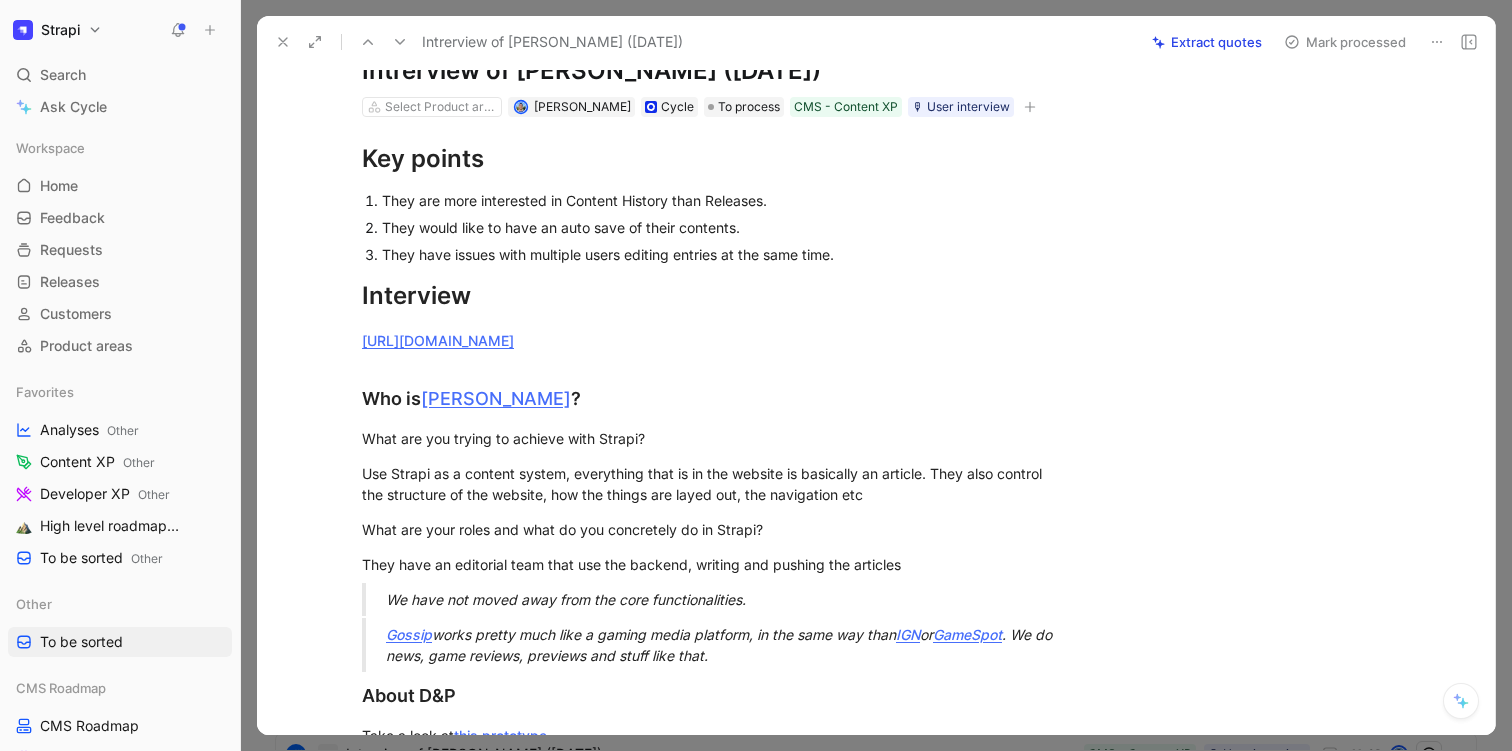 scroll, scrollTop: 79, scrollLeft: 0, axis: vertical 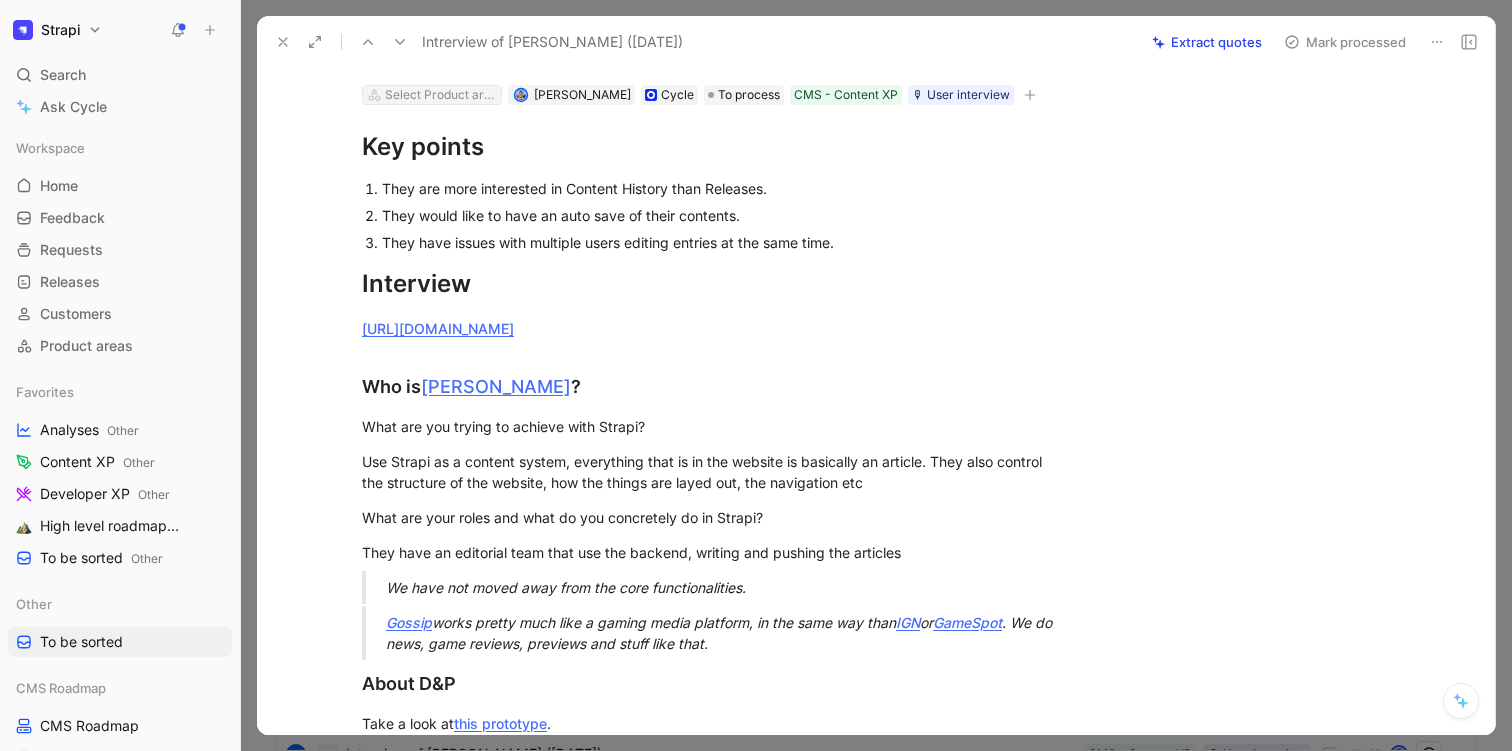 click on "Select Product areas" at bounding box center [441, 95] 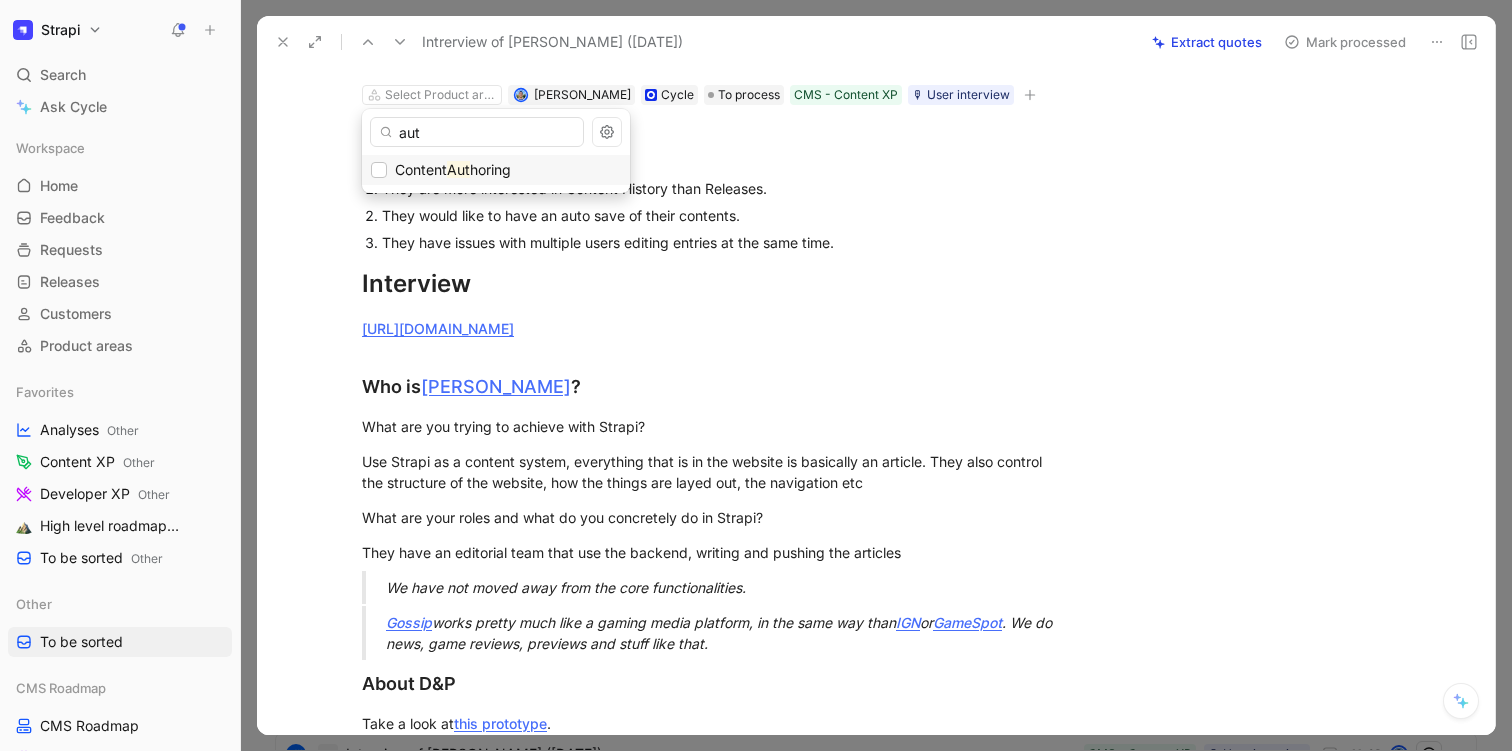 click on "Content" at bounding box center [421, 169] 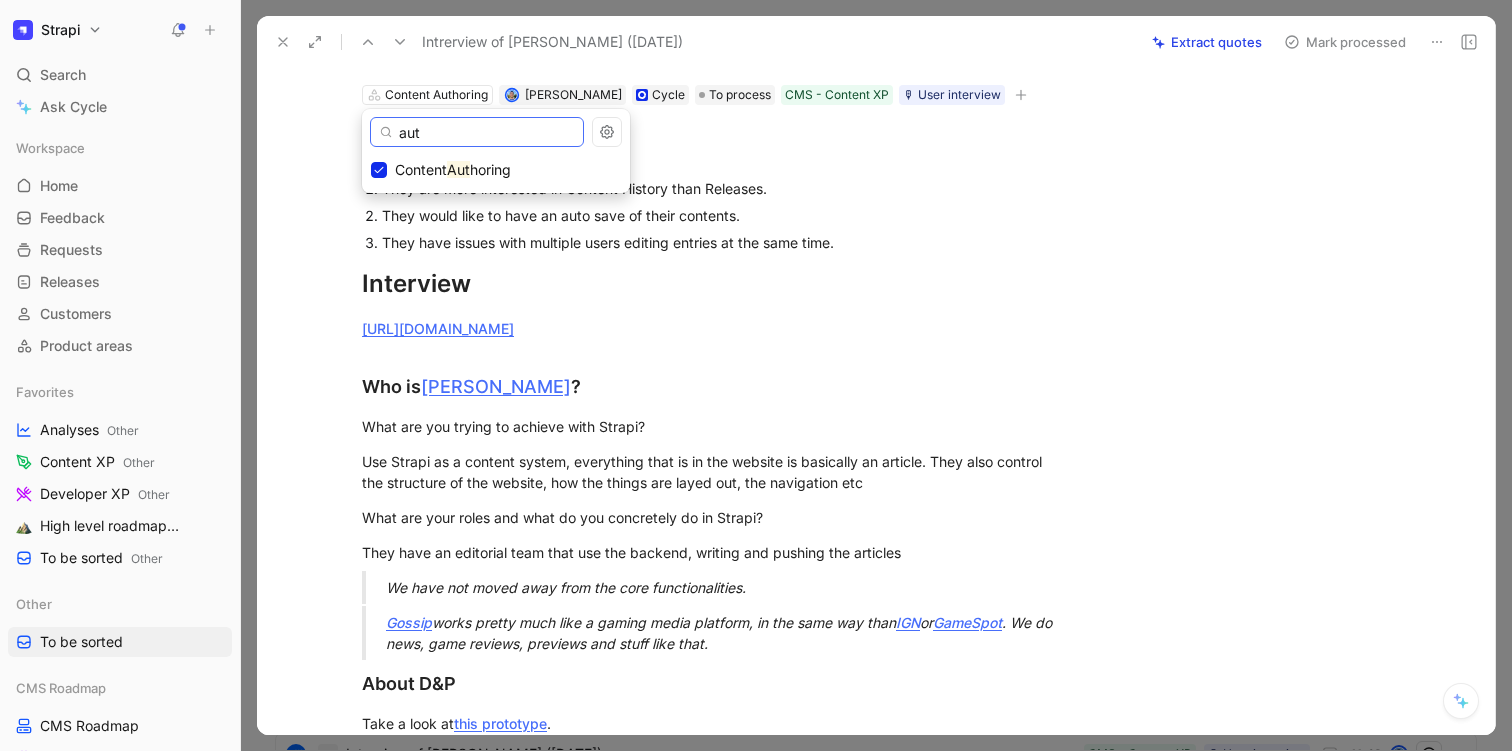 click on "aut" at bounding box center (477, 132) 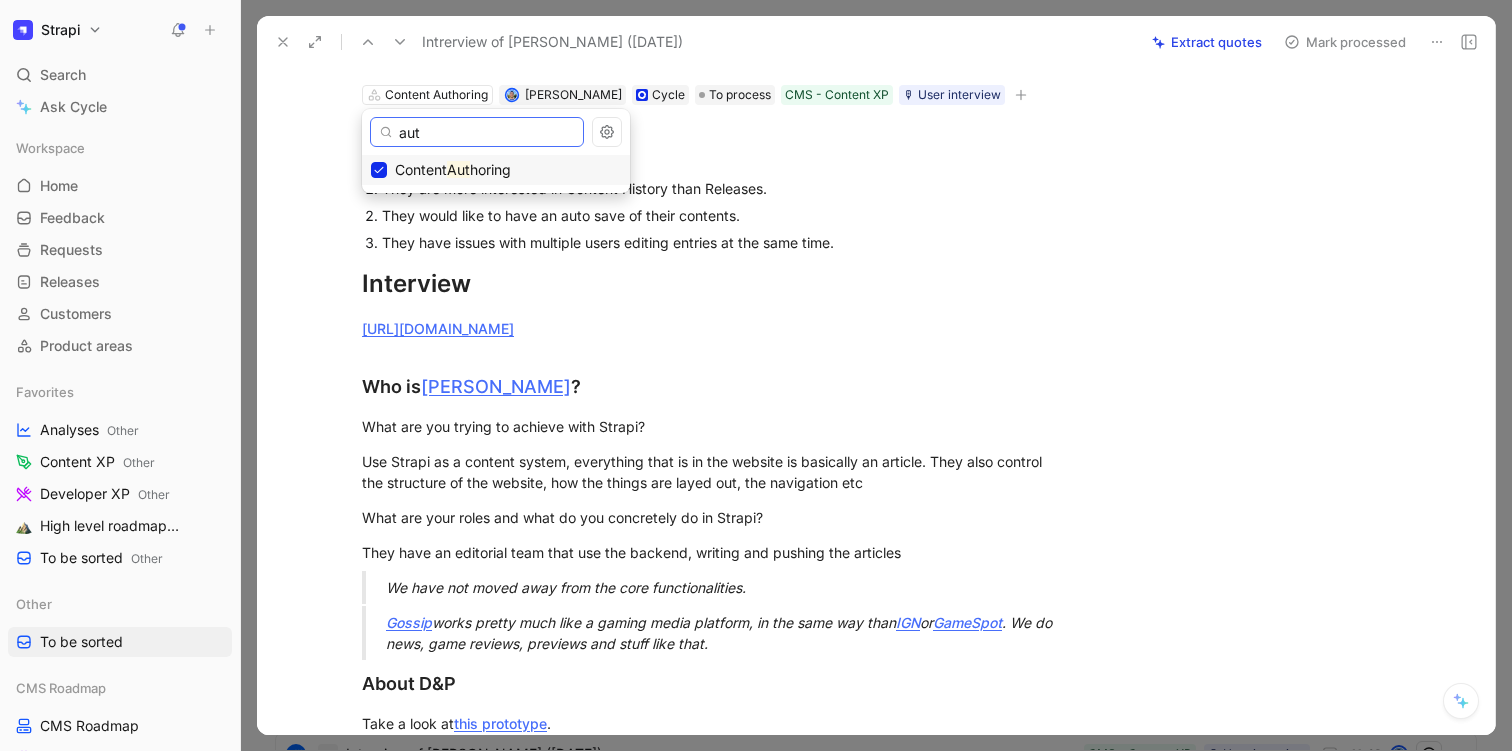click on "aut" at bounding box center [477, 132] 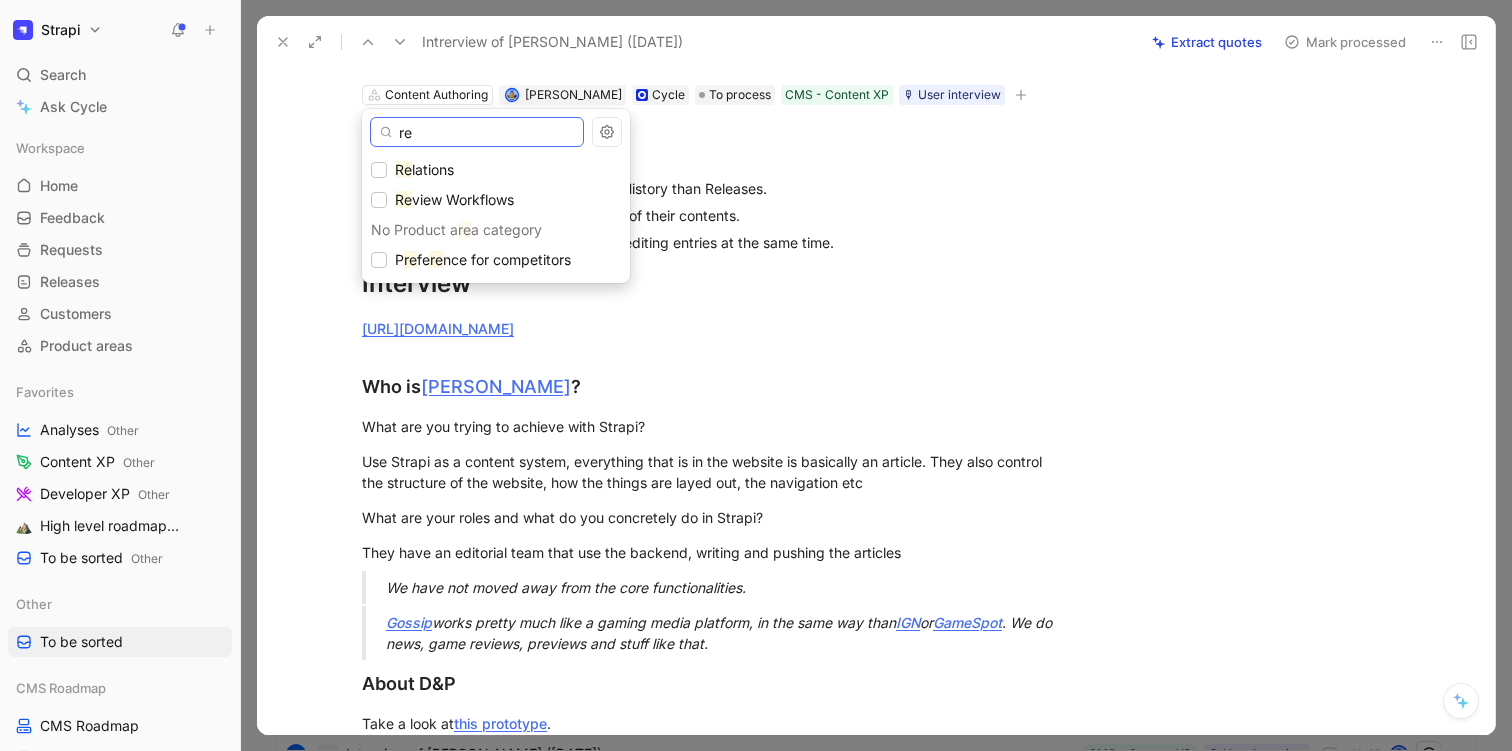 type on "r" 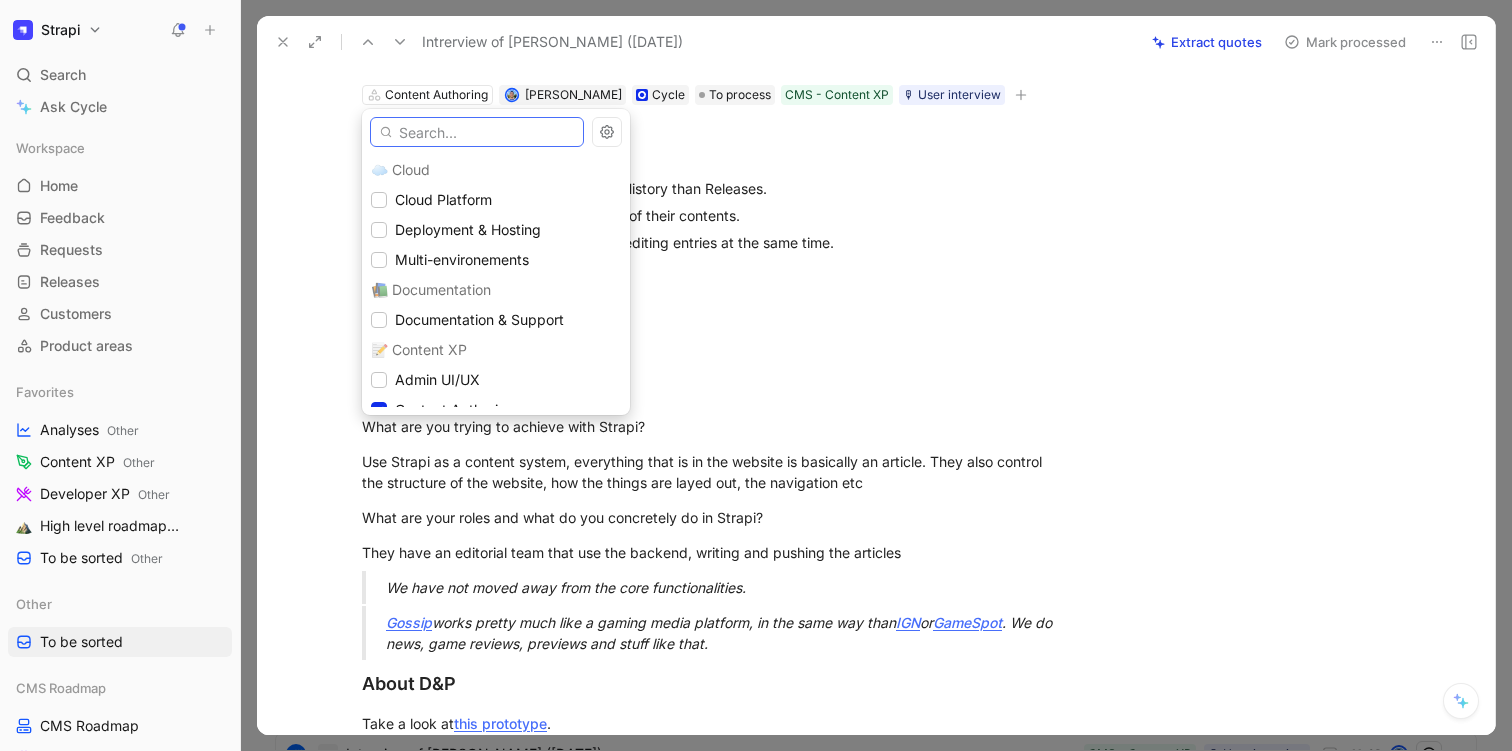 type 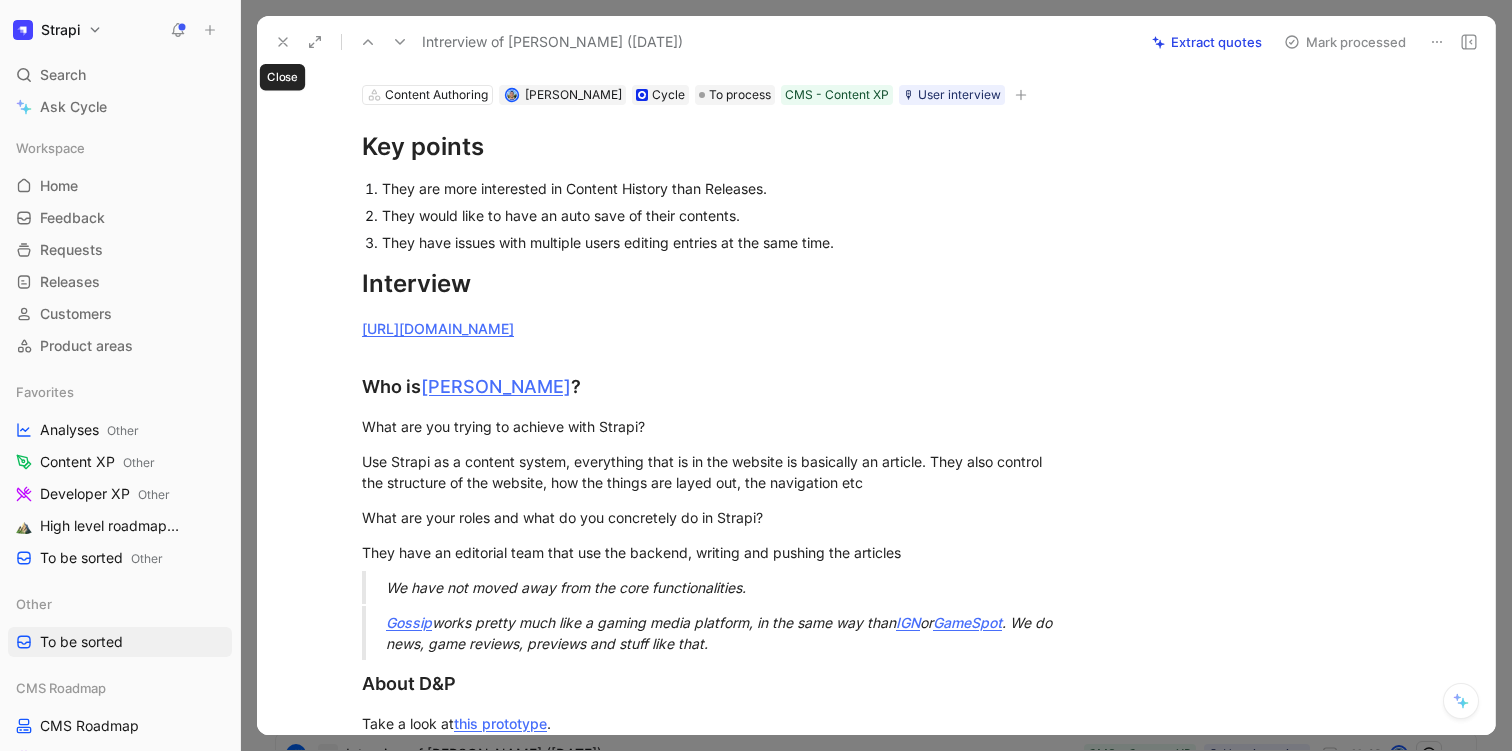 click 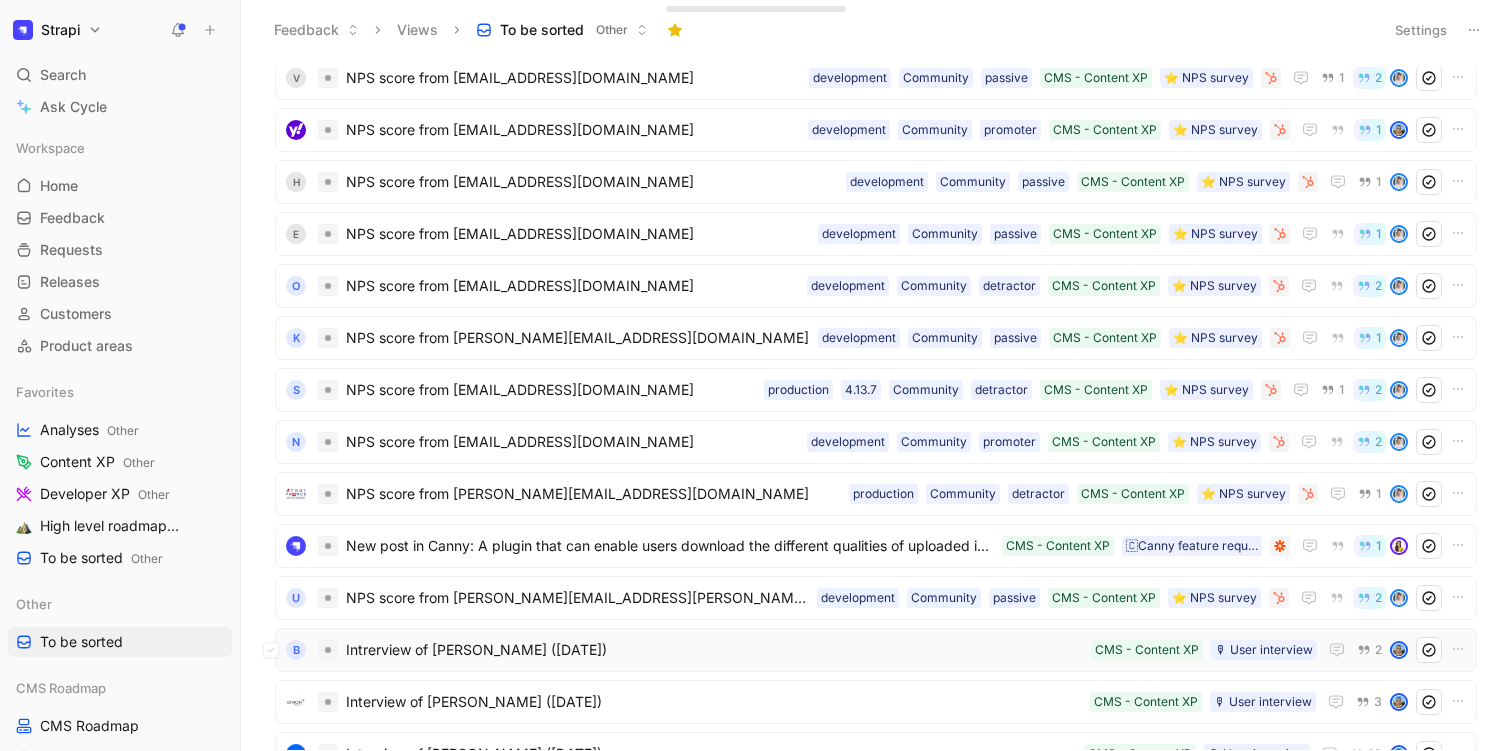 click on "Intrerview of Naveen G (Oct 12, 2023)" at bounding box center (714, 650) 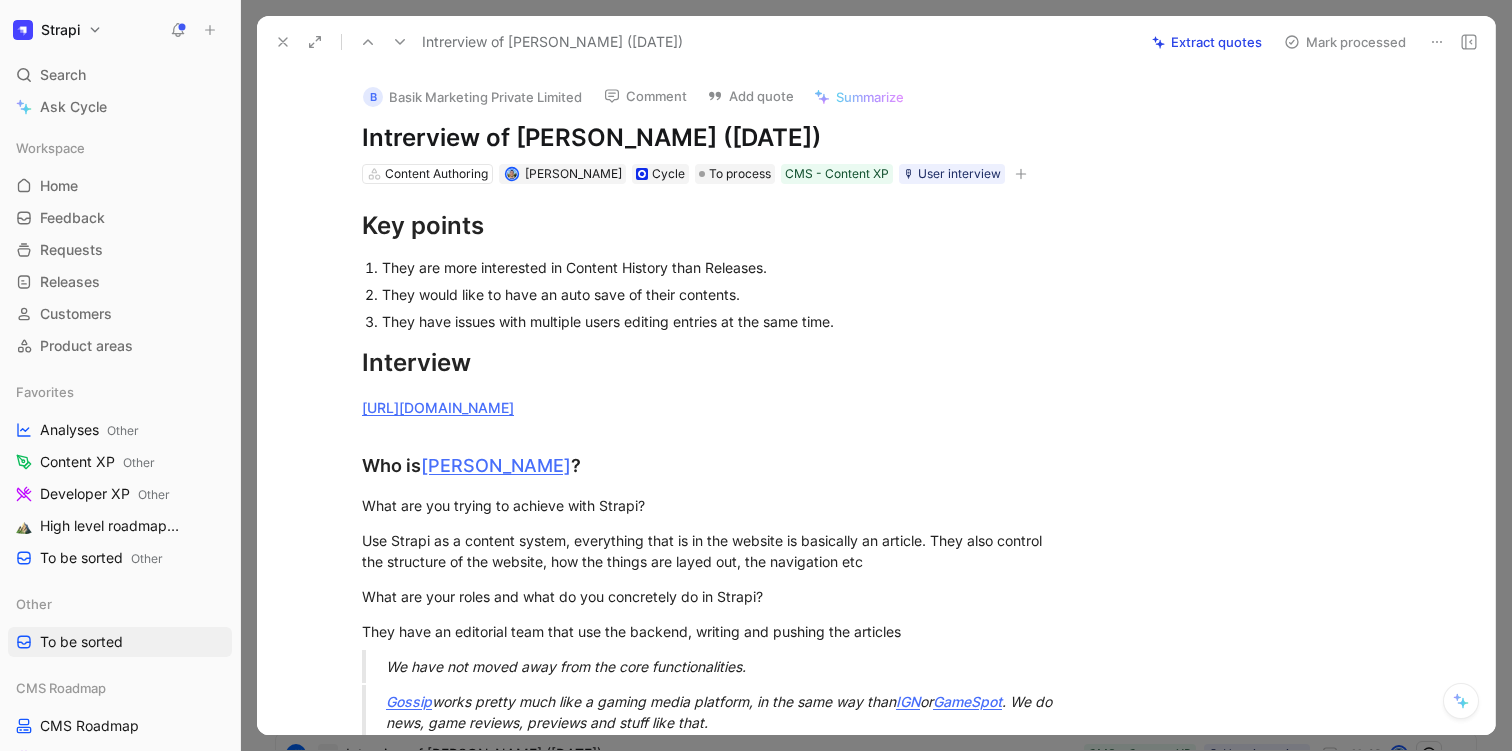 click at bounding box center [283, 42] 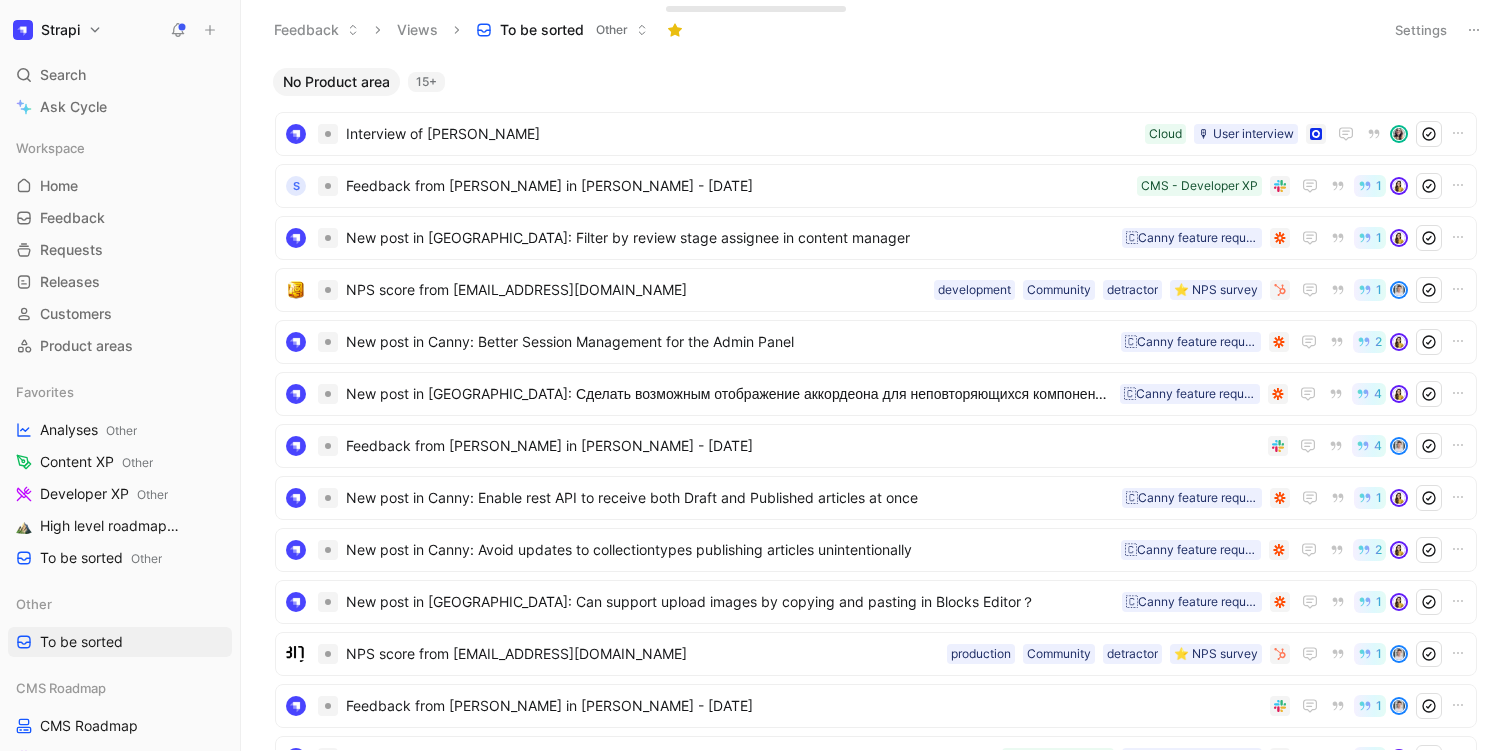 scroll, scrollTop: 0, scrollLeft: 0, axis: both 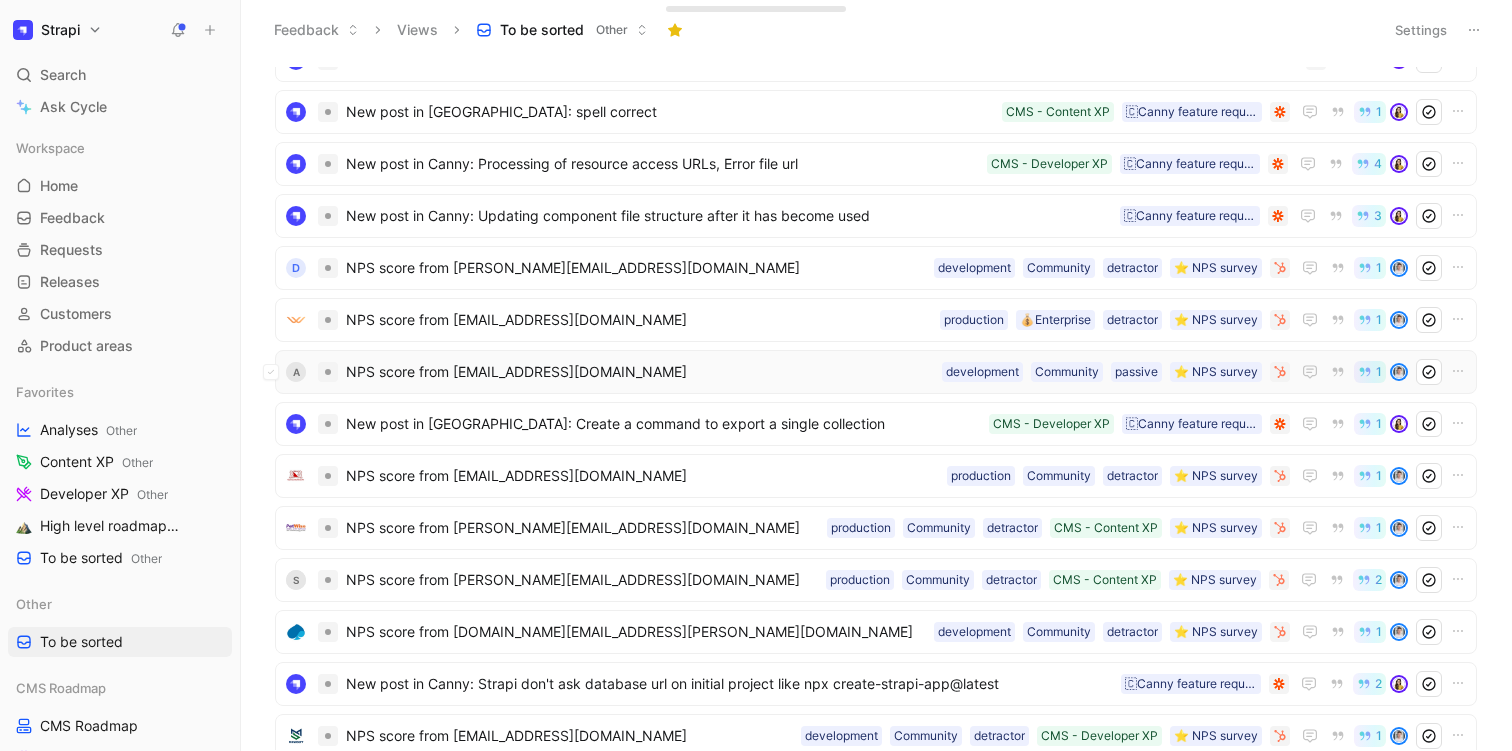 click on "NPS score from [EMAIL_ADDRESS][DOMAIN_NAME]" at bounding box center (640, 372) 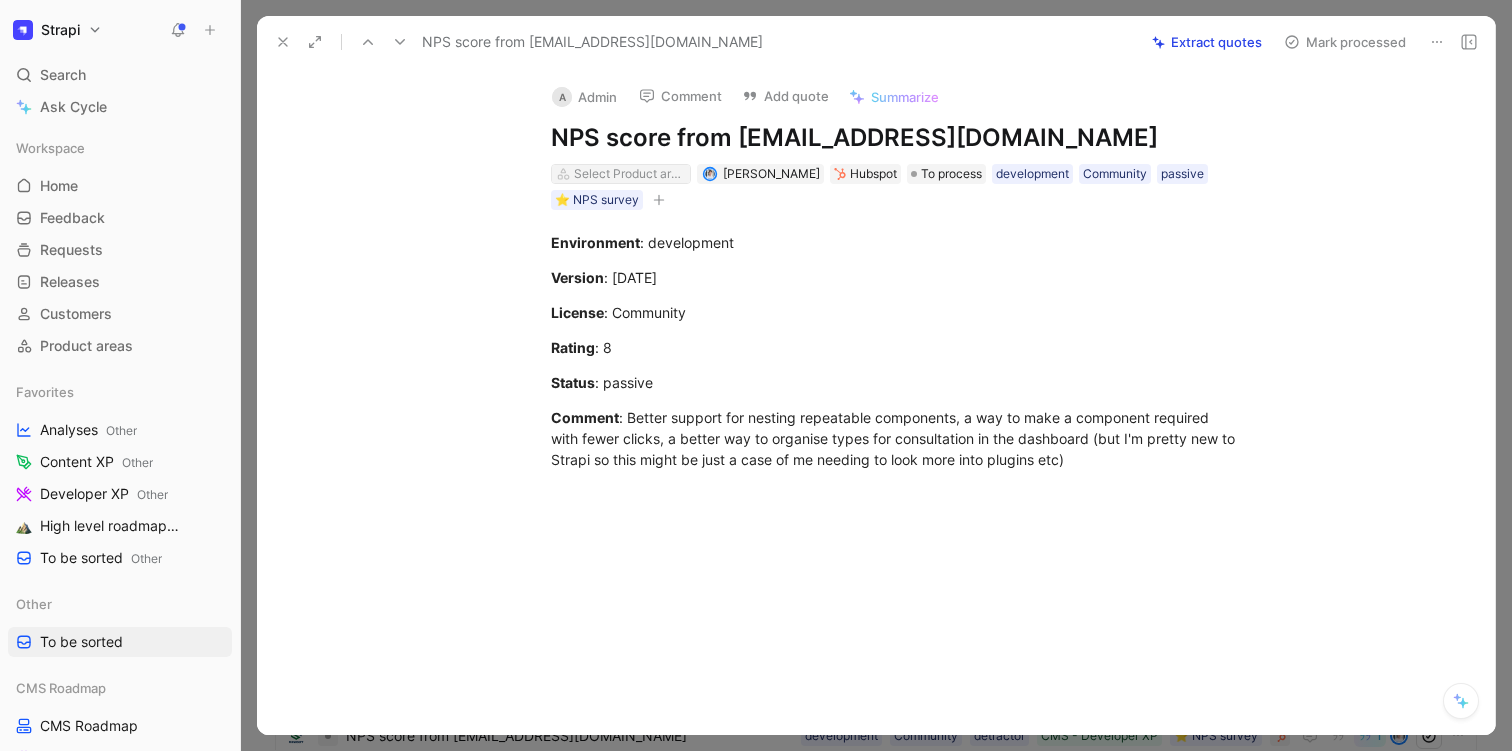 click on "Select Product areas" at bounding box center [630, 174] 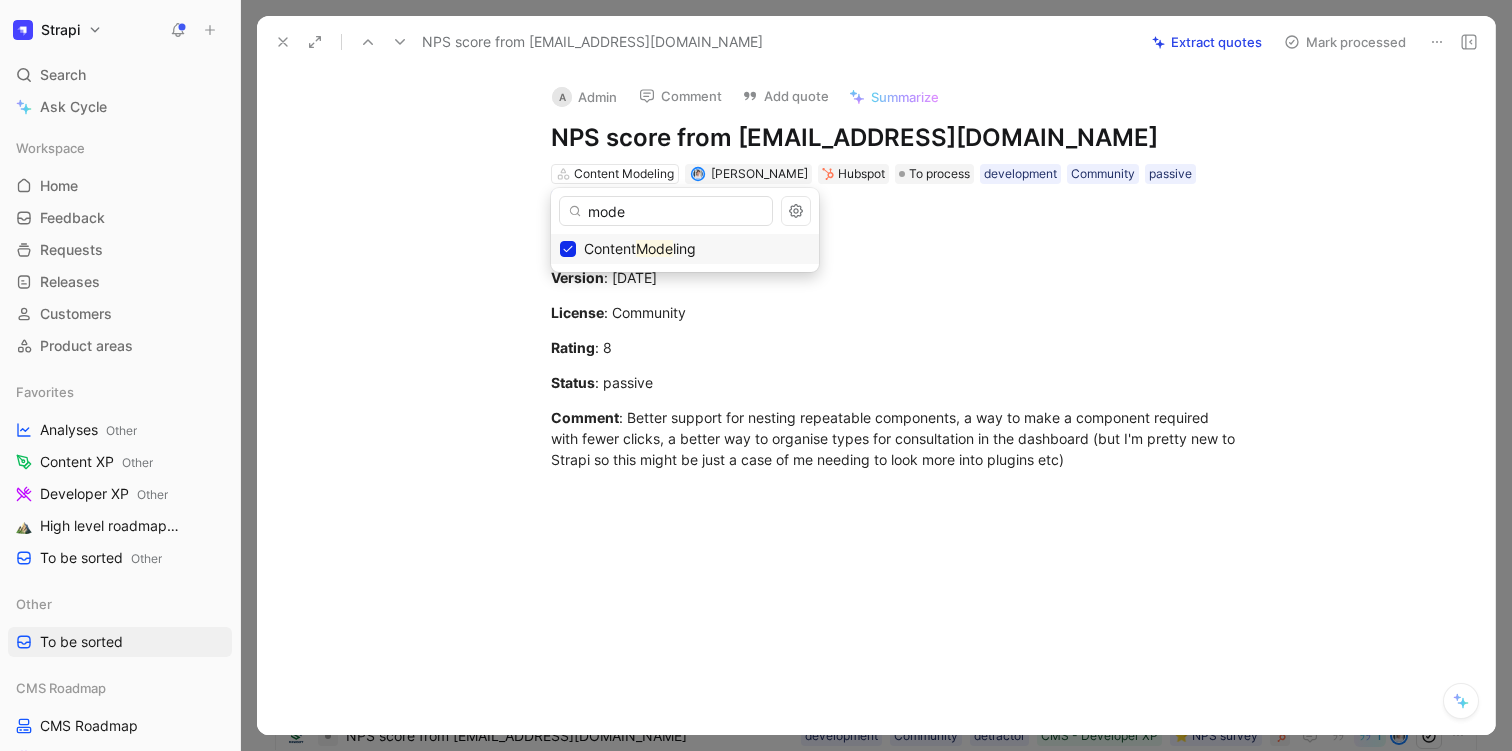 click on "mode" at bounding box center (666, 211) 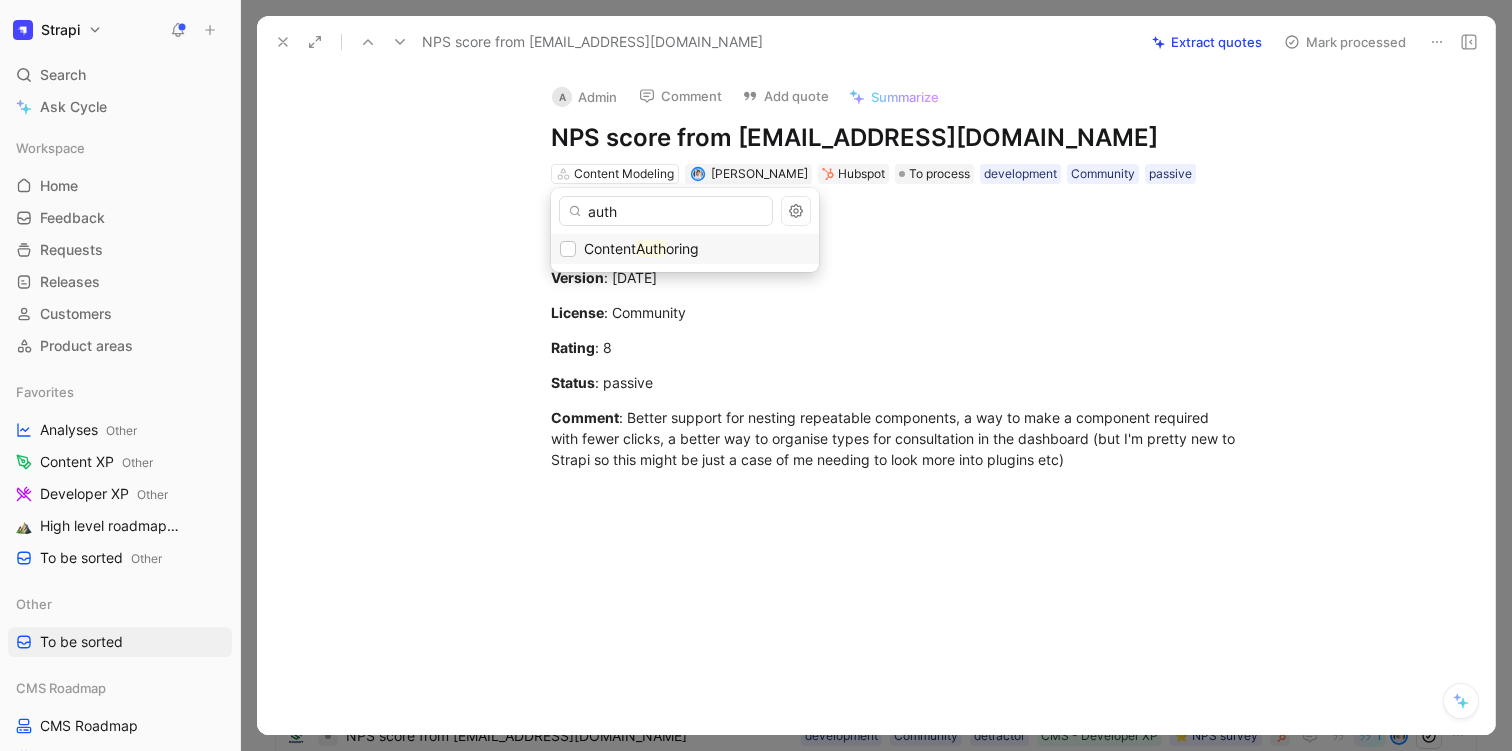 type on "auth" 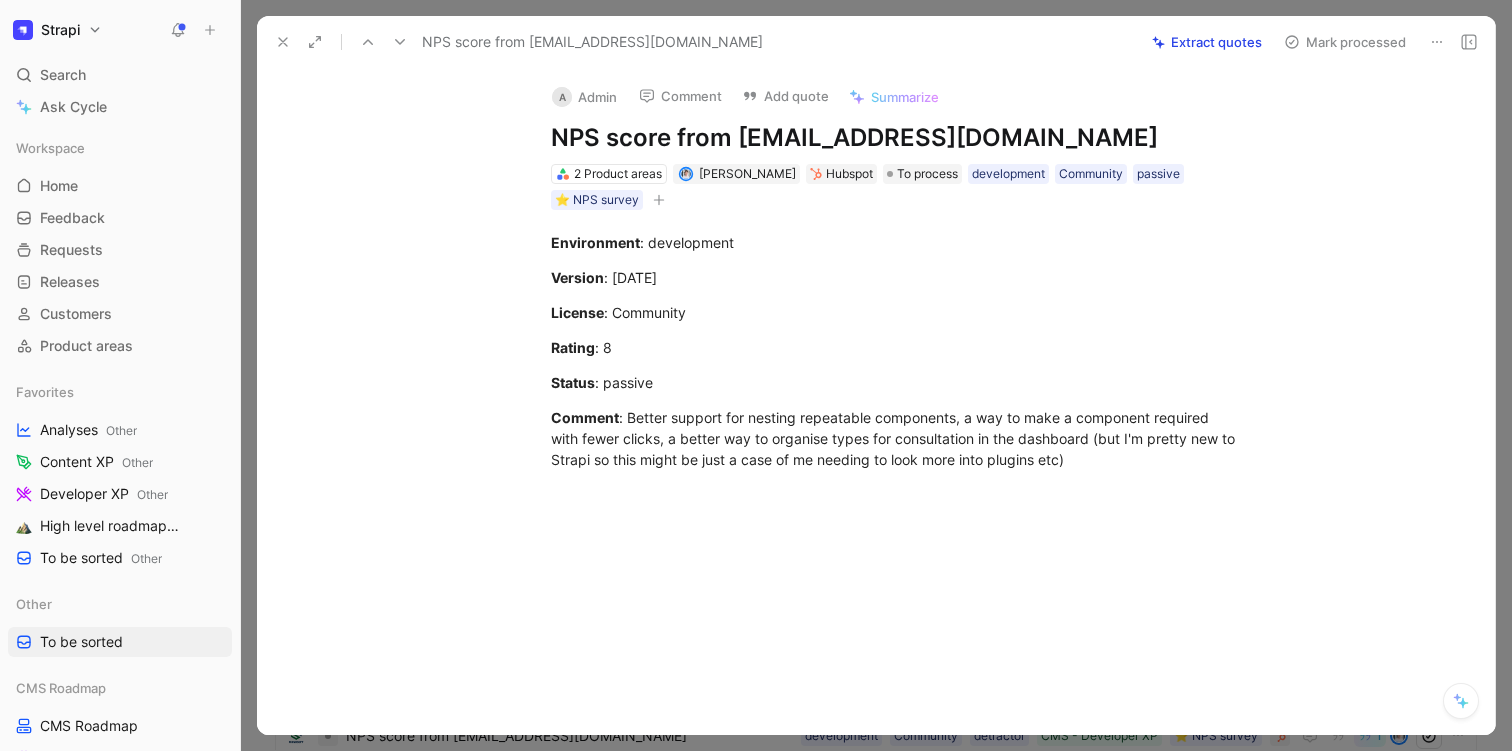 click 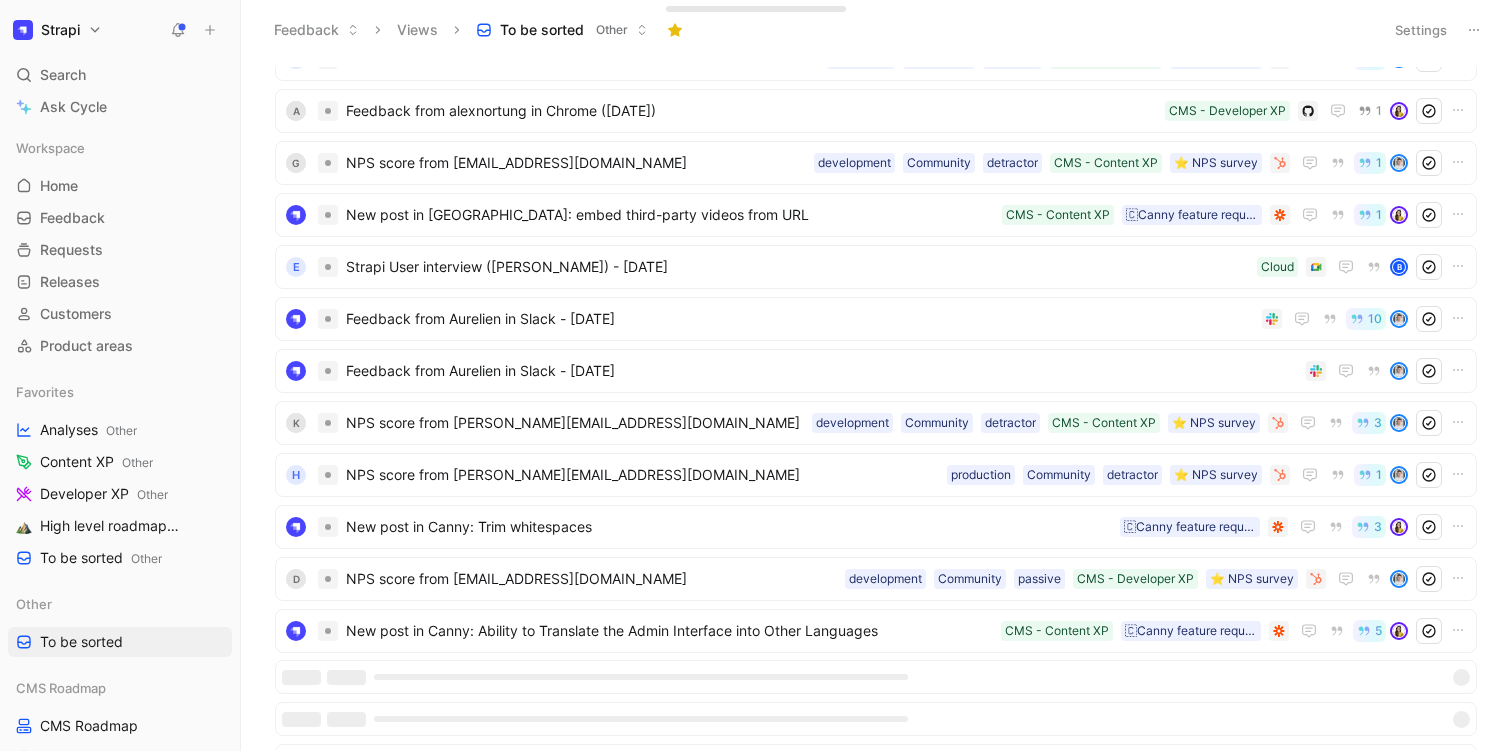 scroll, scrollTop: 4210, scrollLeft: 0, axis: vertical 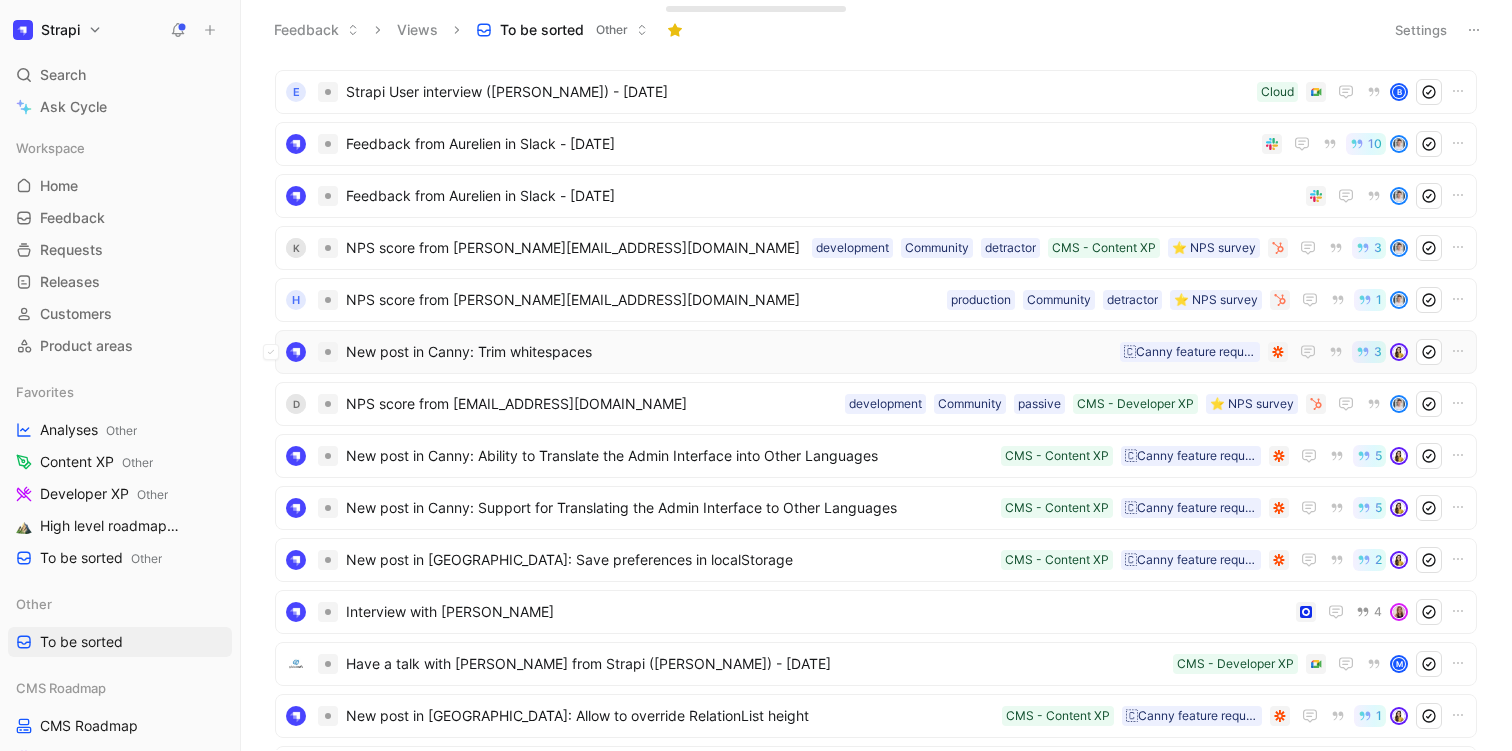 click on "New post in Canny: Trim whitespaces" at bounding box center [729, 352] 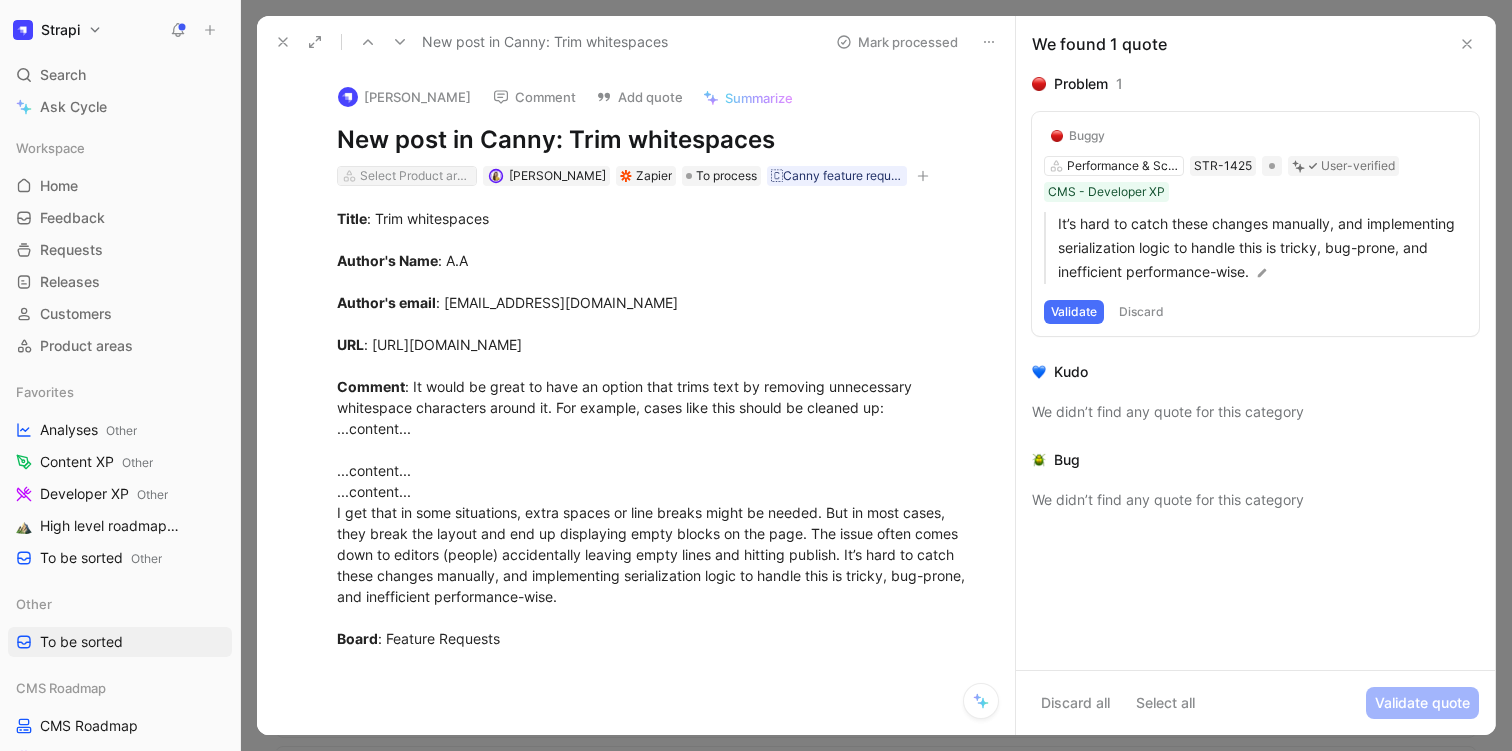 click on "Select Product areas" at bounding box center (416, 176) 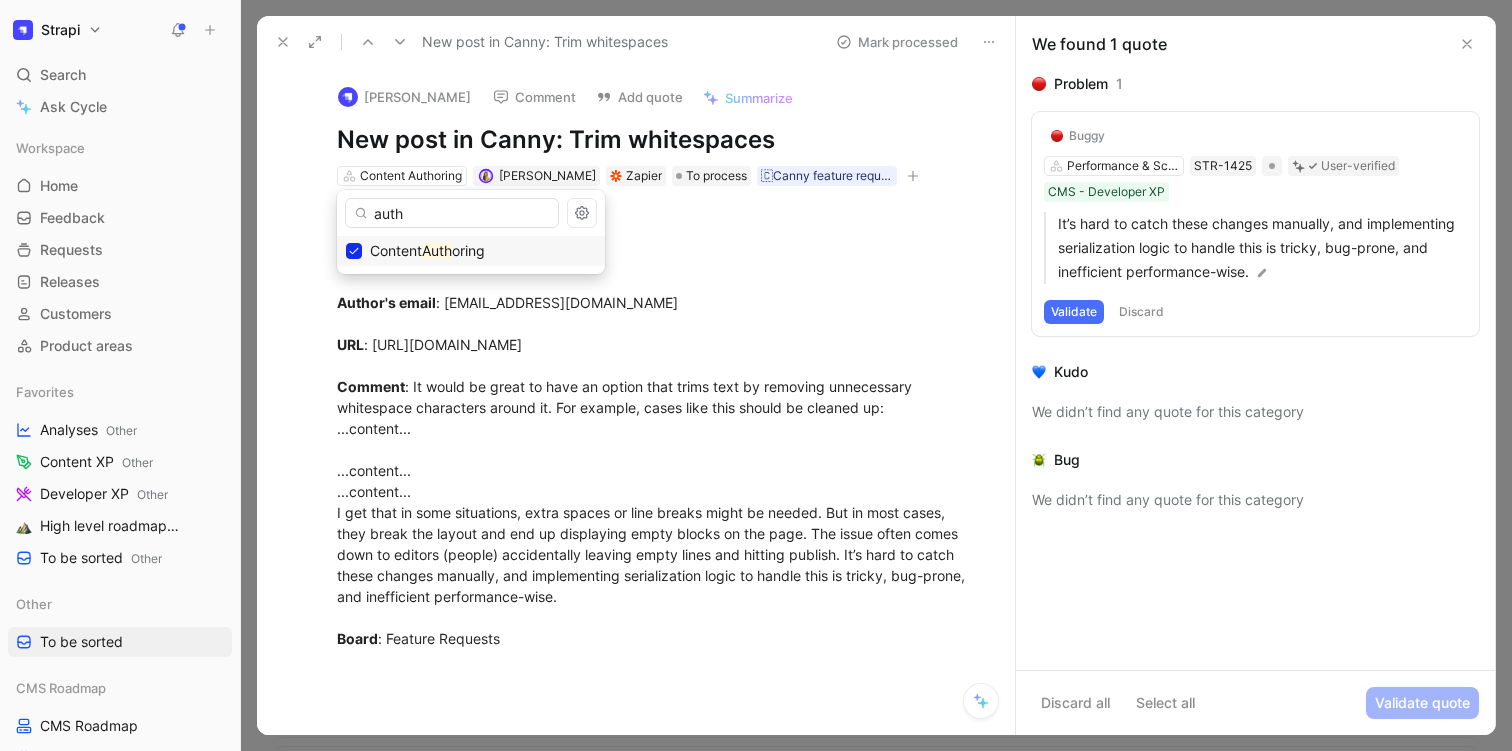 type on "auth" 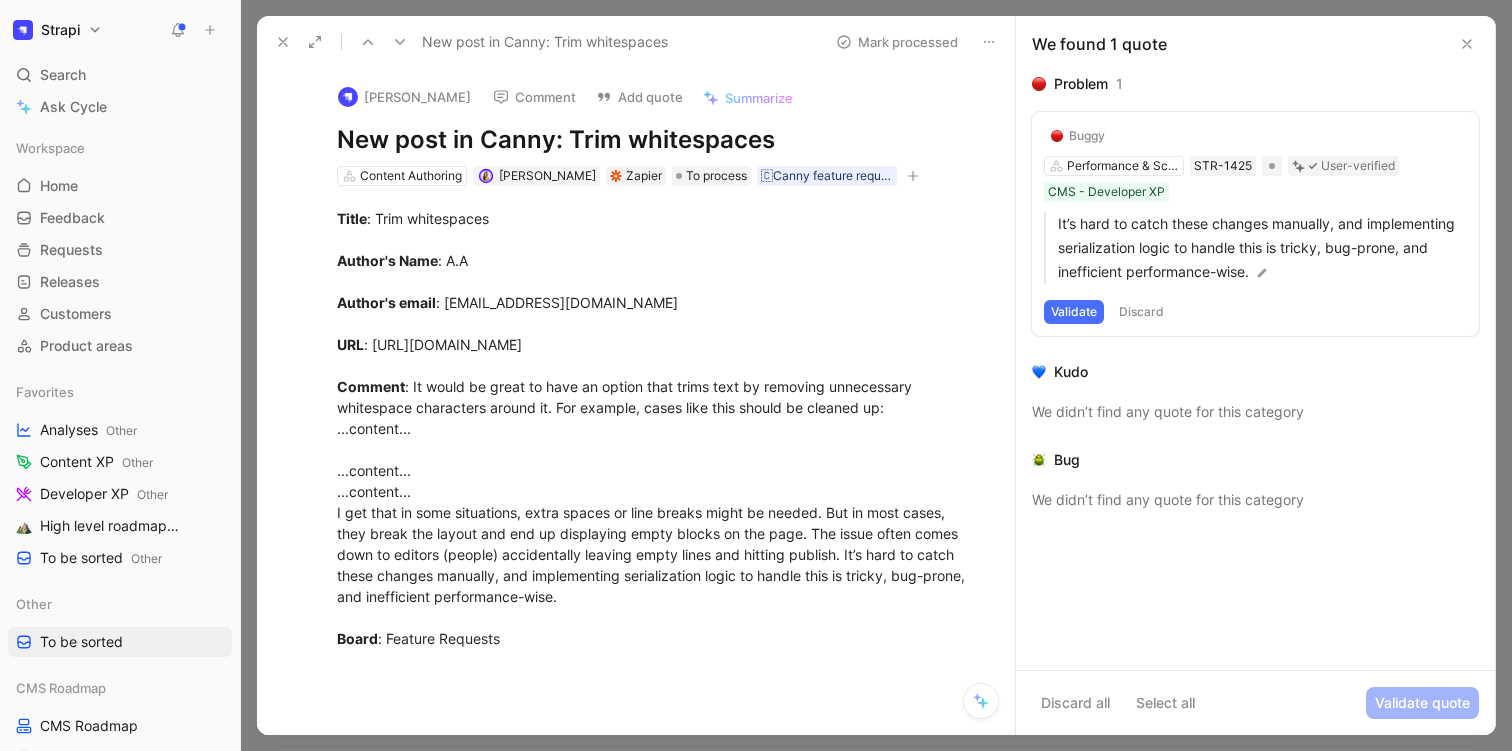 click 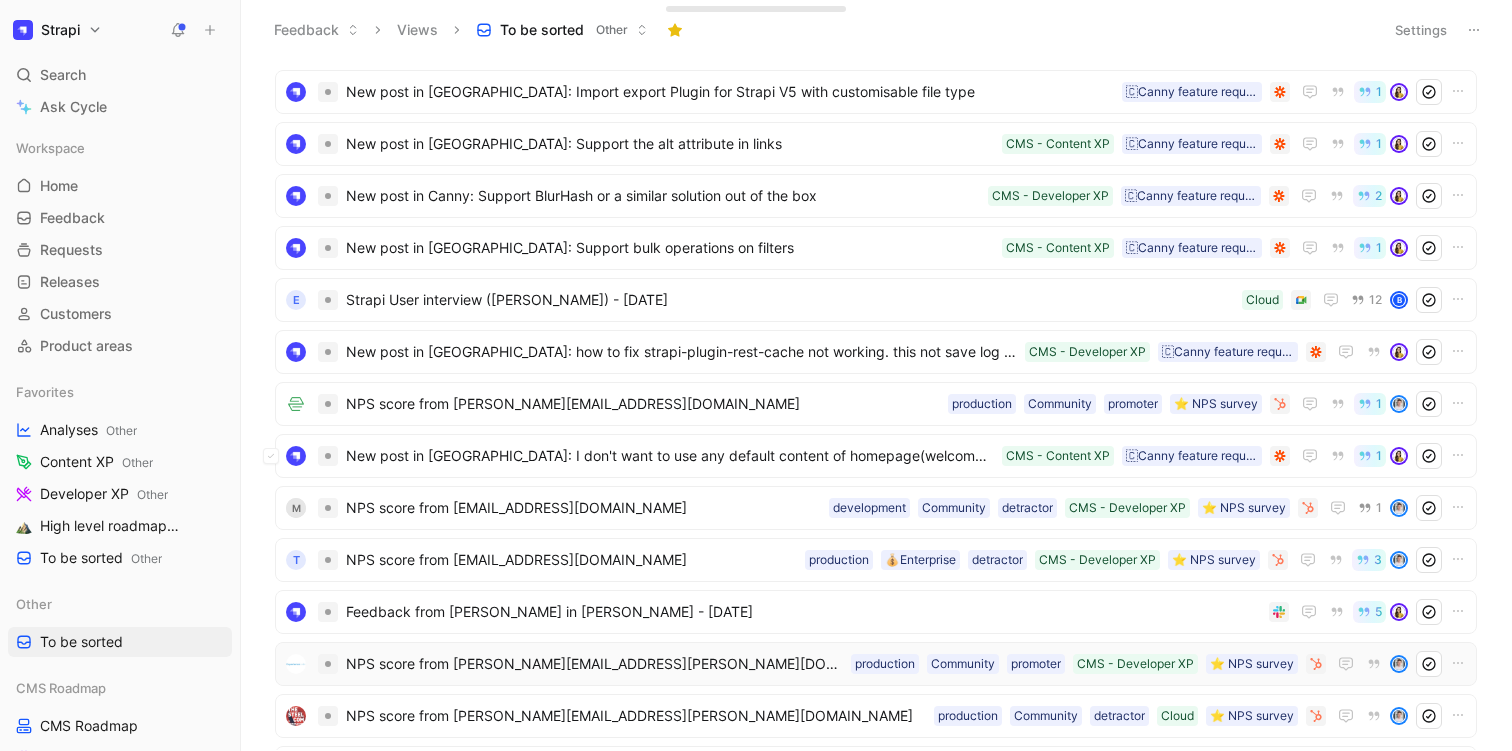 scroll, scrollTop: 5284, scrollLeft: 0, axis: vertical 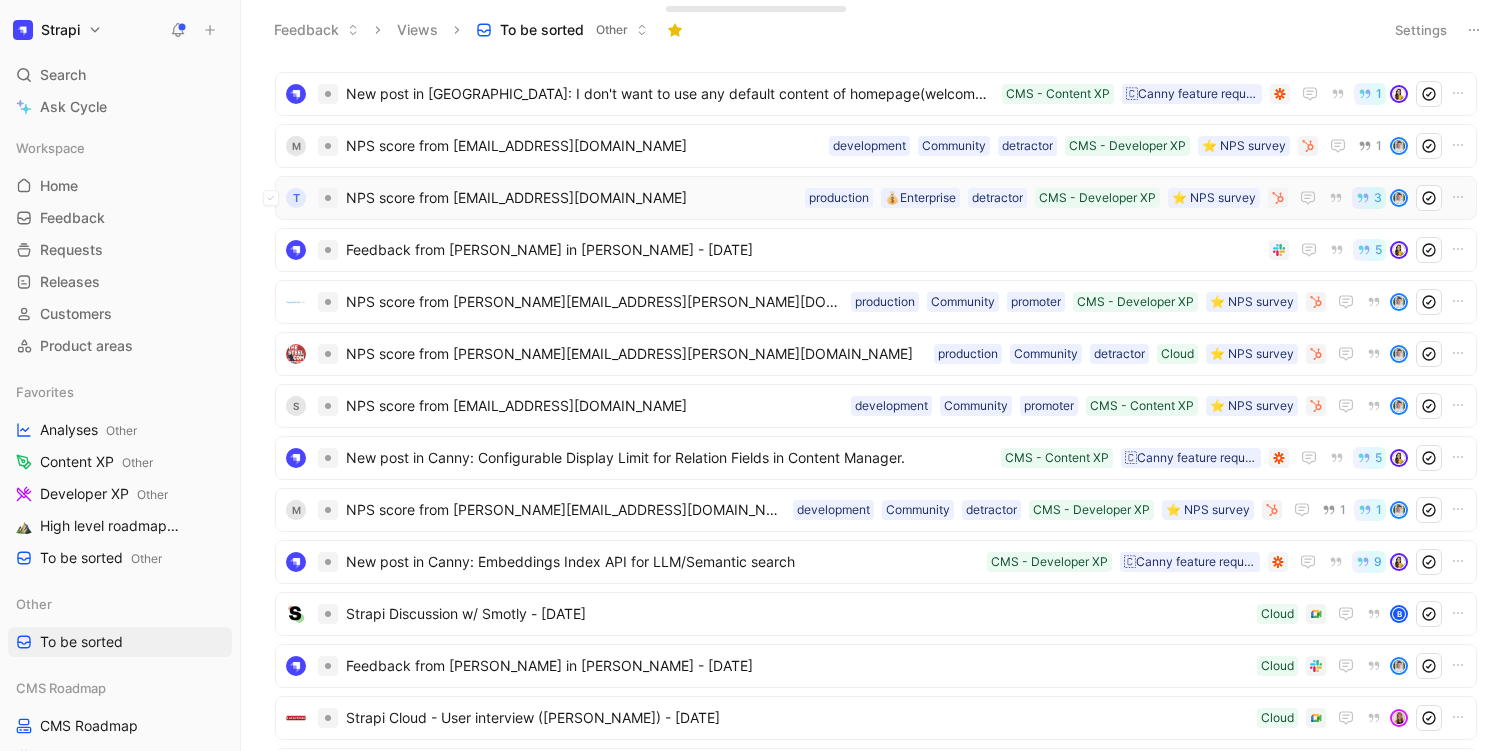 click on "NPS score from [EMAIL_ADDRESS][DOMAIN_NAME]" at bounding box center [571, 198] 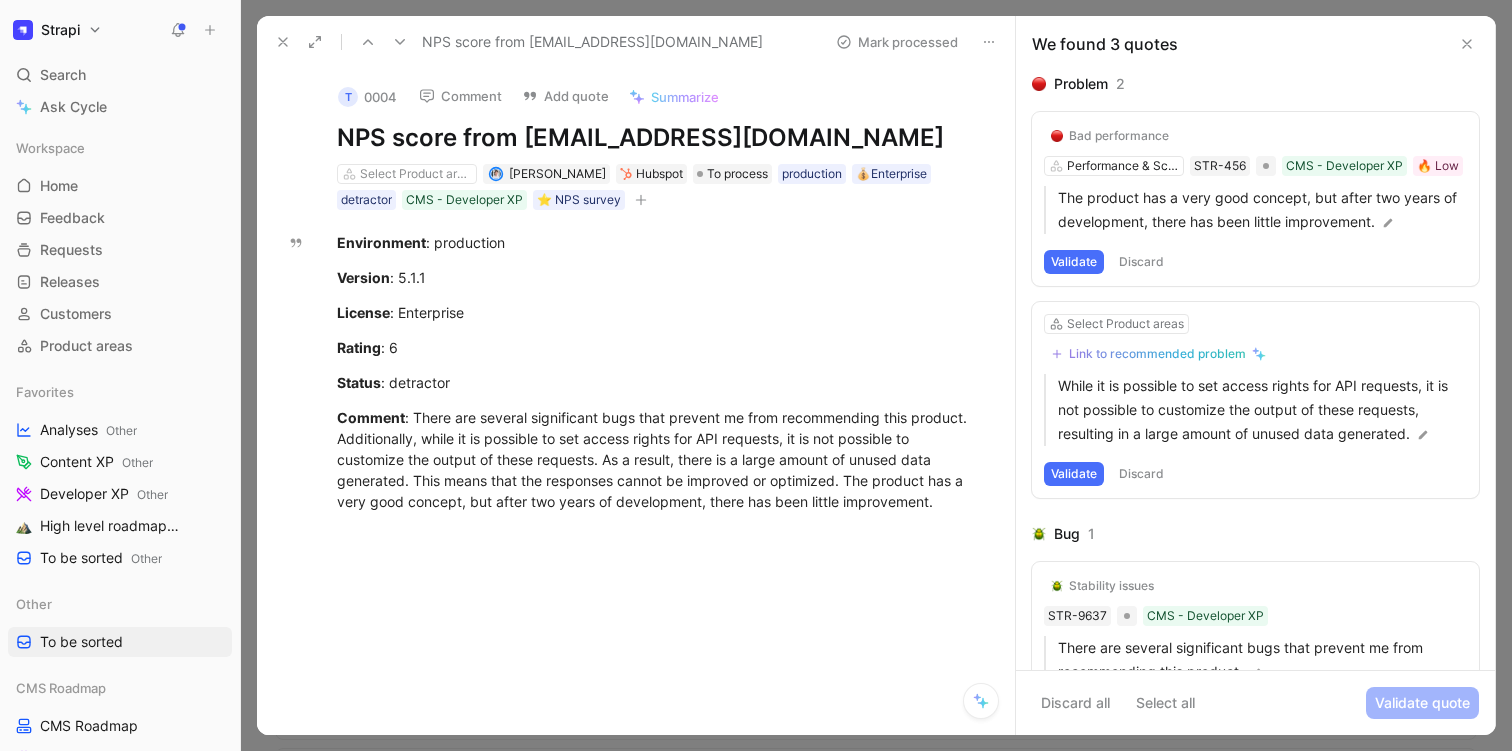 click on "Select Product areas" at bounding box center (407, 174) 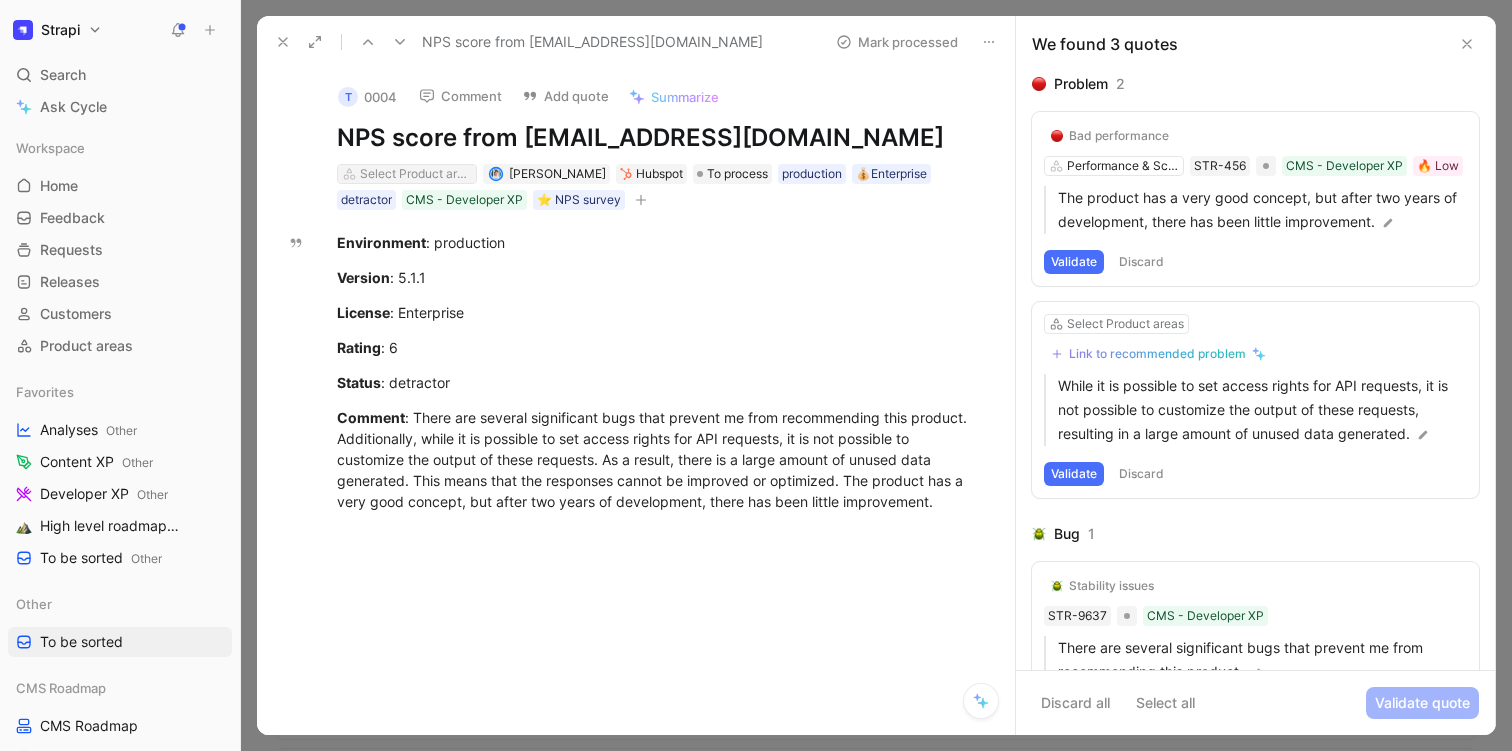 click on "Select Product areas" at bounding box center [416, 174] 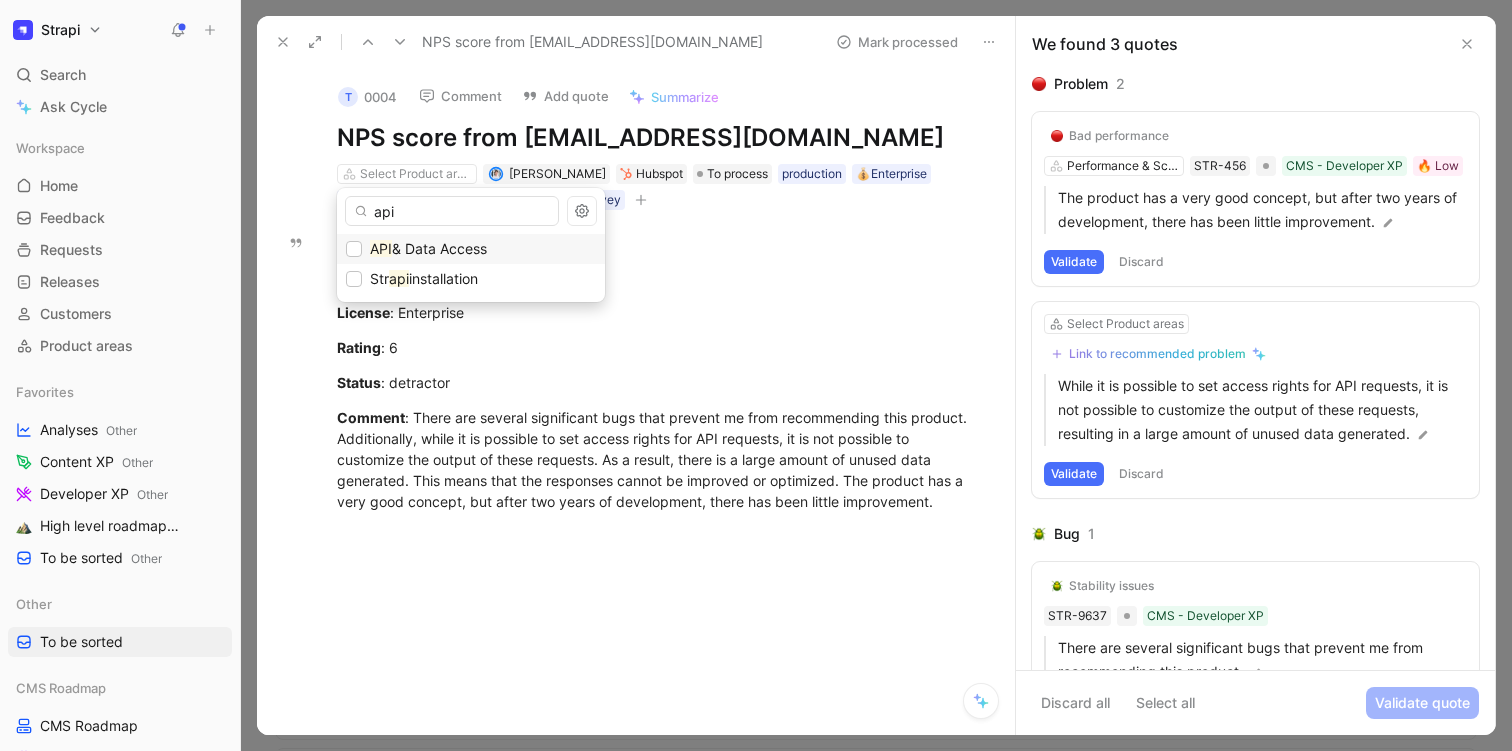 type on "api" 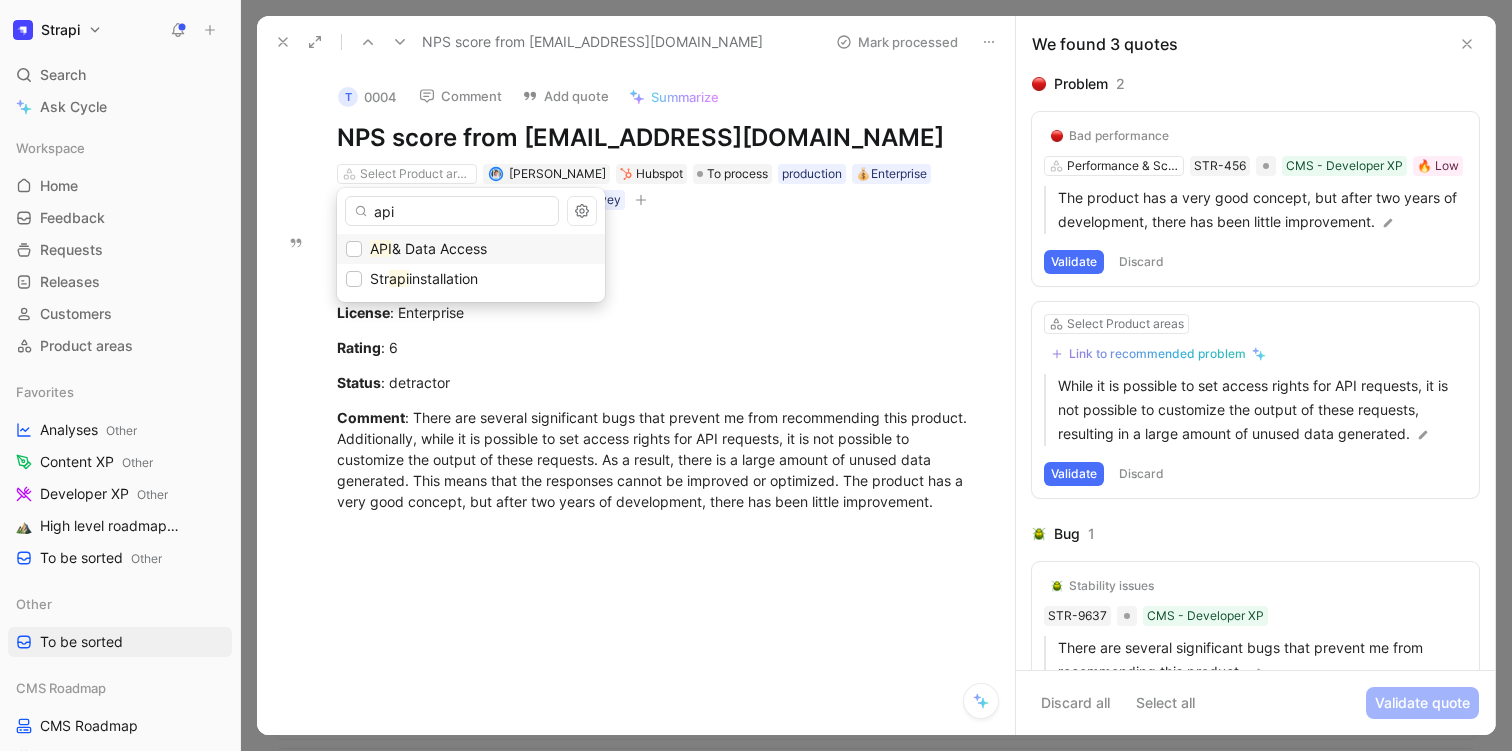 click on "API" at bounding box center [381, 248] 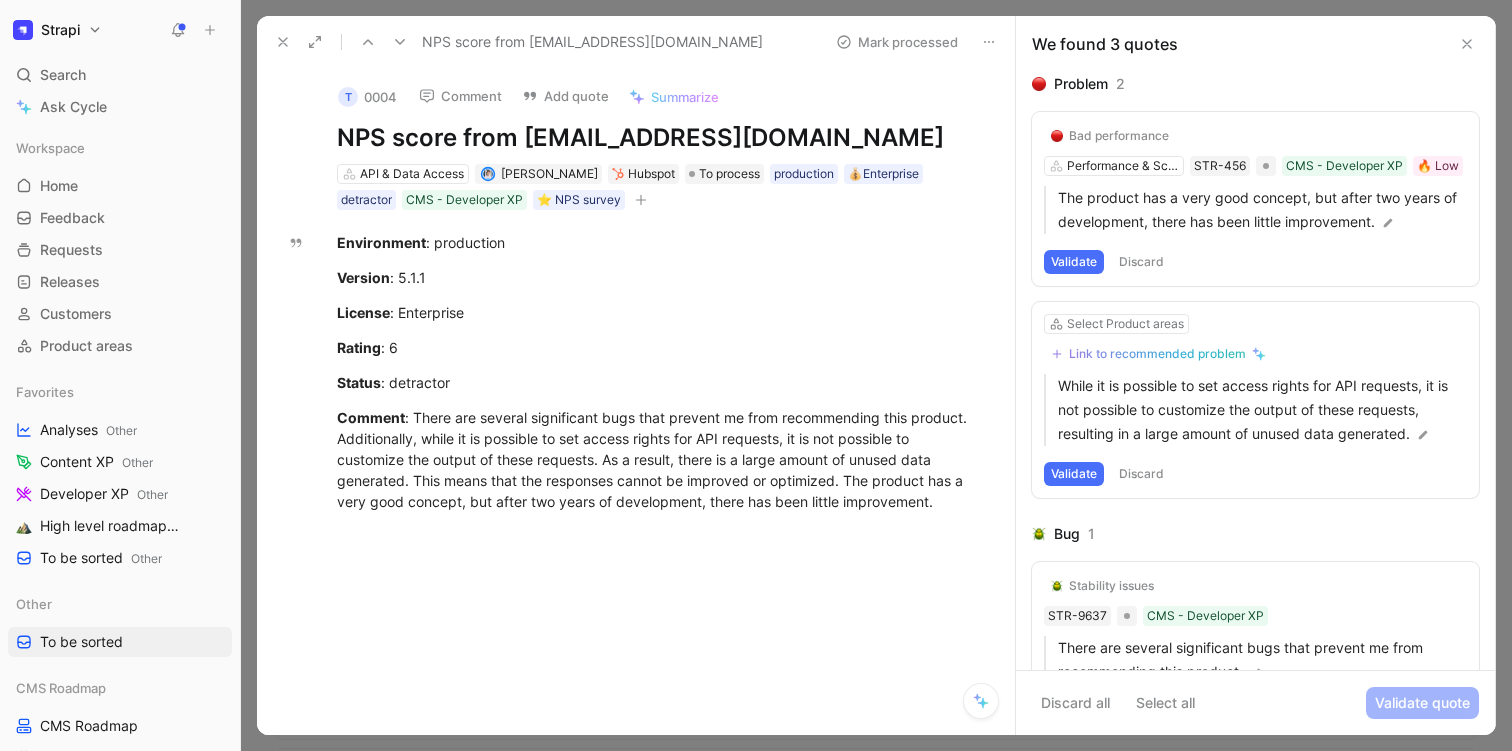 click 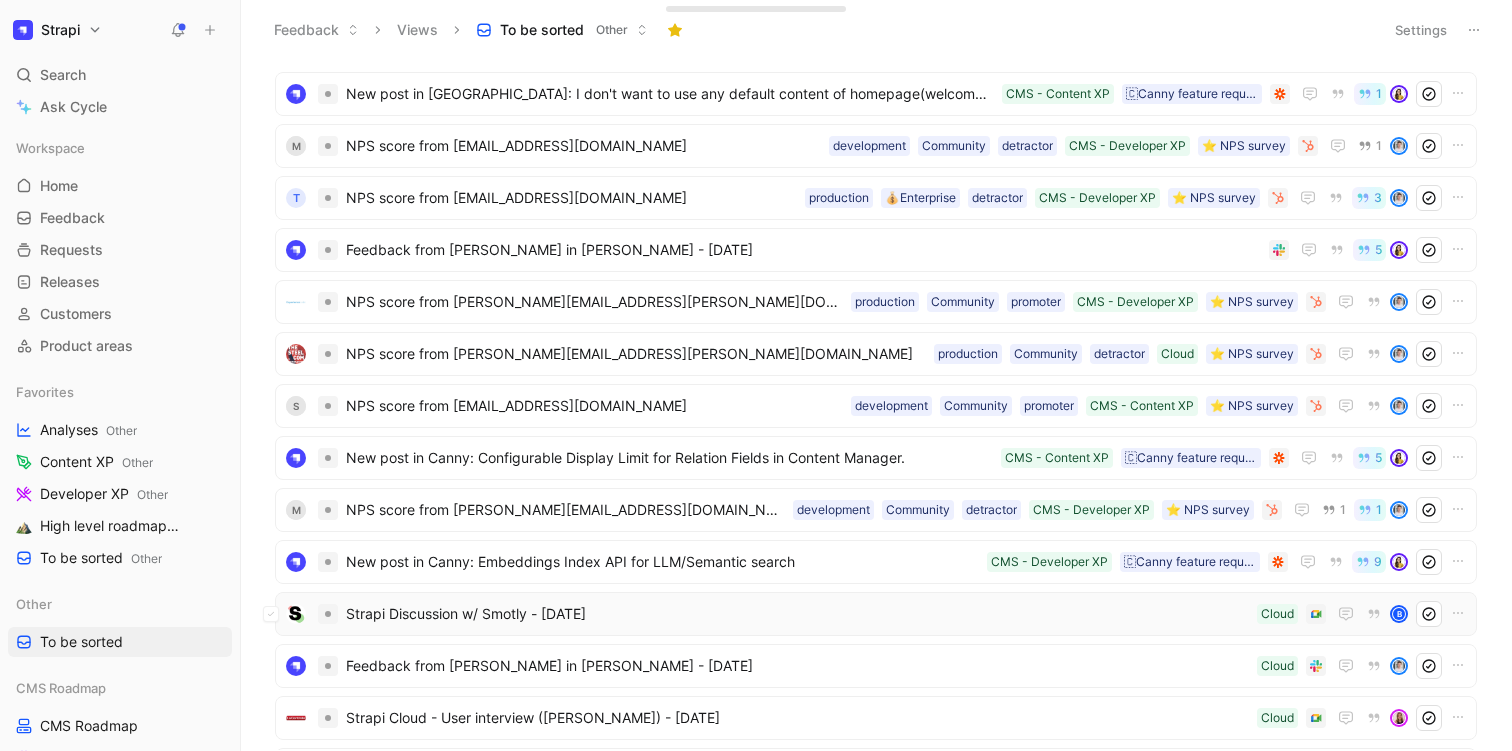 click on "Strapi Discussion w/ Smotly - [DATE]" at bounding box center [797, 614] 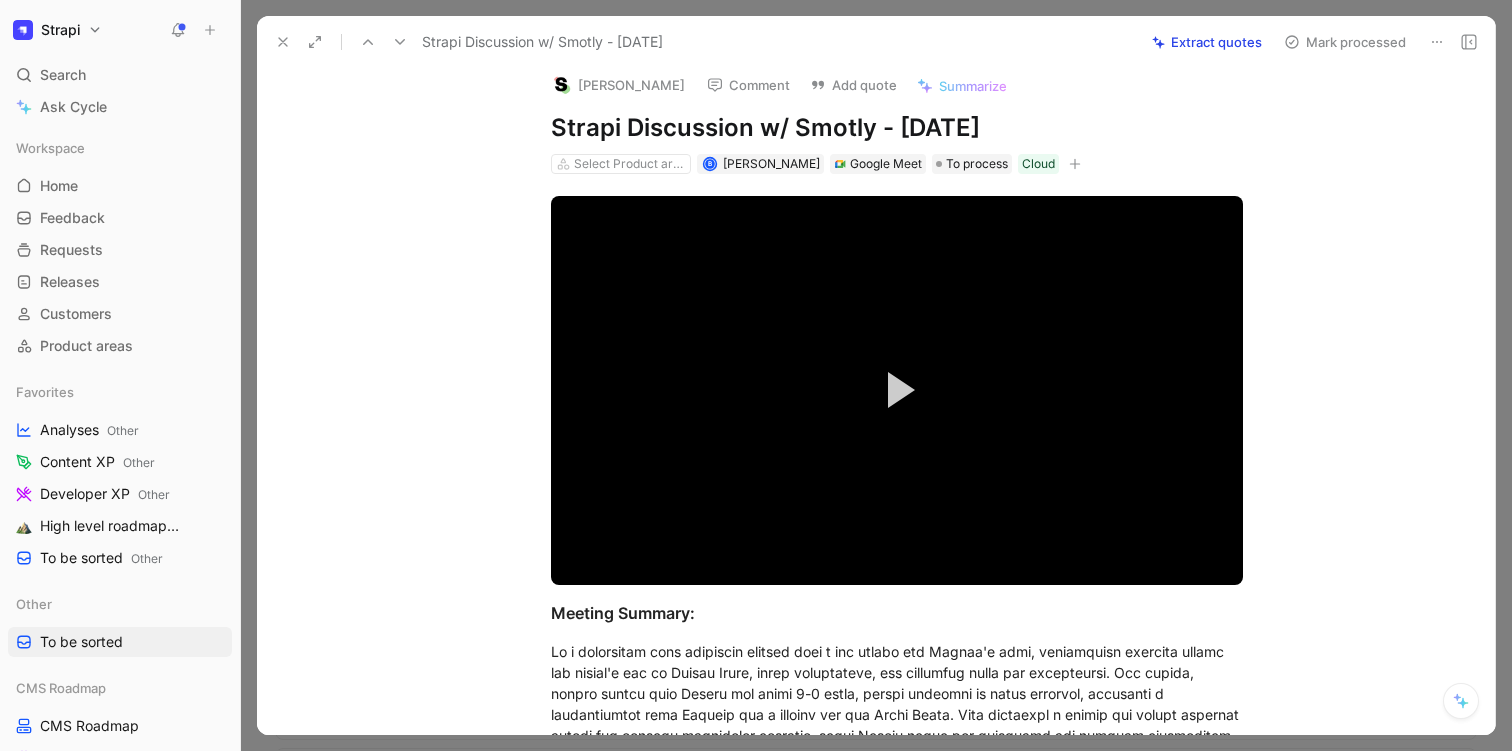 scroll, scrollTop: 0, scrollLeft: 0, axis: both 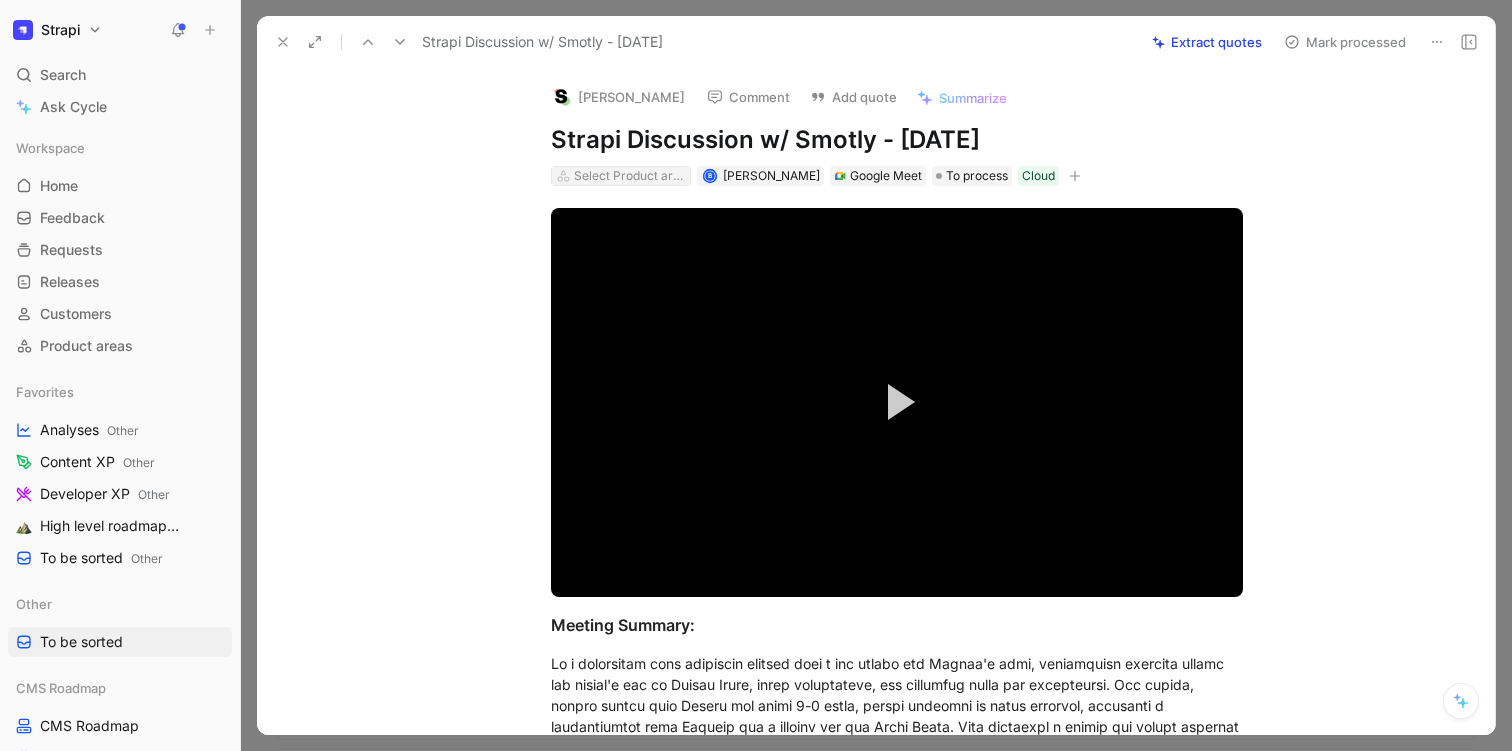 click on "Select Product areas" at bounding box center (630, 176) 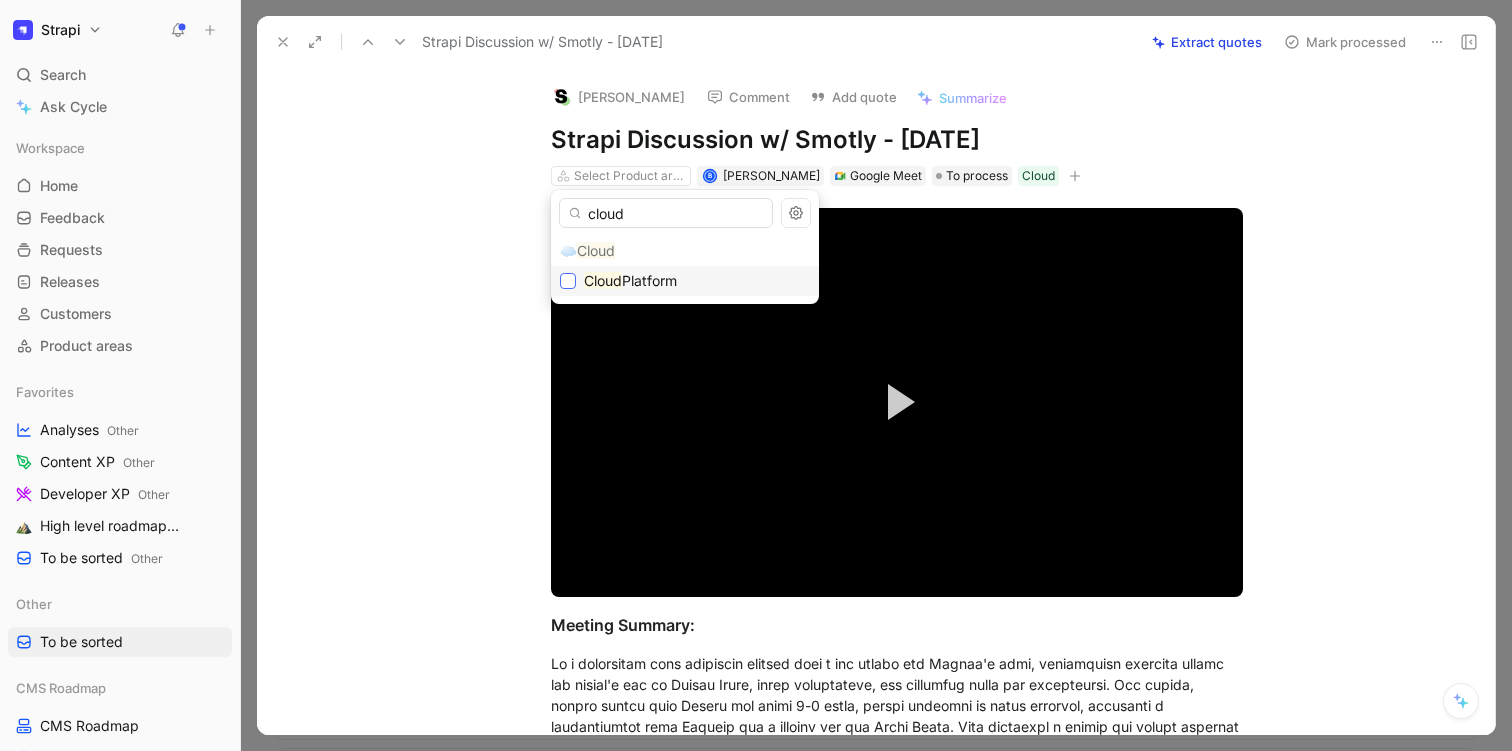 type on "cloud" 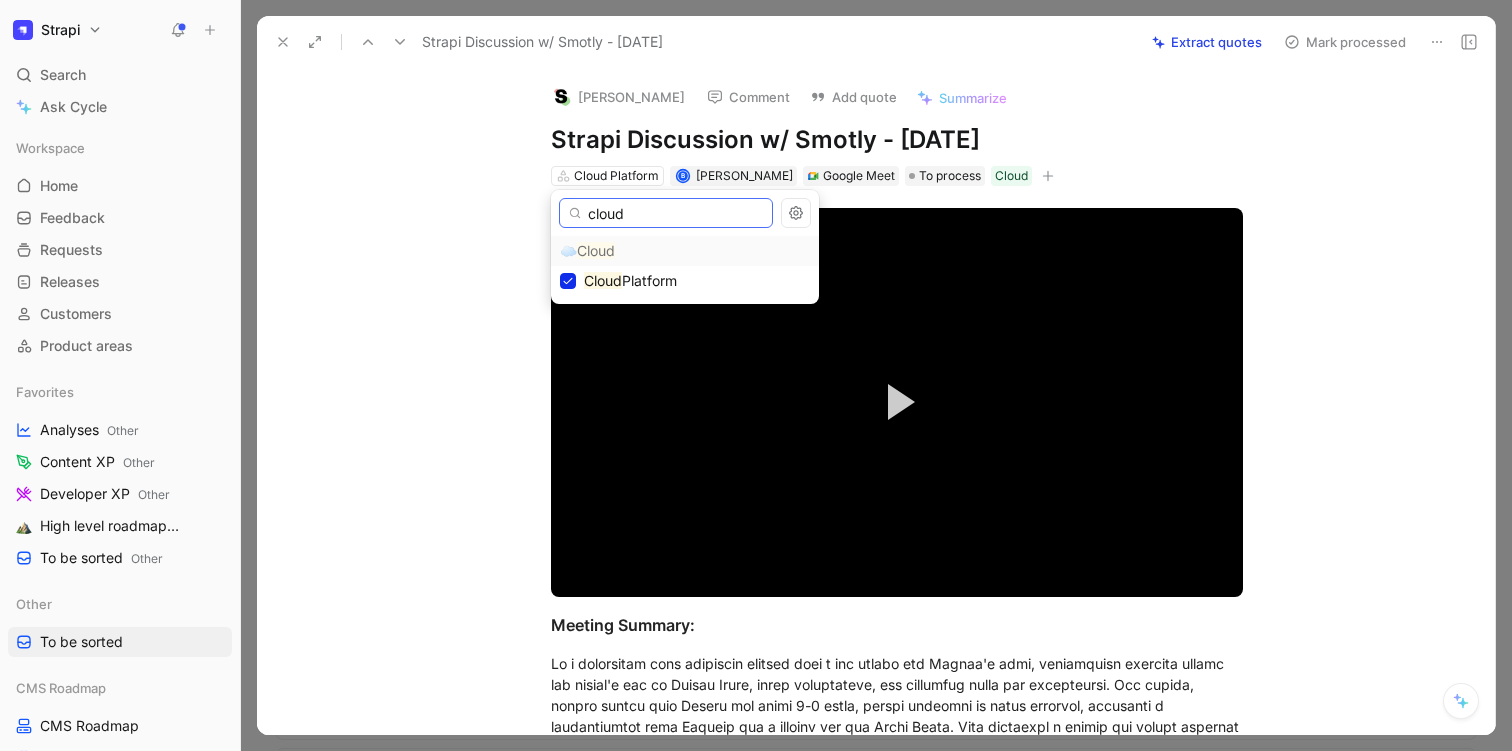 click on "cloud" at bounding box center [666, 213] 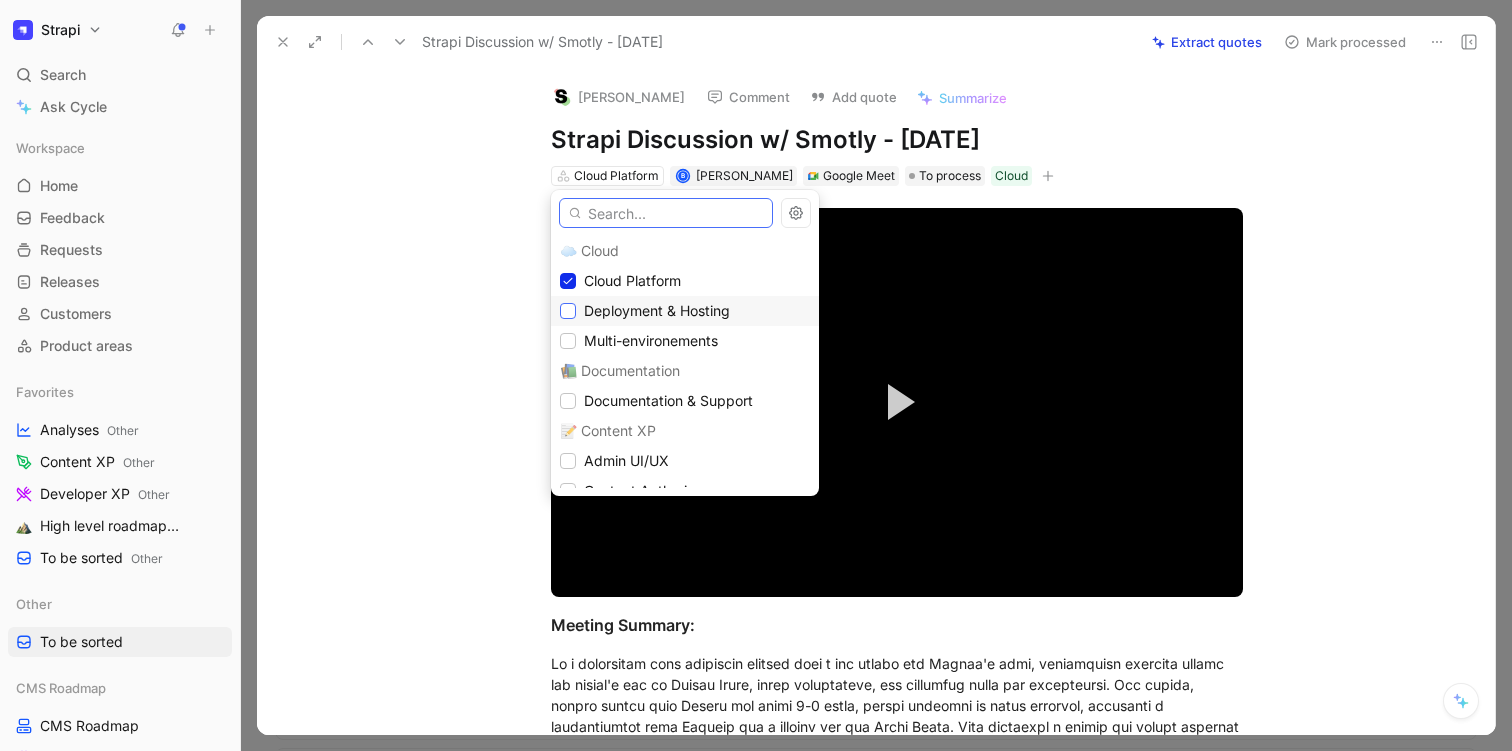 type 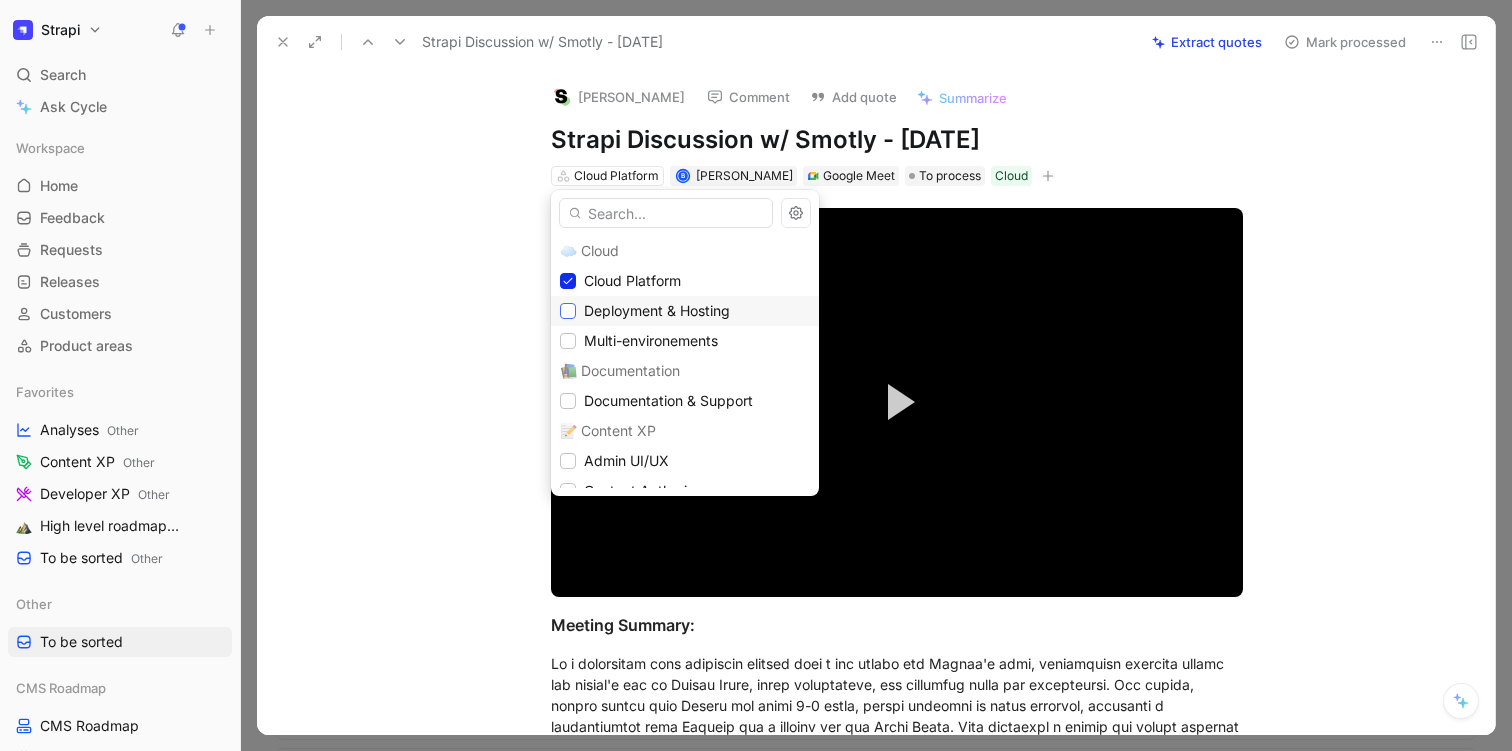 click 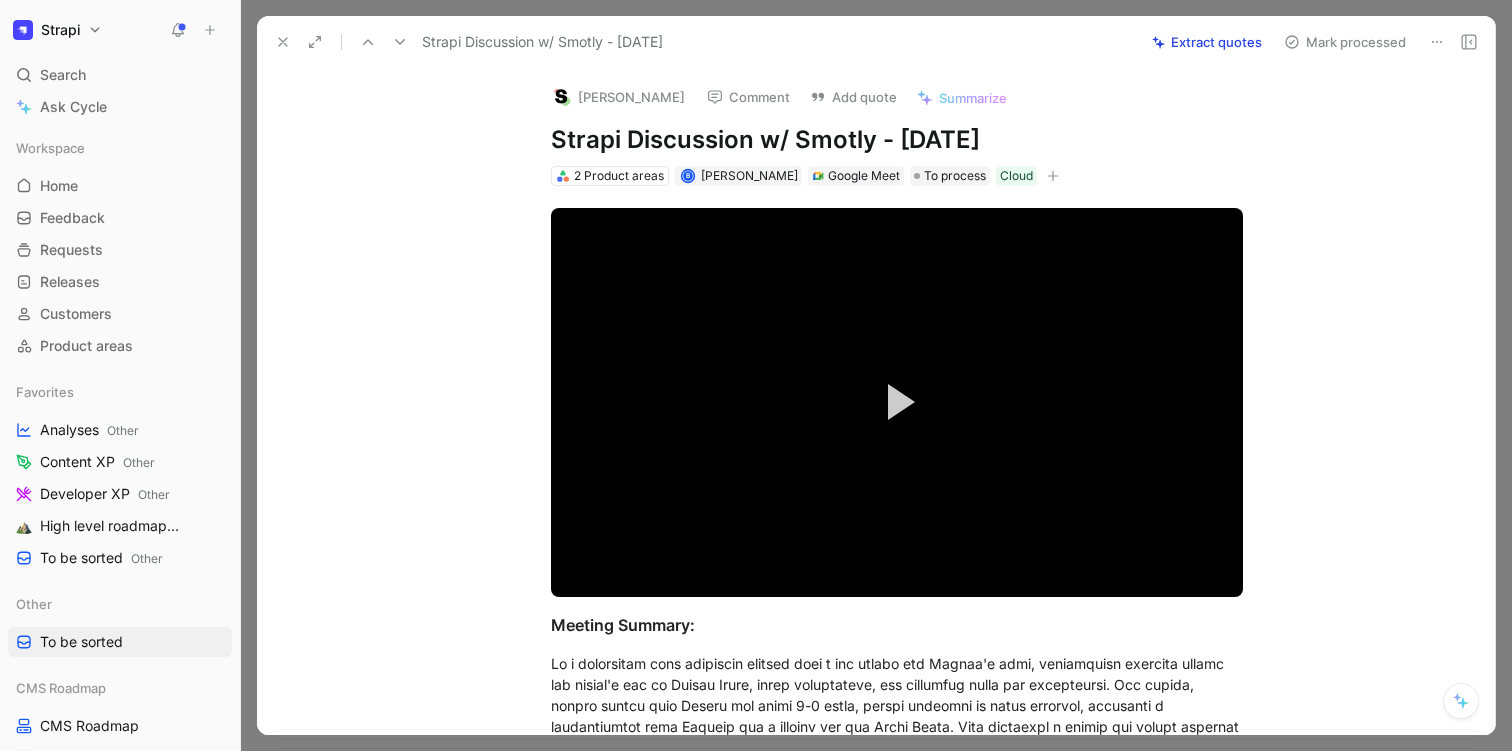 click 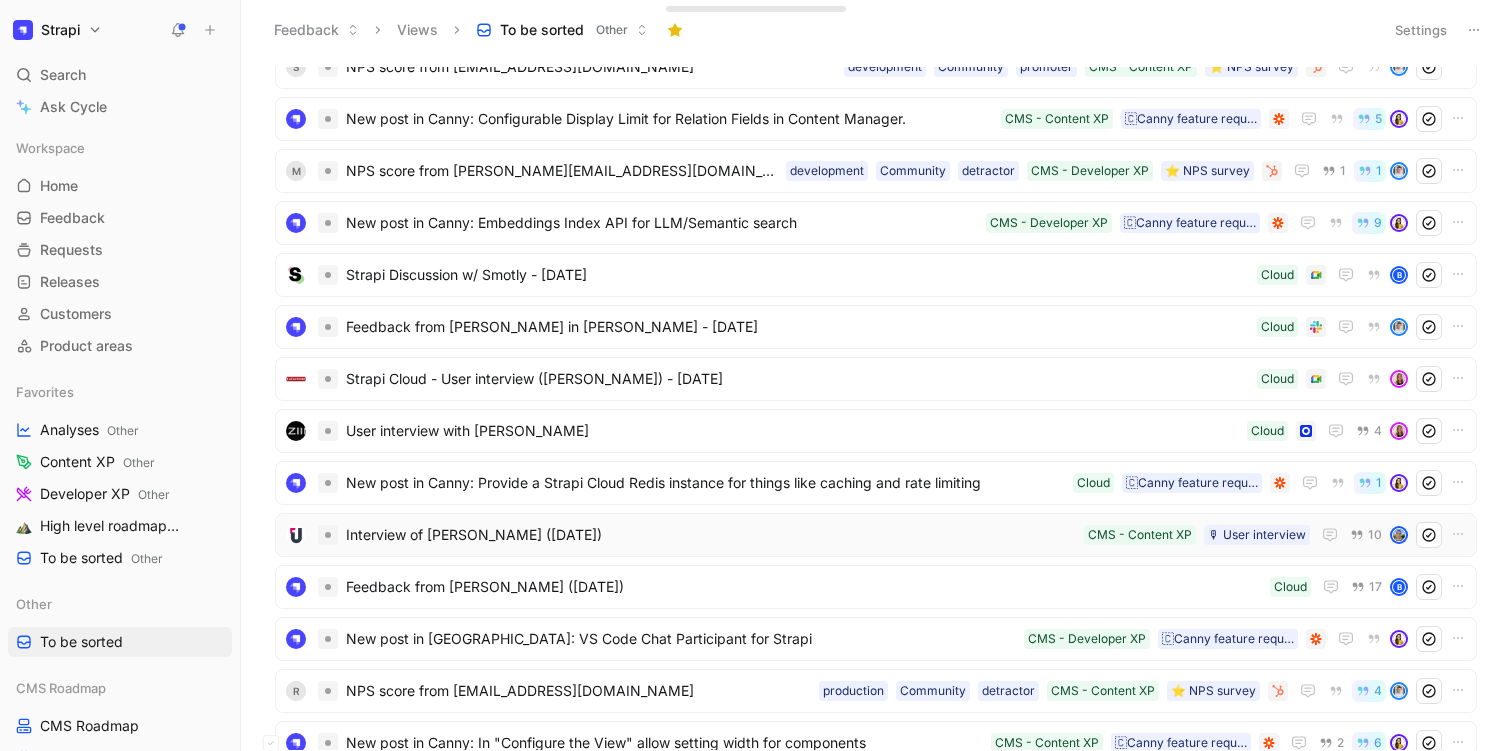 scroll, scrollTop: 5754, scrollLeft: 0, axis: vertical 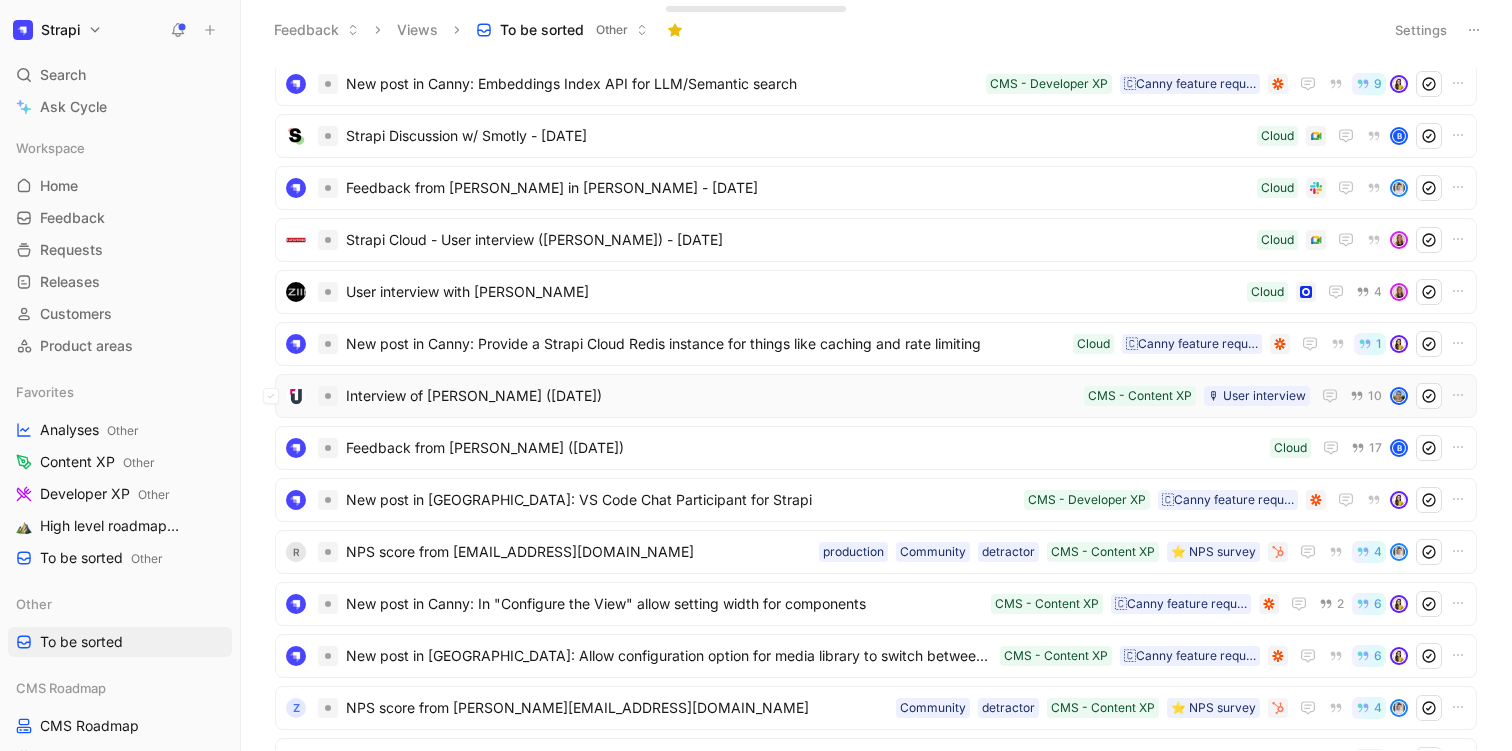 click on "Interview of [PERSON_NAME] ([DATE])" at bounding box center [711, 396] 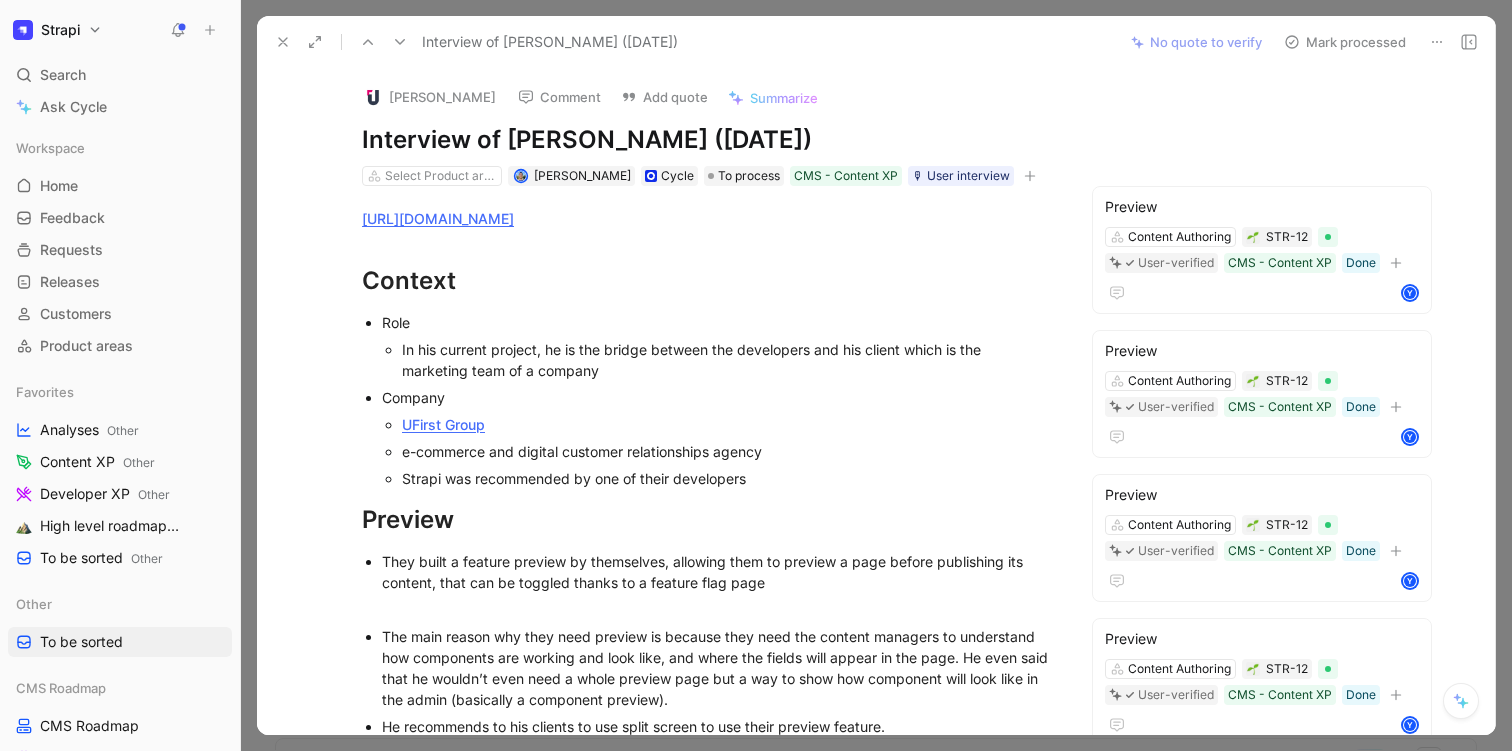 click 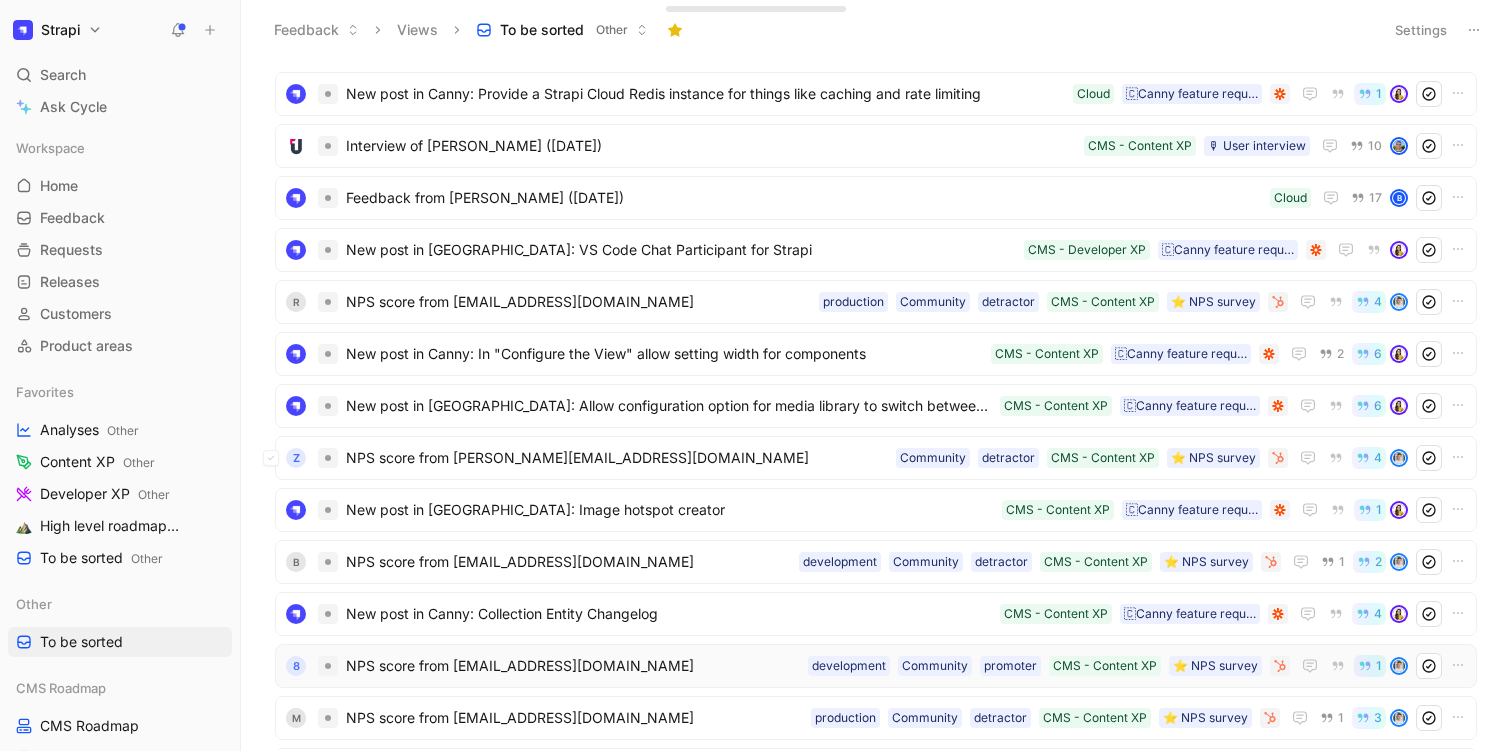 scroll, scrollTop: 6126, scrollLeft: 0, axis: vertical 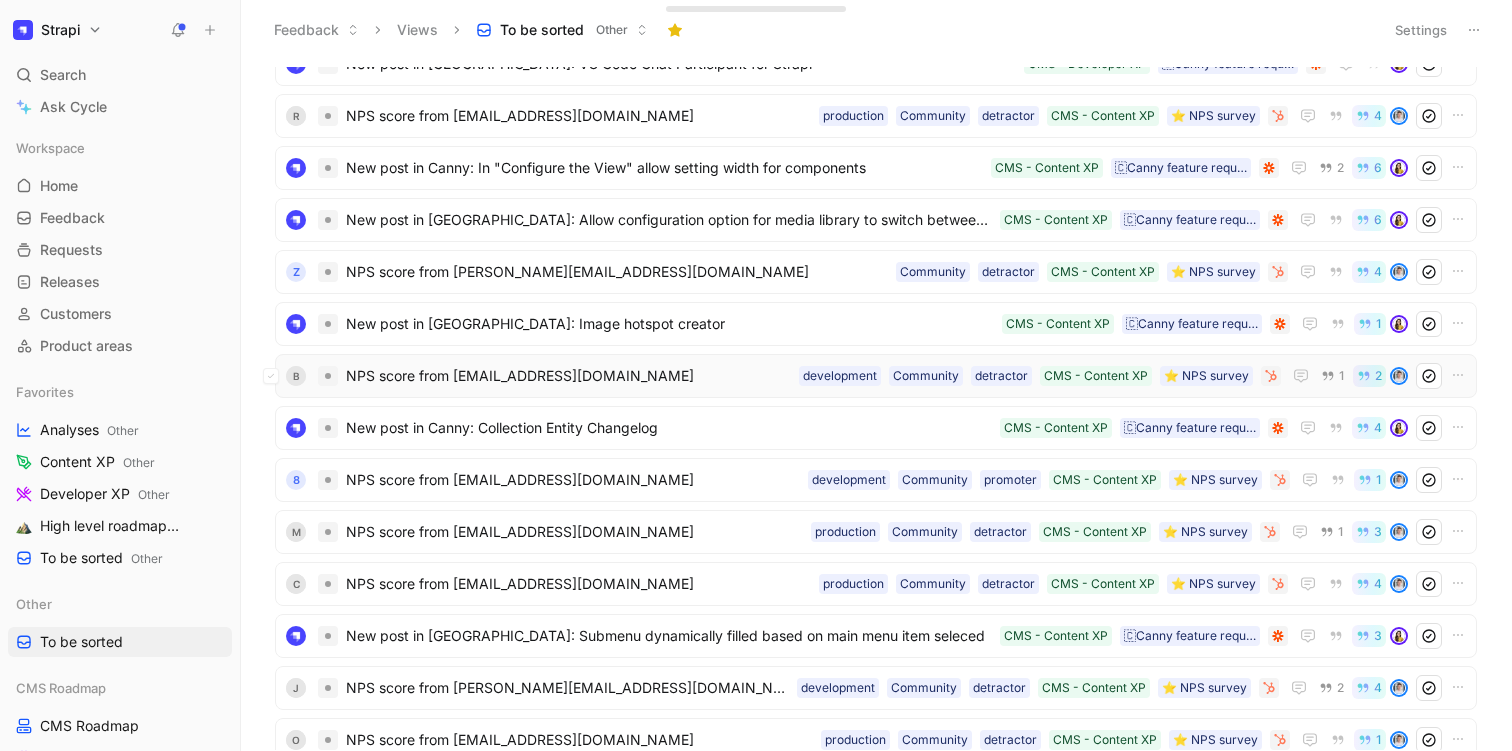 click on "B NPS score from [EMAIL_ADDRESS][DOMAIN_NAME] ⭐️ NPS survey CMS - Content XP detractor Community development 1 2" at bounding box center [876, 376] 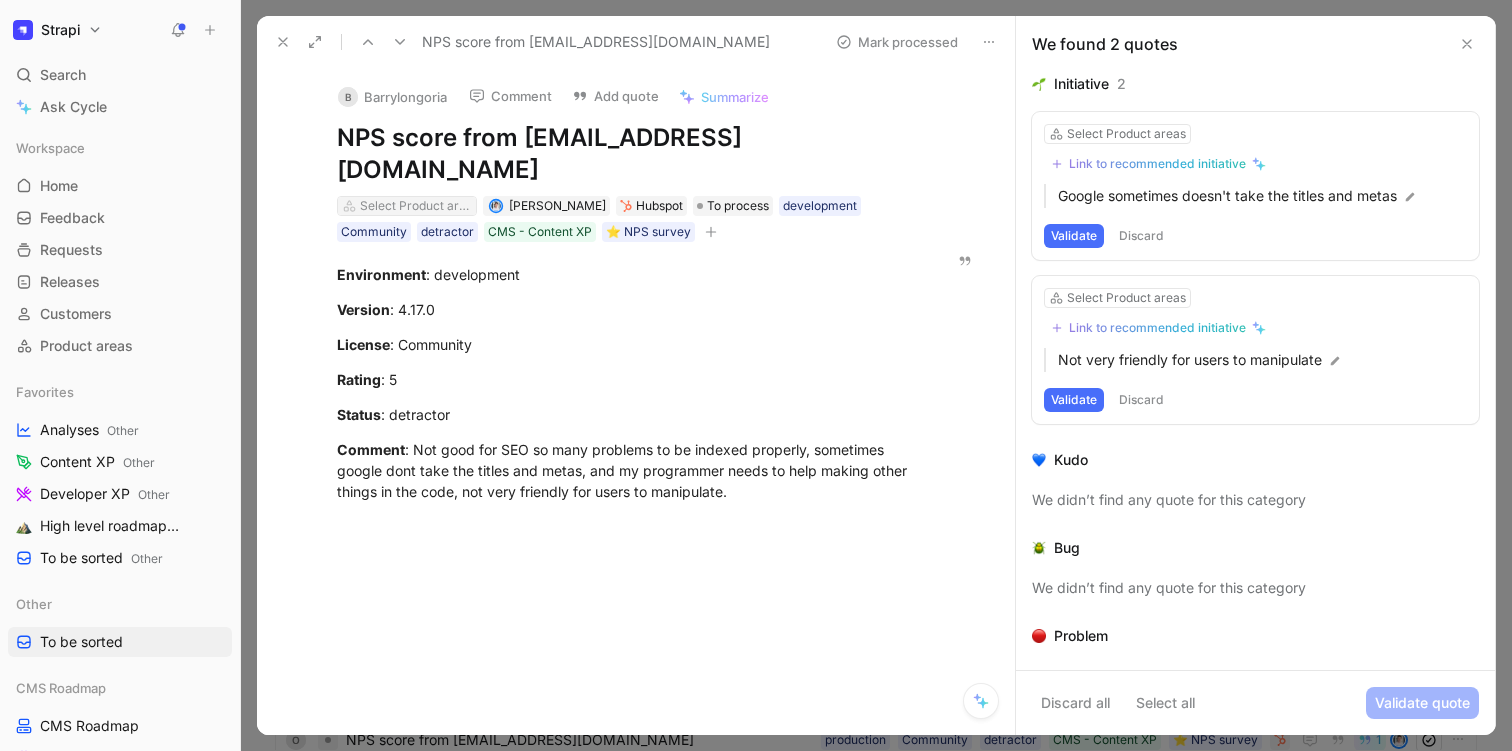 click on "Select Product areas" at bounding box center [416, 206] 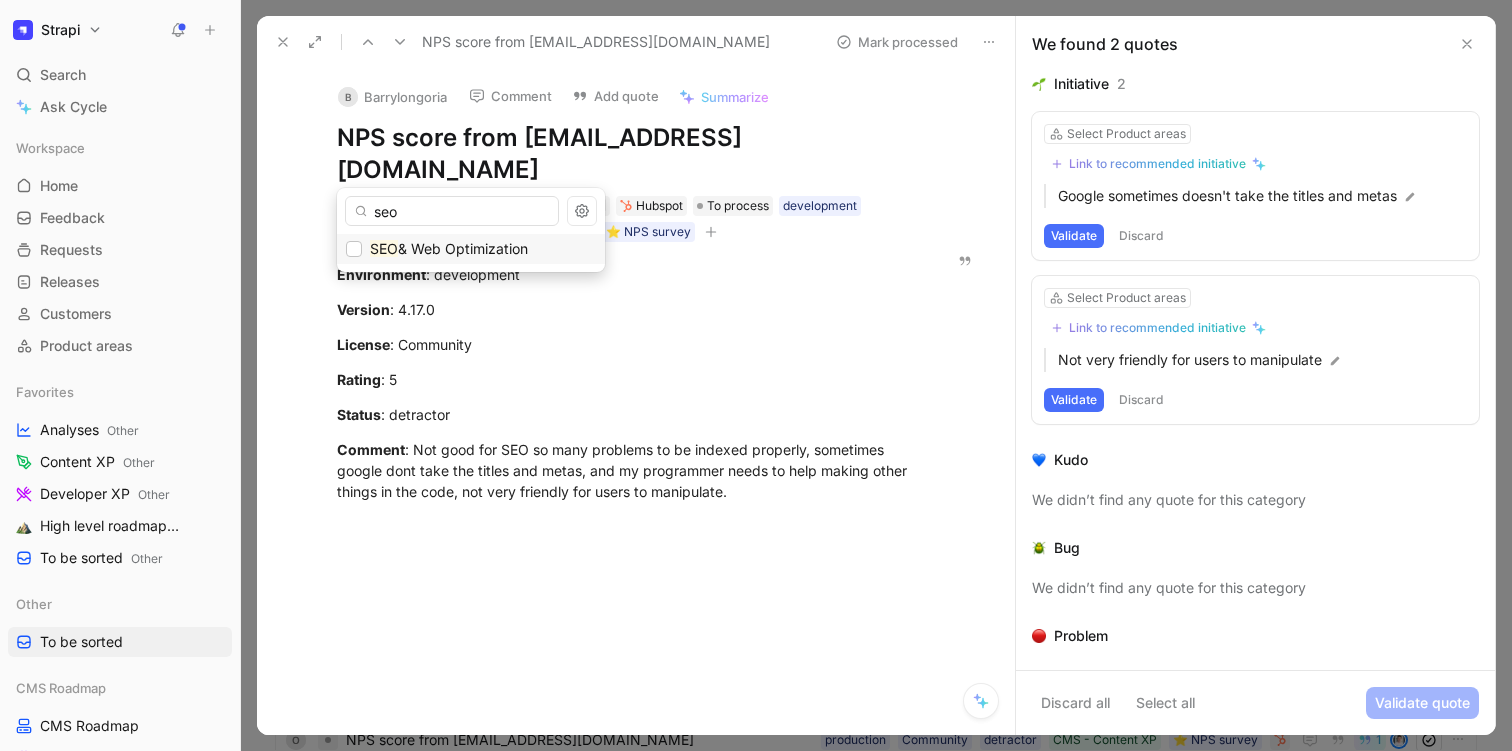 type on "seo" 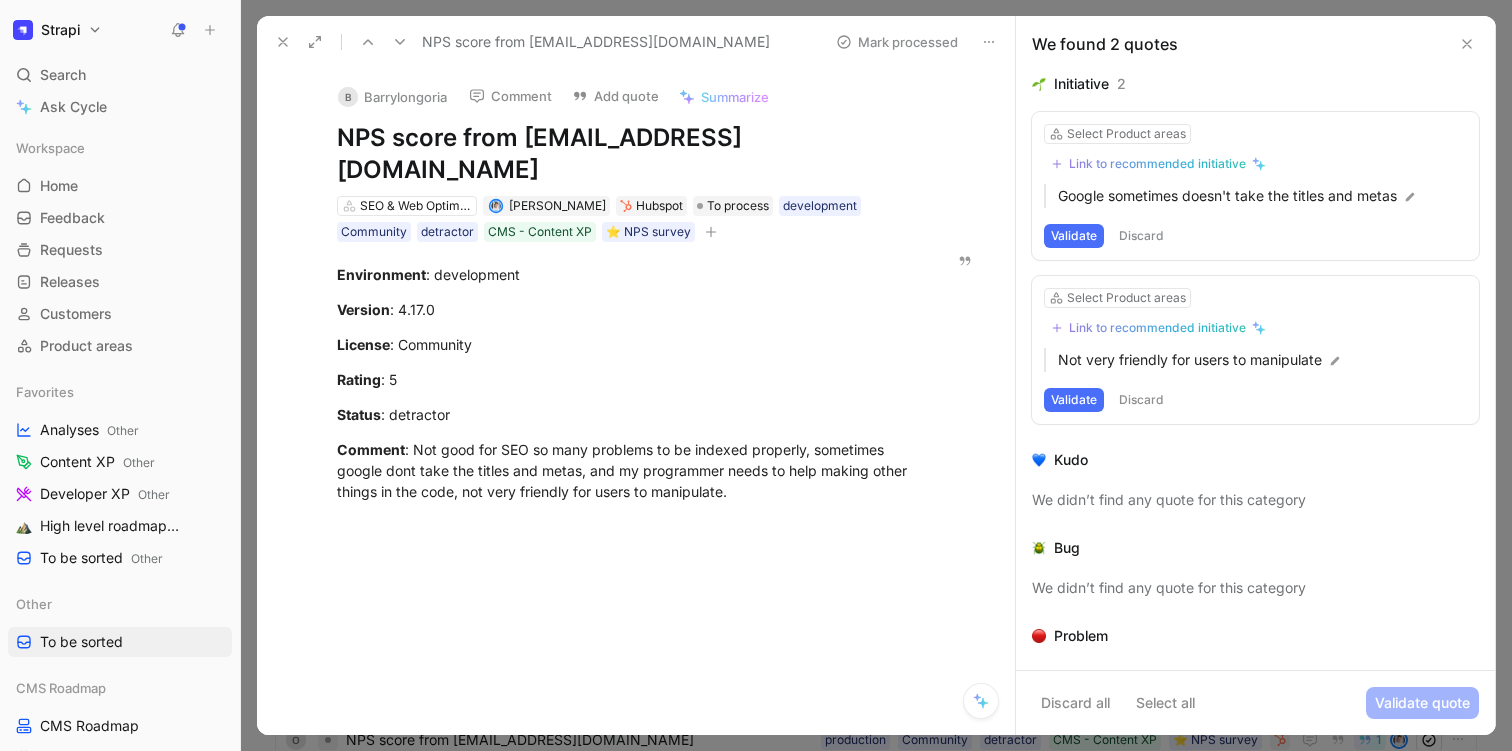 click 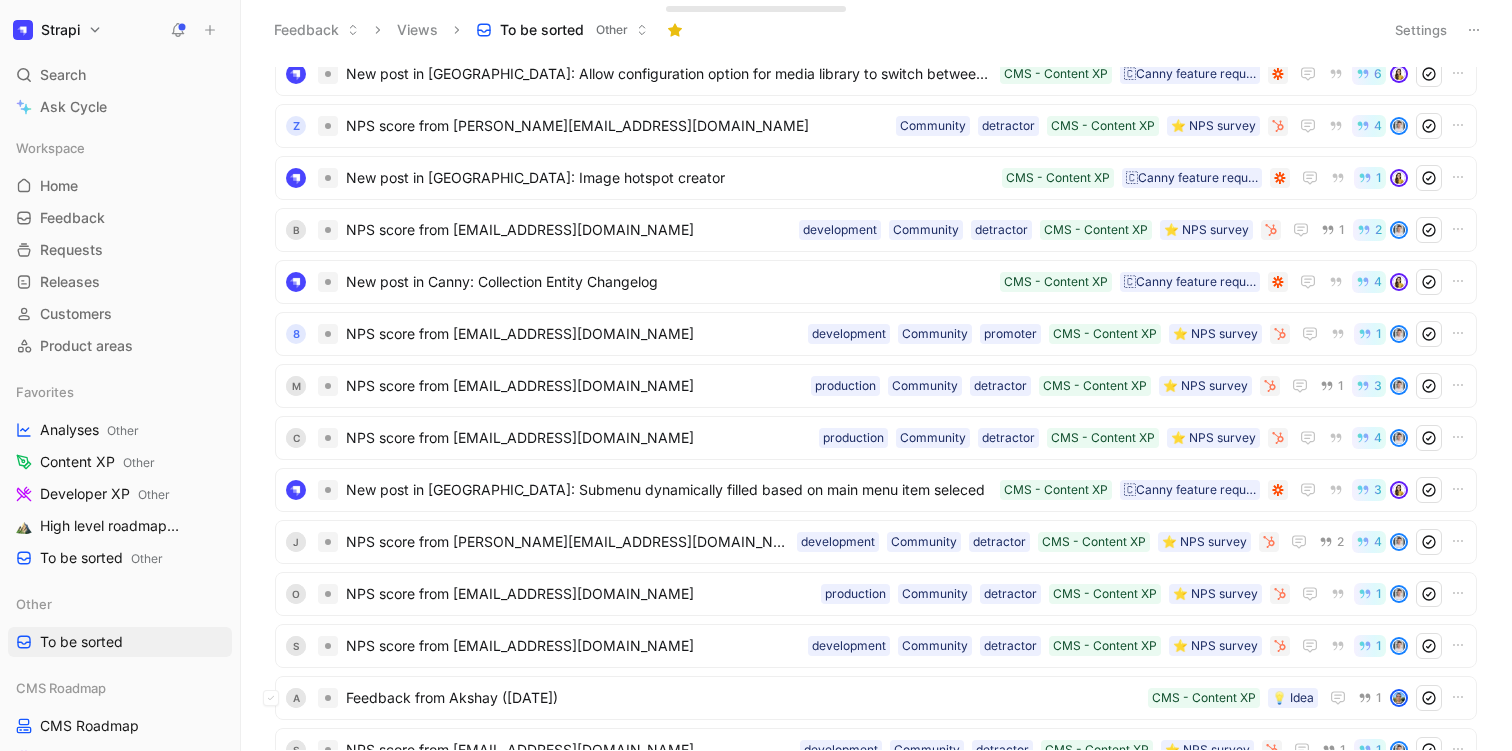 scroll, scrollTop: 6342, scrollLeft: 0, axis: vertical 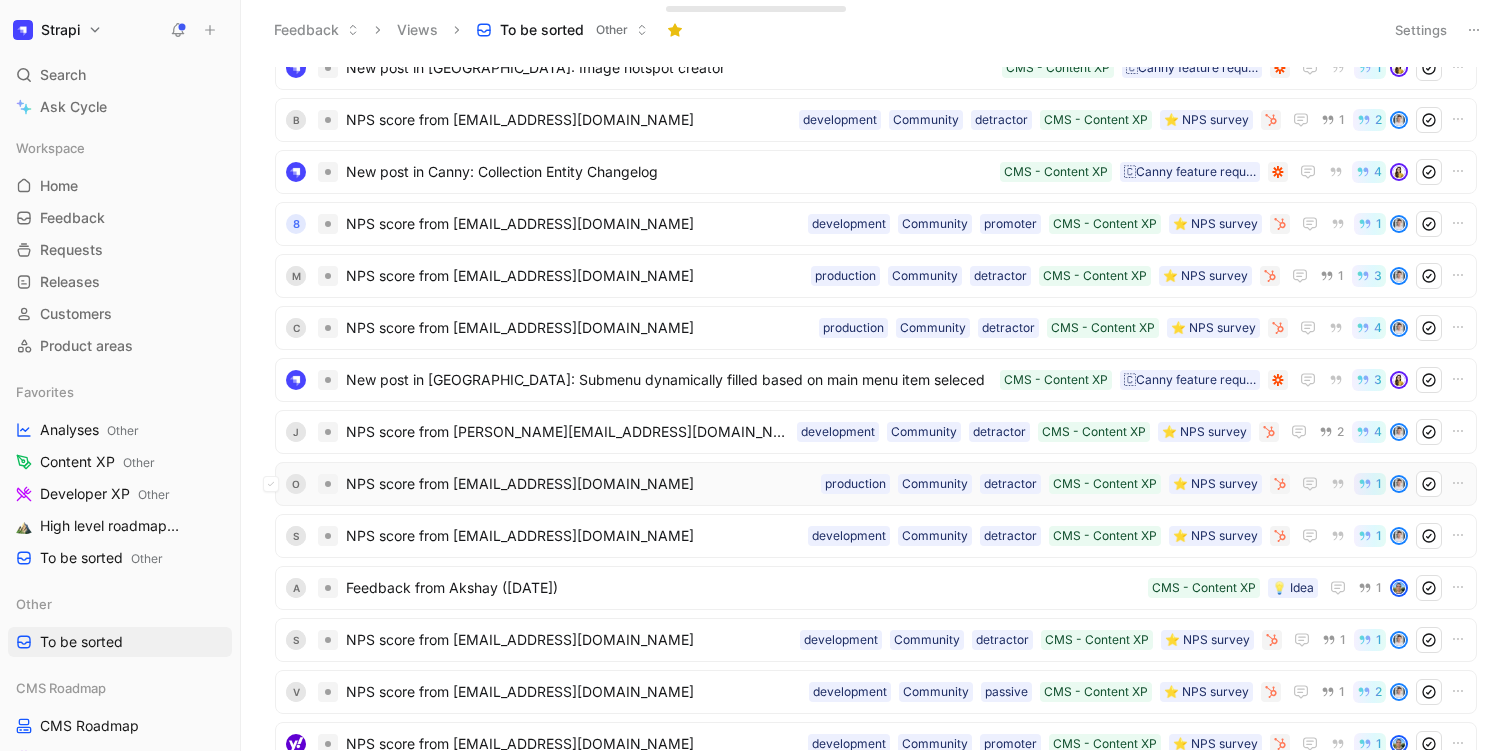 click on "O NPS score from [EMAIL_ADDRESS][DOMAIN_NAME] ⭐️ NPS survey CMS - Content XP detractor Community production 1" at bounding box center [876, 484] 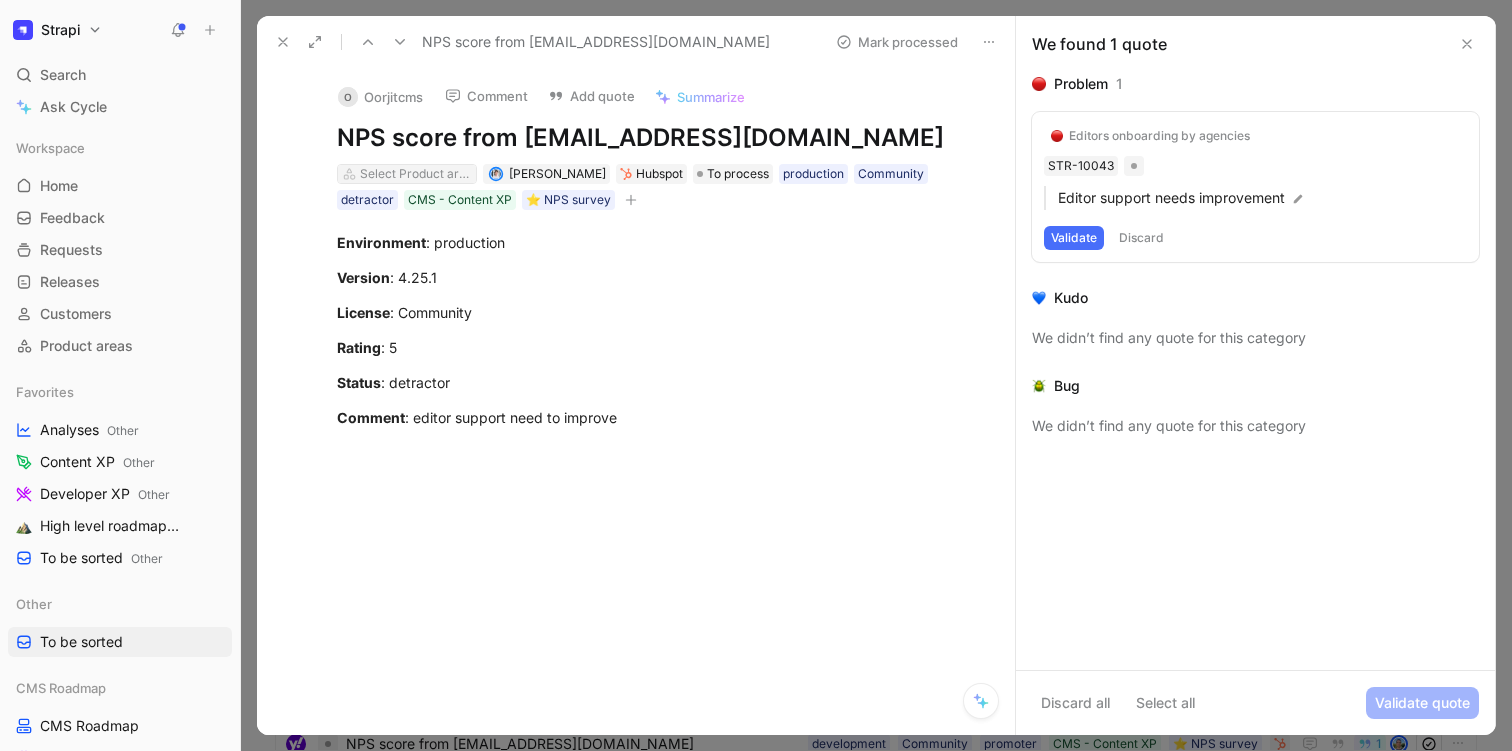 click on "Select Product areas" at bounding box center (416, 174) 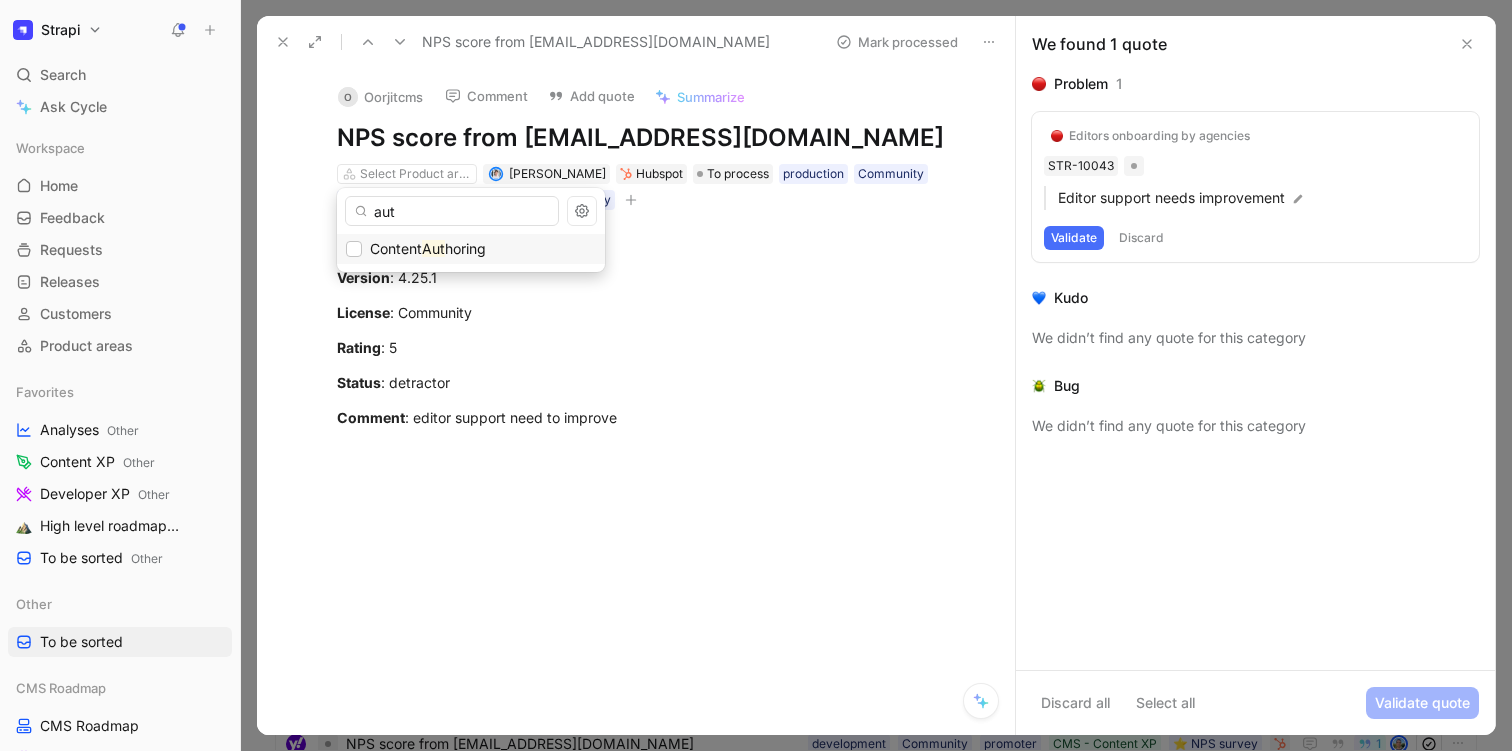 type on "aut" 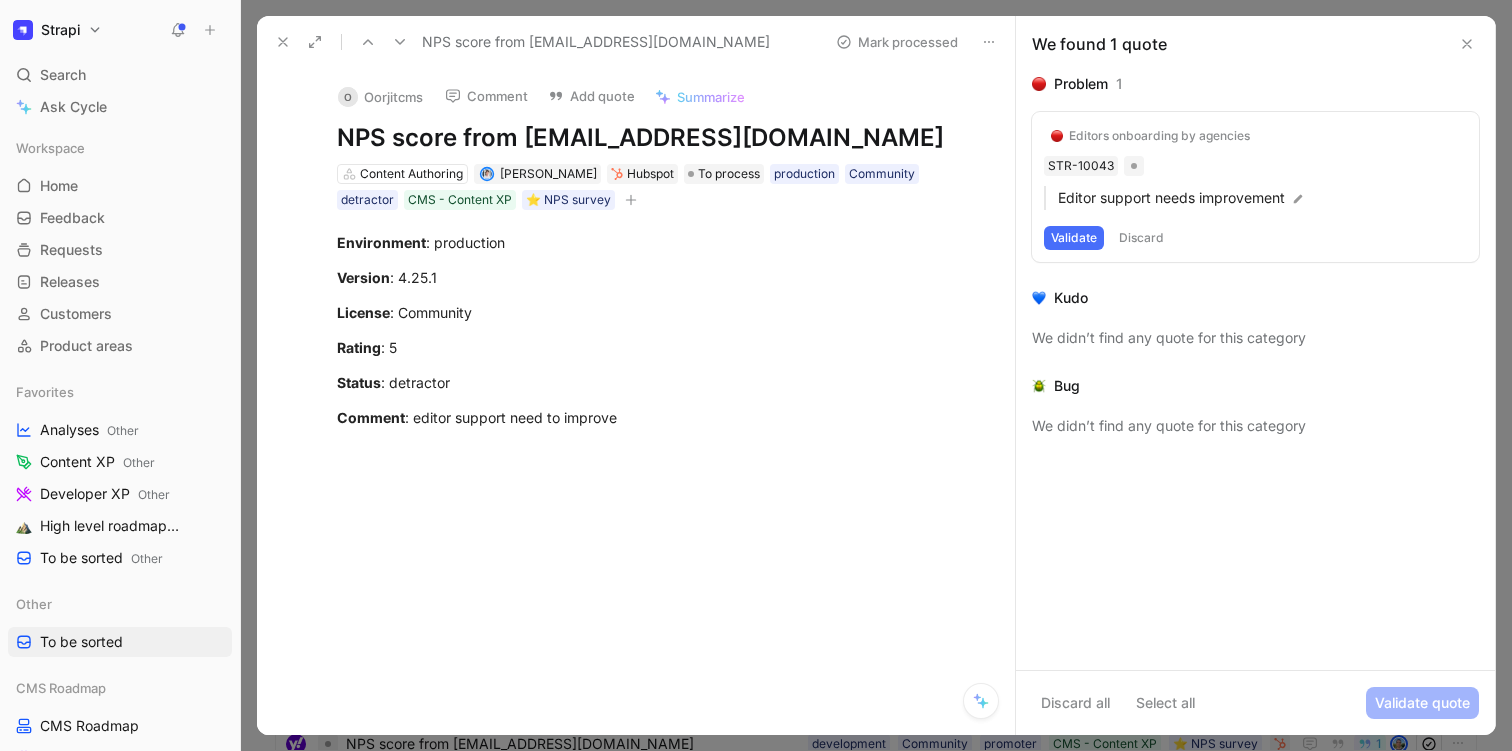 click 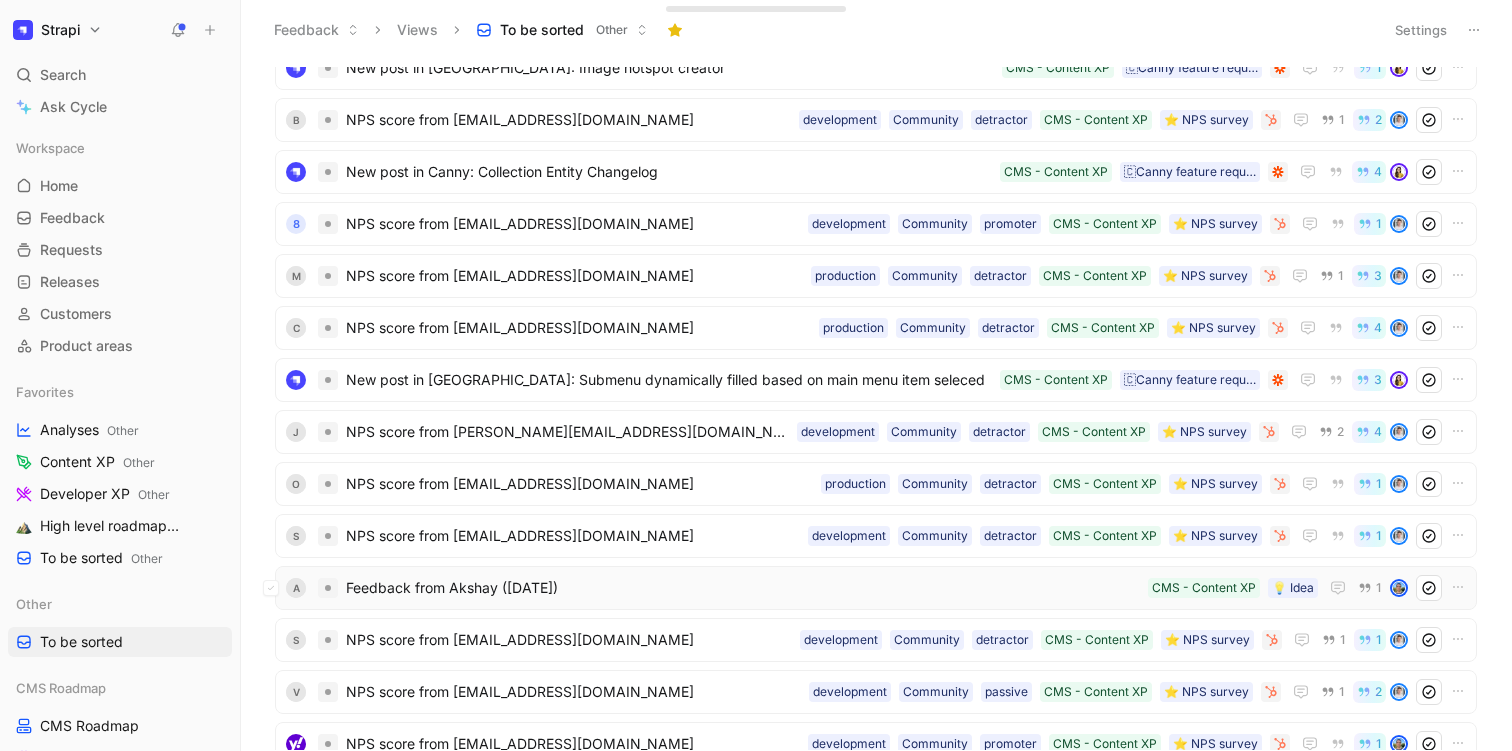 click on "Feedback from Akshay ([DATE])" at bounding box center (743, 588) 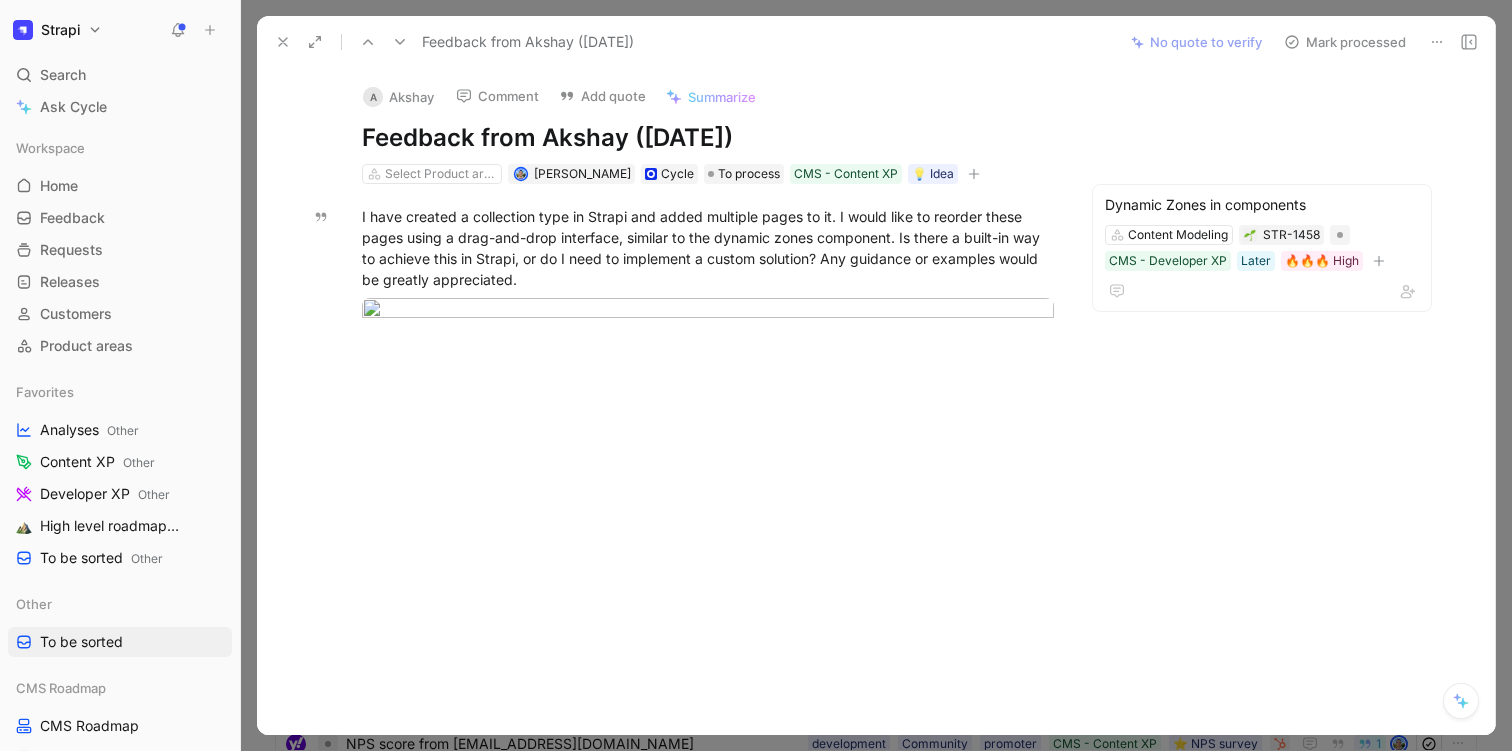click 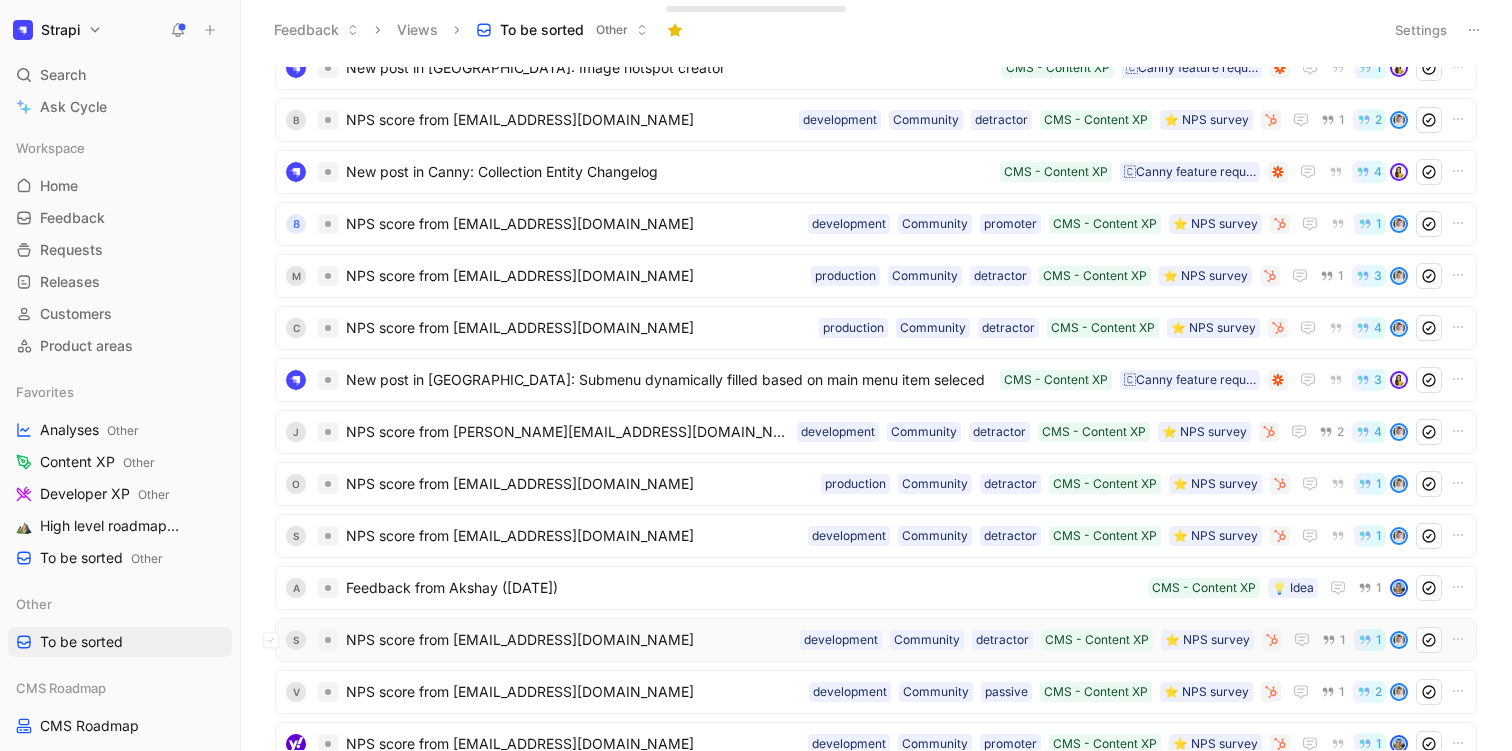 click on "NPS score from [EMAIL_ADDRESS][DOMAIN_NAME]" at bounding box center (569, 640) 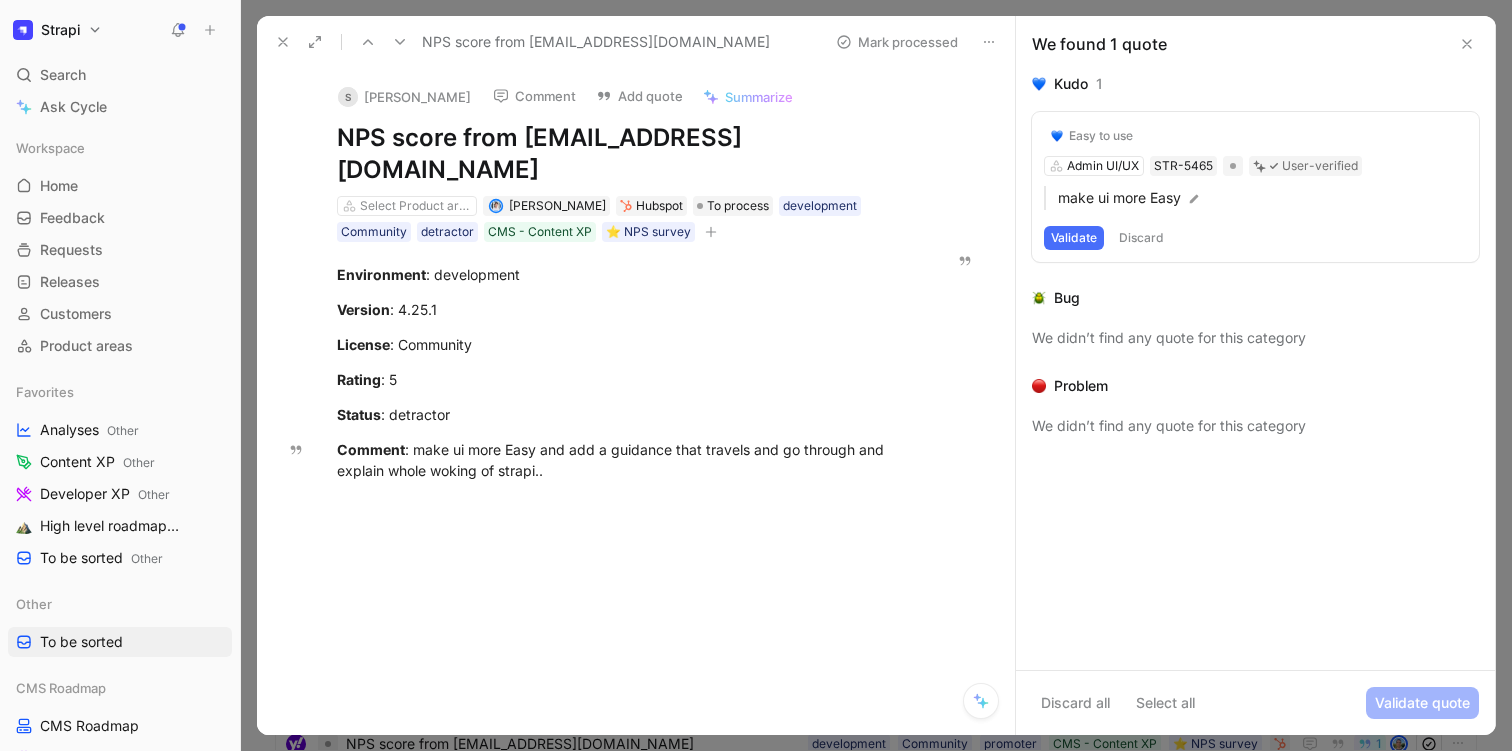 click 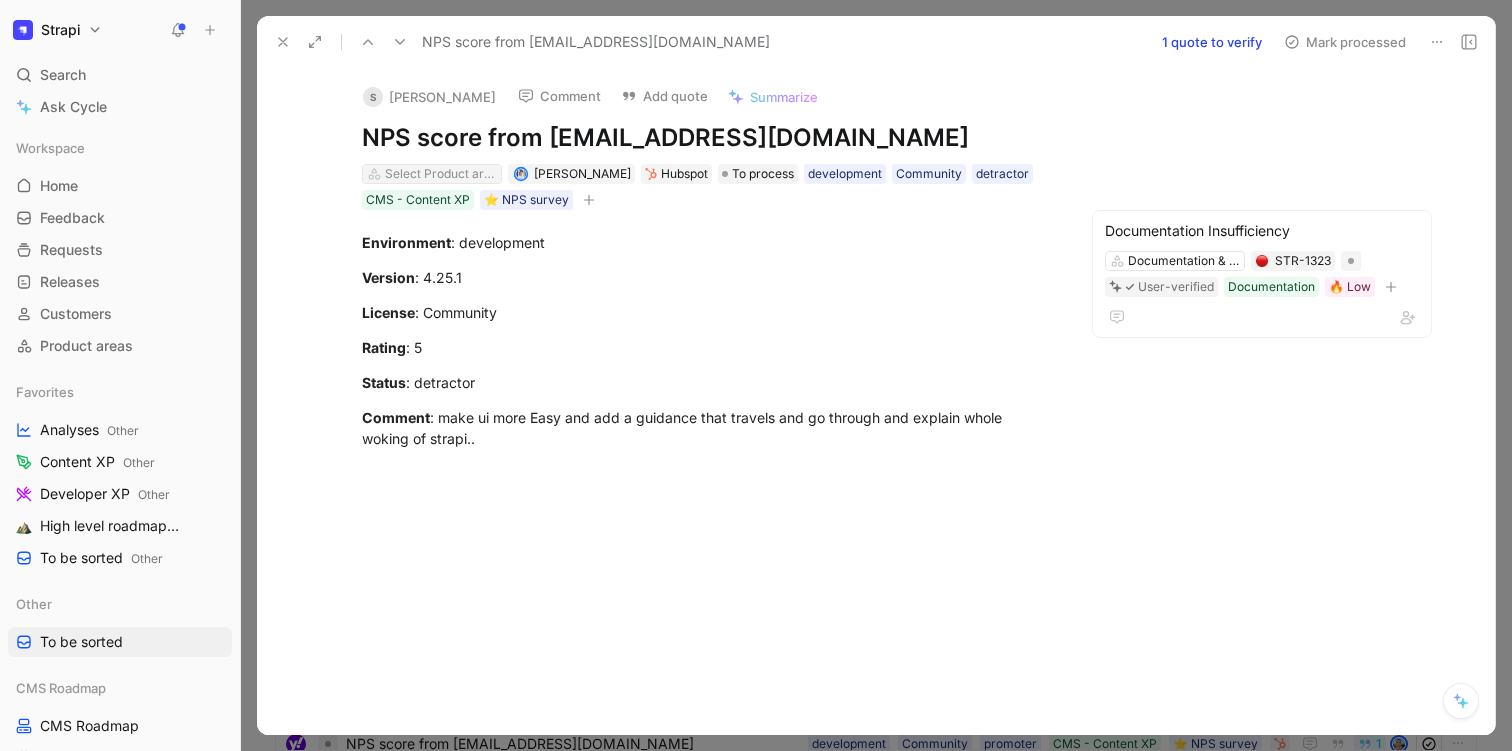 click on "Select Product areas" at bounding box center (441, 174) 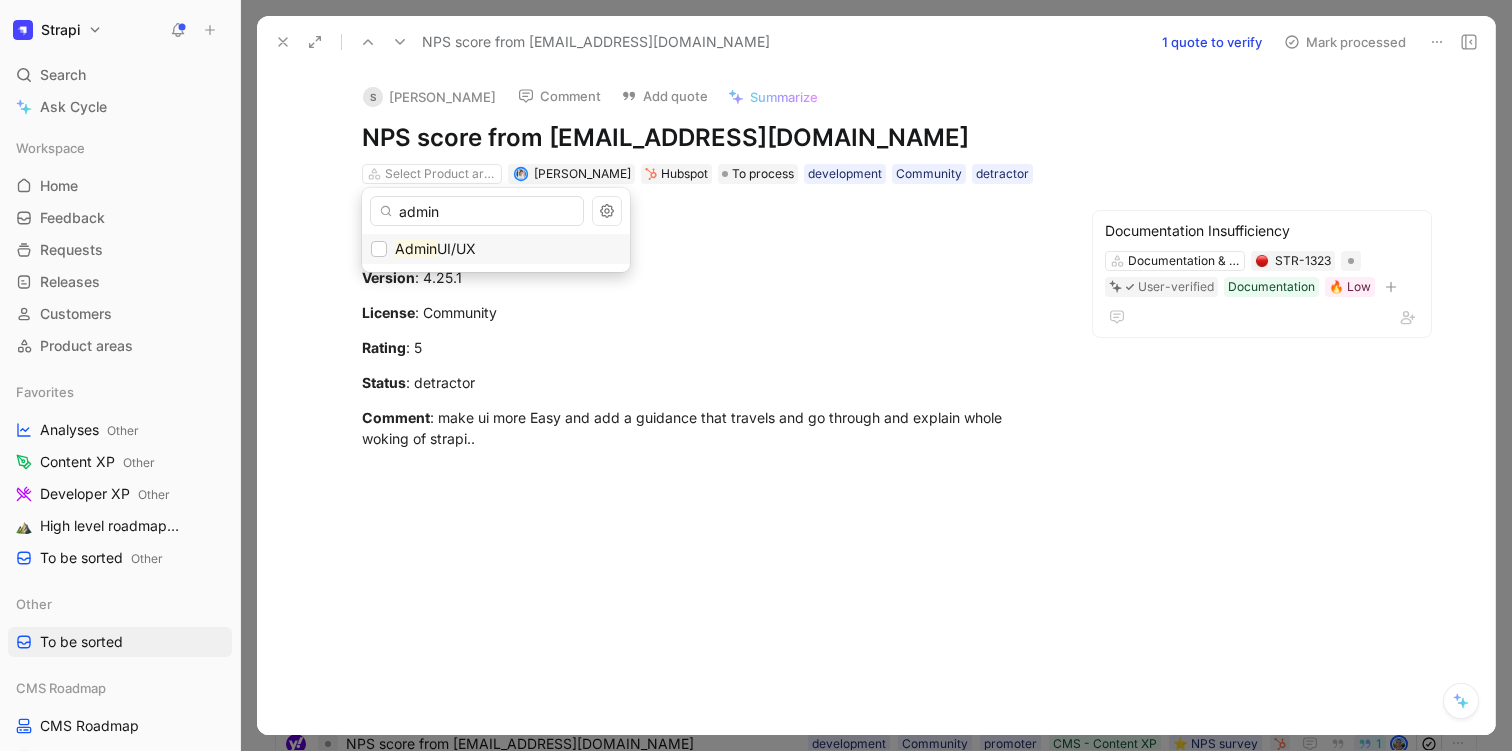 type on "admin" 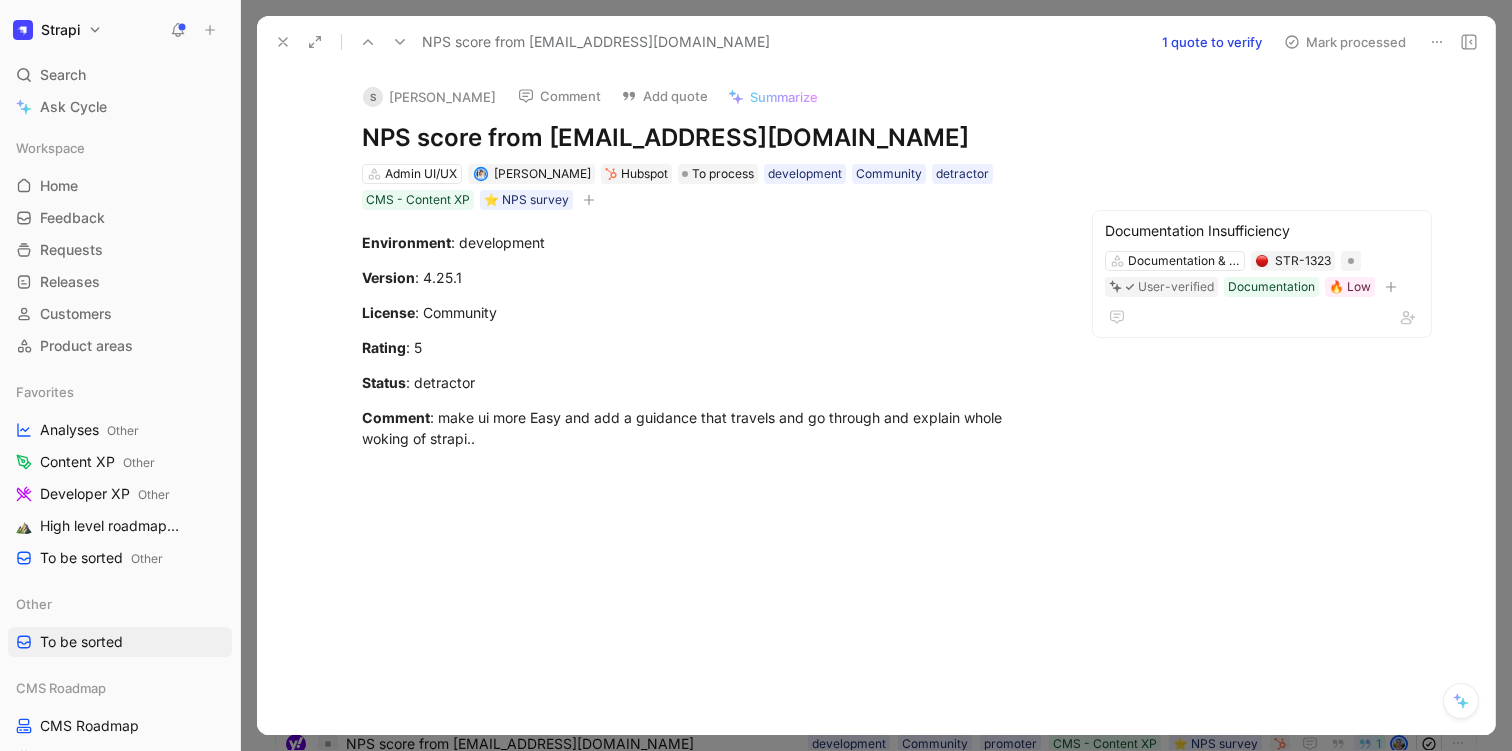 click 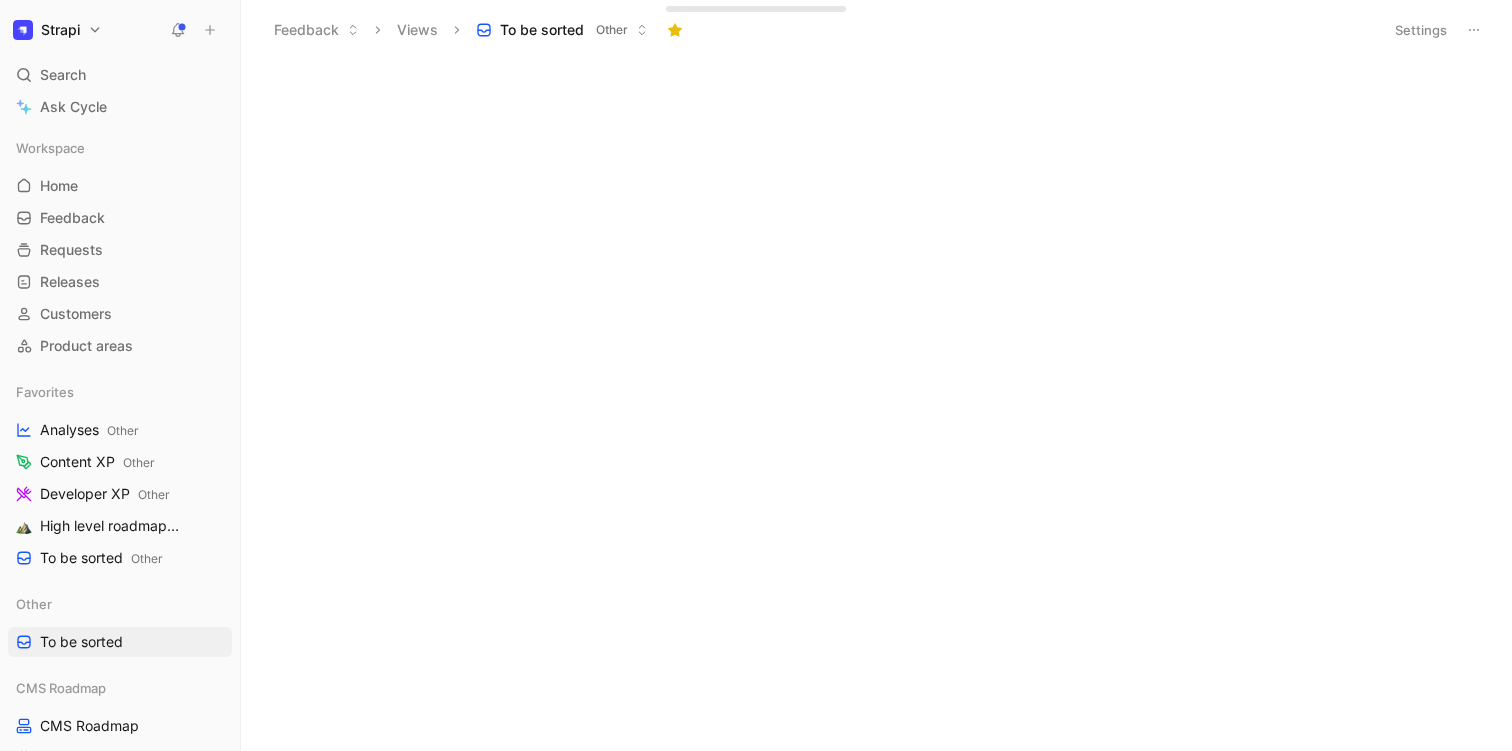 scroll, scrollTop: 11913, scrollLeft: 0, axis: vertical 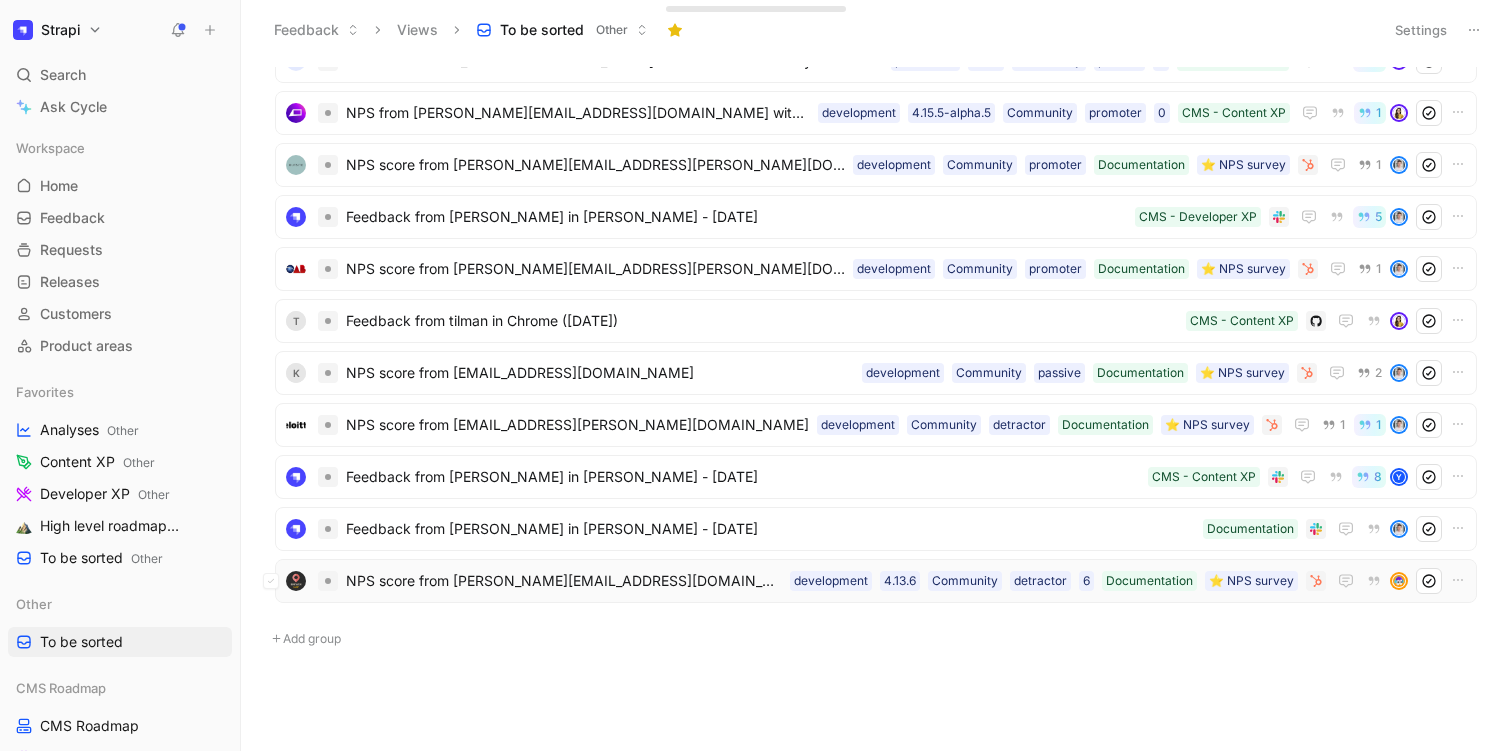 click on "NPS score from [PERSON_NAME][EMAIL_ADDRESS][DOMAIN_NAME] ⭐️ NPS survey Documentation 6 detractor Community 4.13.6 development" at bounding box center (876, 581) 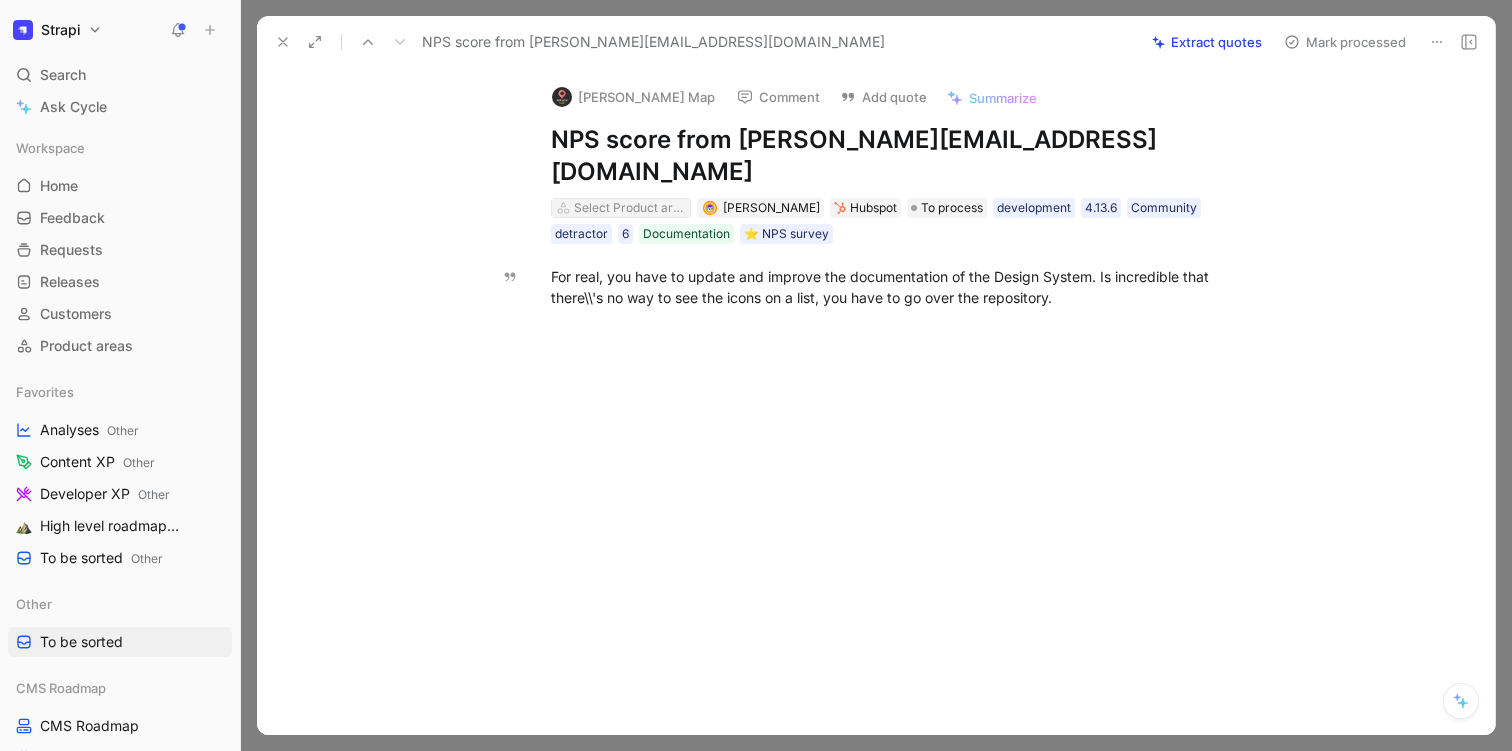 click on "Select Product areas" at bounding box center (630, 208) 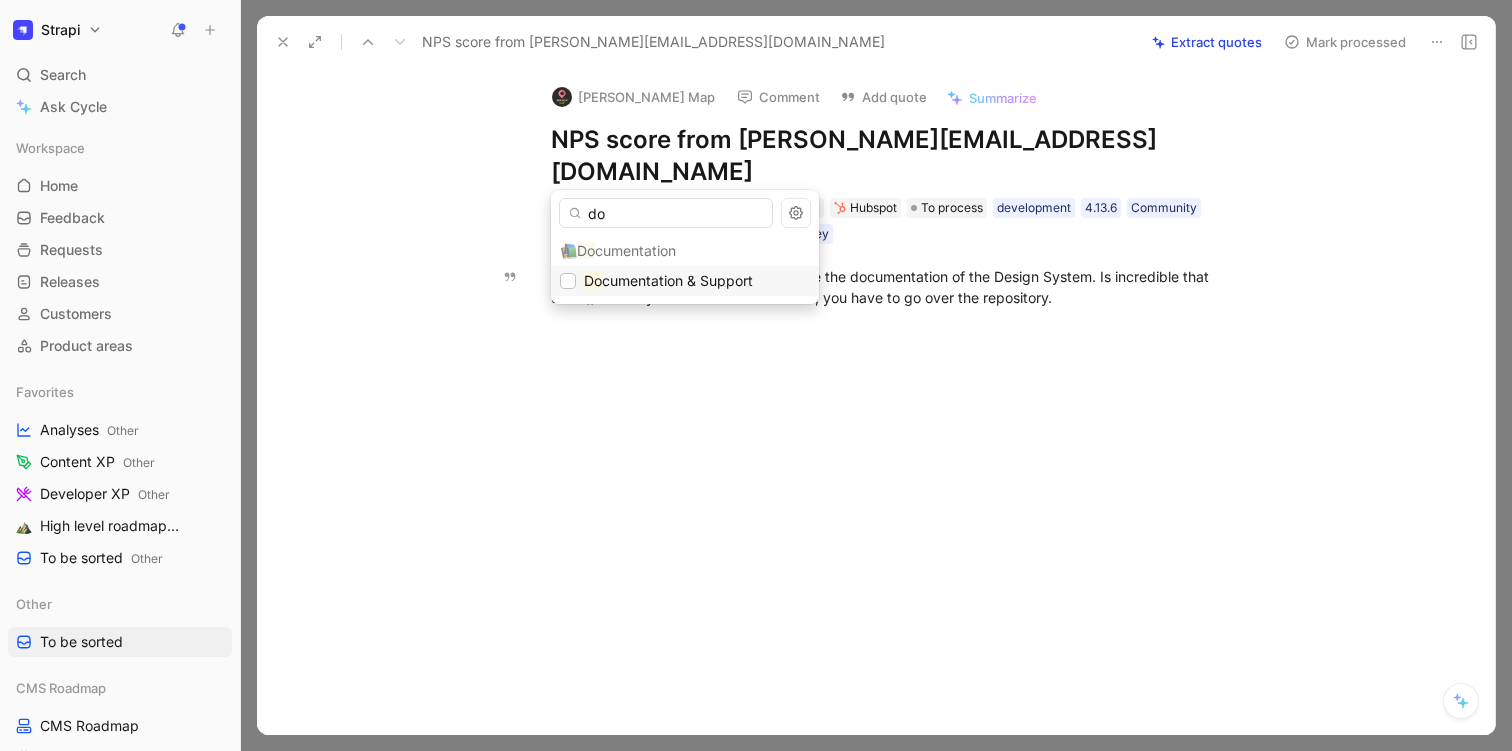 type on "do" 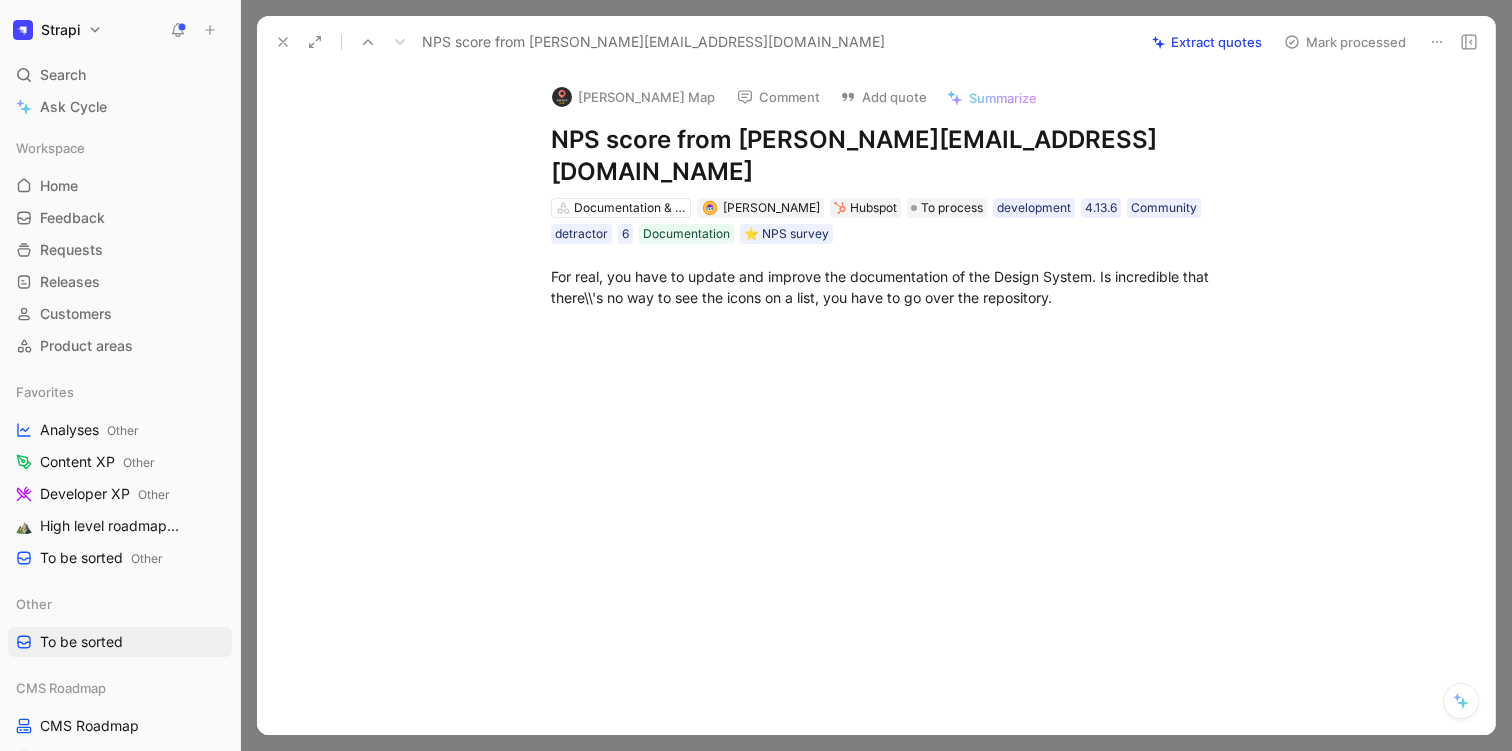 click on "Strapi Search ⌘ K Ask Cycle Workspace Home G then H Feedback G then F Requests G then R Releases G then L Customers Product areas Favorites Analyses Other Content XP Other Developer XP Other High level roadmap Other To be sorted Other Other To be sorted CMS Roadmap CMS Roadmap DX CX Cloud Roadmap Cloud Problems Cloud Roadmap Main
To pick up a draggable item, press the space bar.
While dragging, use the arrow keys to move the item.
Press space again to drop the item in its new position, or press escape to cancel.
Help center Invite member Feedback Views To be sorted Other Settings No Product area 251 NPS from [EMAIL_ADDRESS][DOMAIN_NAME] with license Community CMS - Content XP 6 promoter Community 4.13.6 development 3 5 NPS from [EMAIL_ADDRESS][DOMAIN_NAME] with license Community CMS - Content XP 5 passive Community 4.19.0 production 1 n NPS from [EMAIL_ADDRESS][DOMAIN_NAME] with license Community CMS - Content XP 0 promoter Community 4.16.2 production 1 M CMS - Content XP 10 detractor Community 4.15.5" at bounding box center [756, 375] 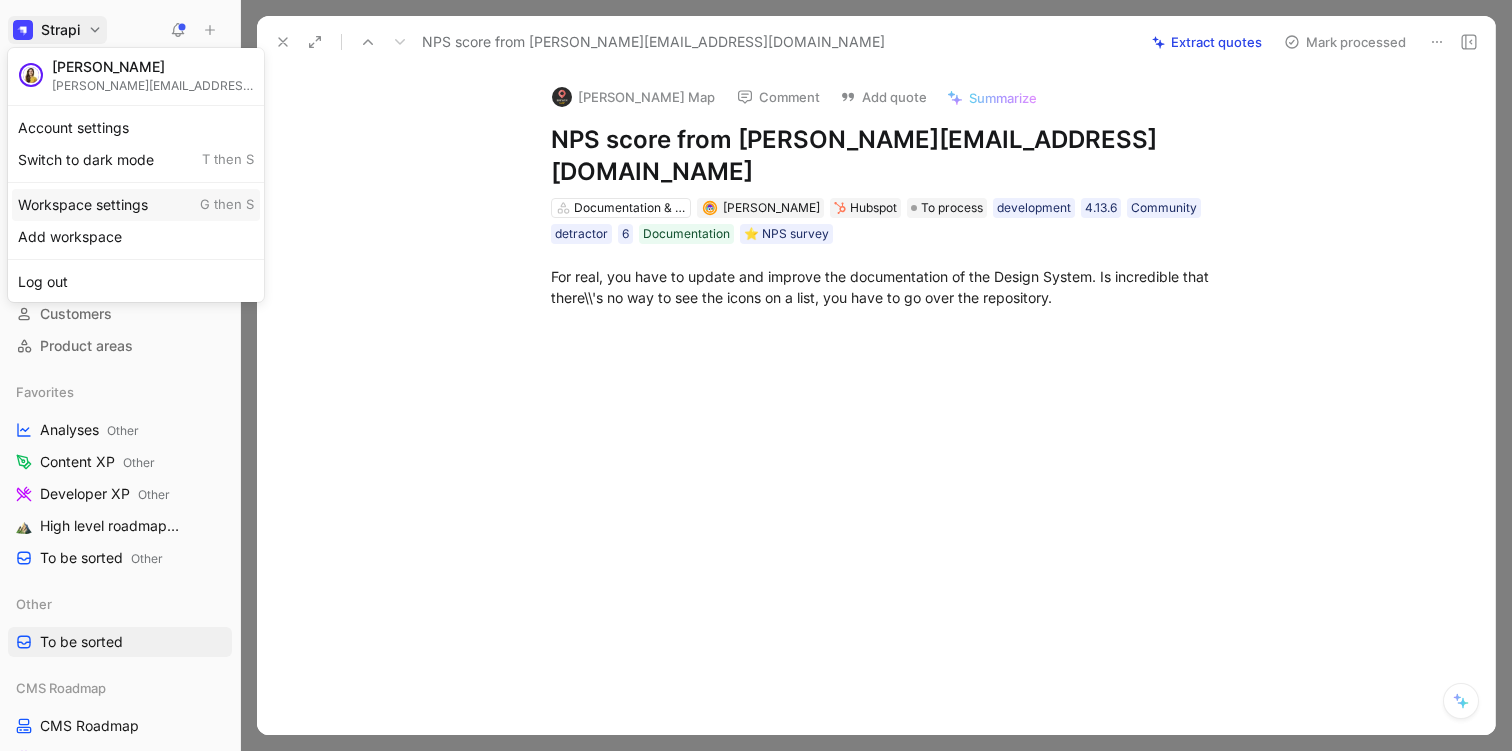 click on "Workspace settings G then S" at bounding box center (136, 205) 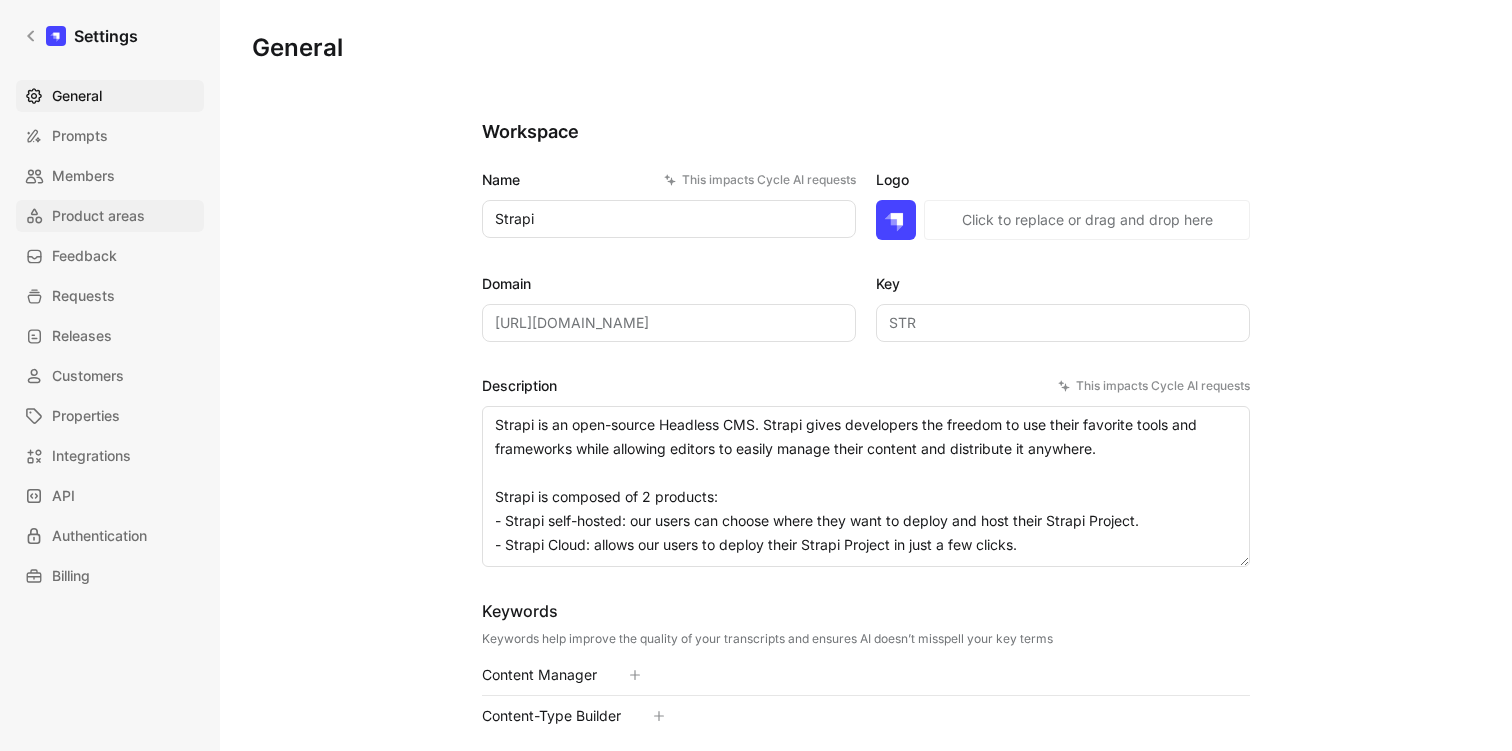 click on "Product areas" at bounding box center [98, 216] 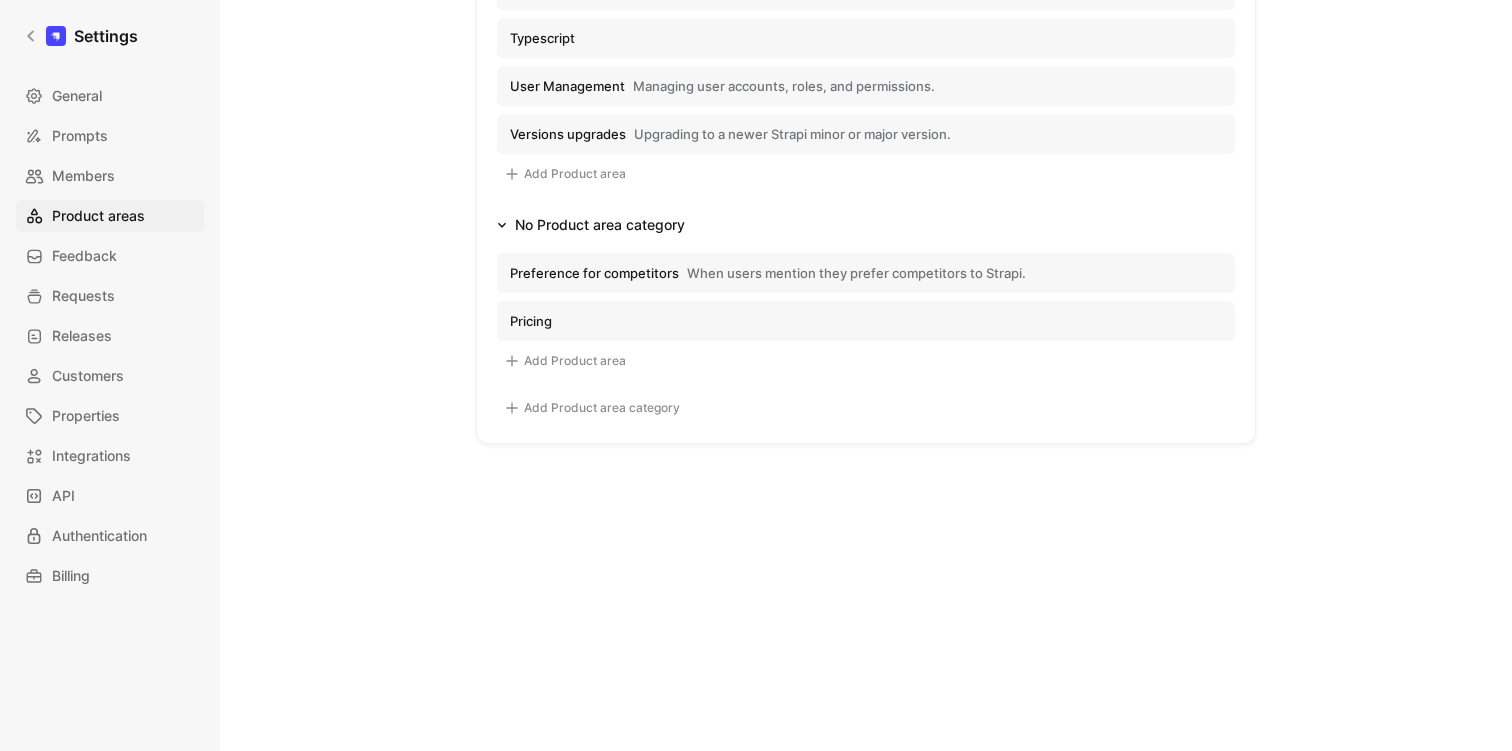 scroll, scrollTop: 1731, scrollLeft: 0, axis: vertical 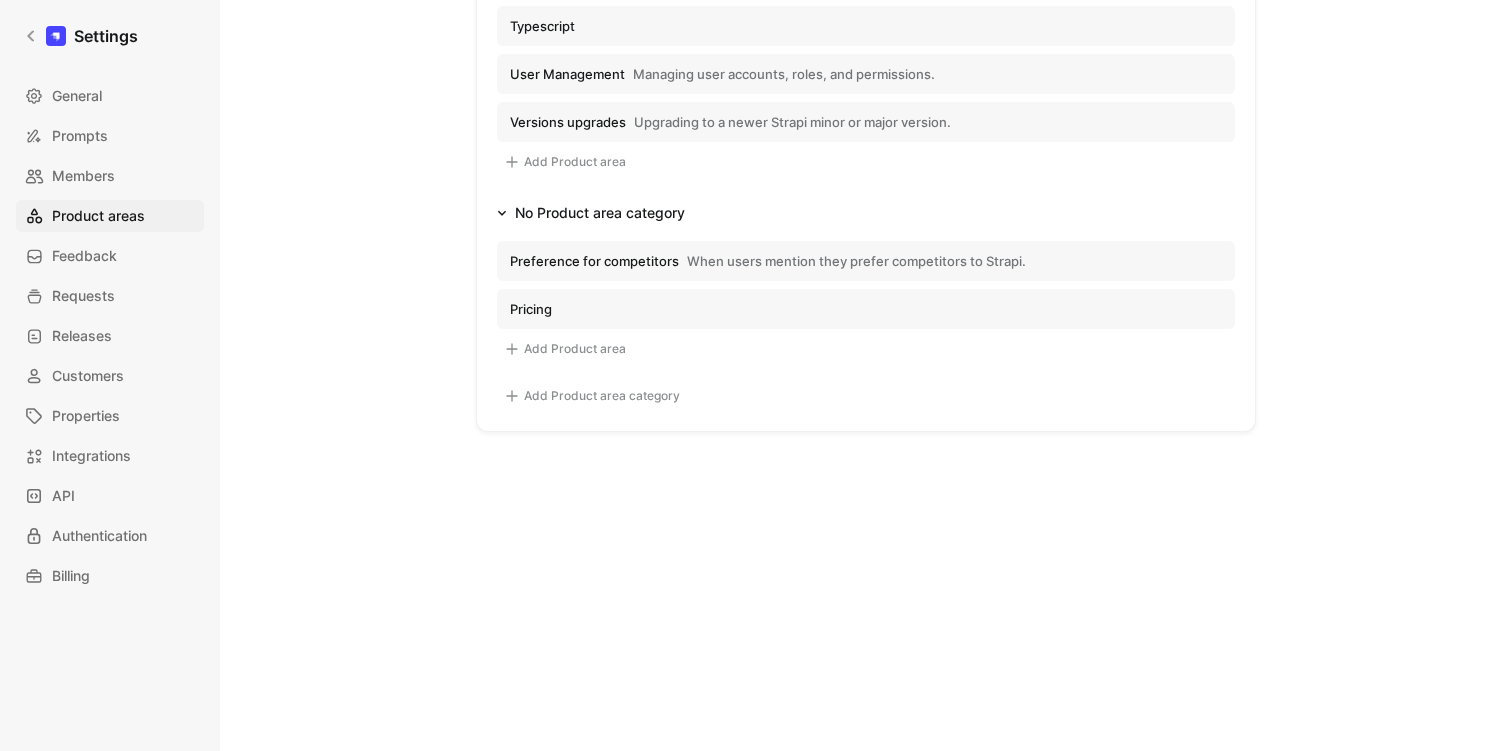 click on "Add   Product area" at bounding box center [565, 349] 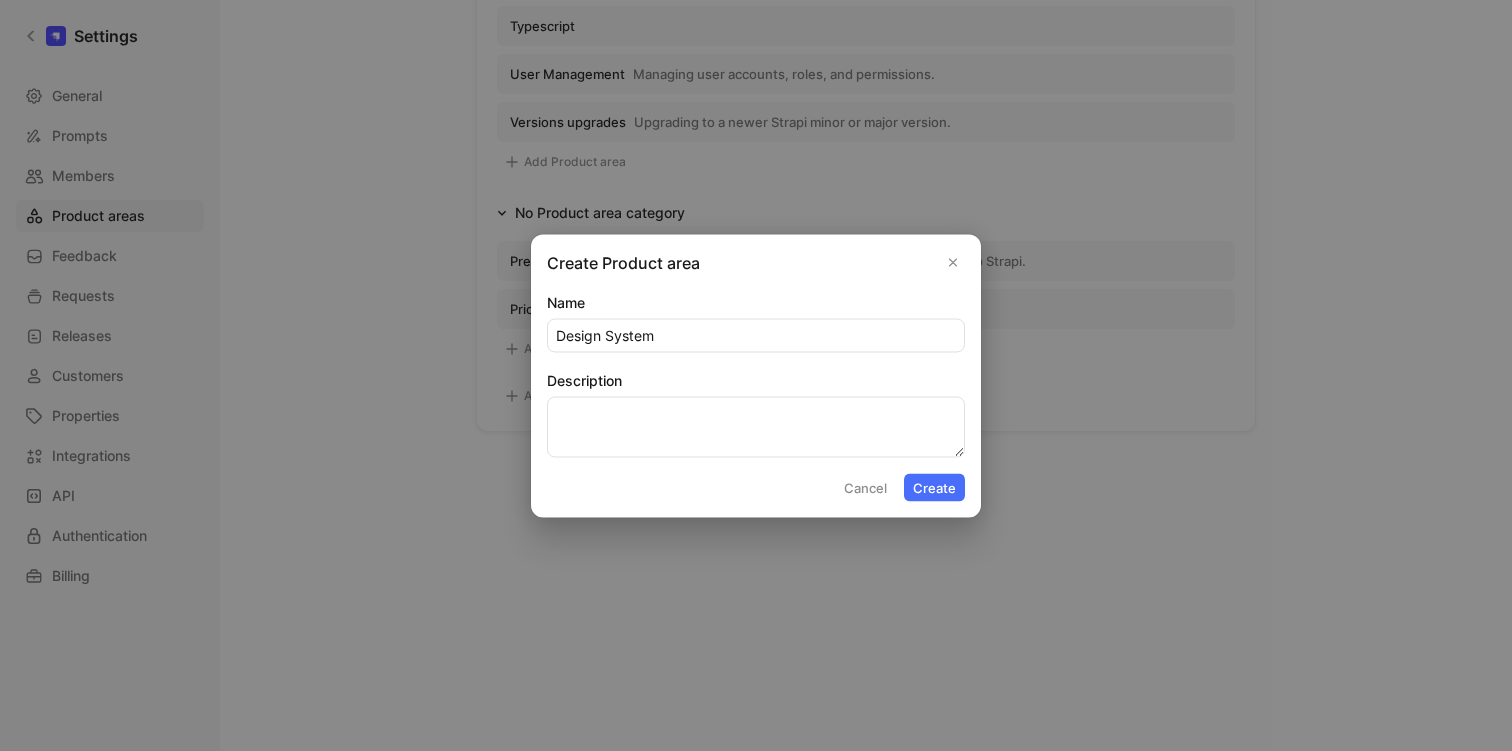 type on "Design System" 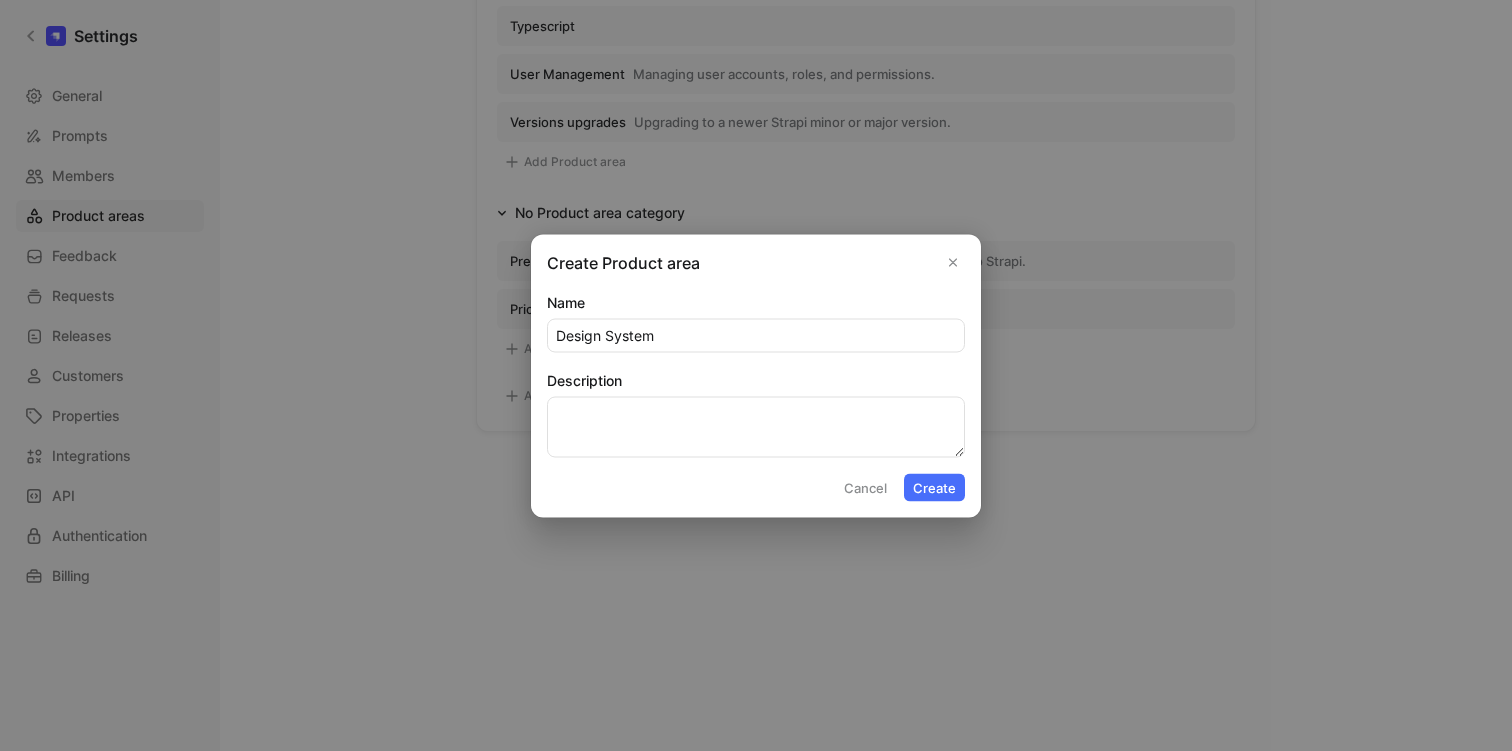 click on "Create" at bounding box center [934, 487] 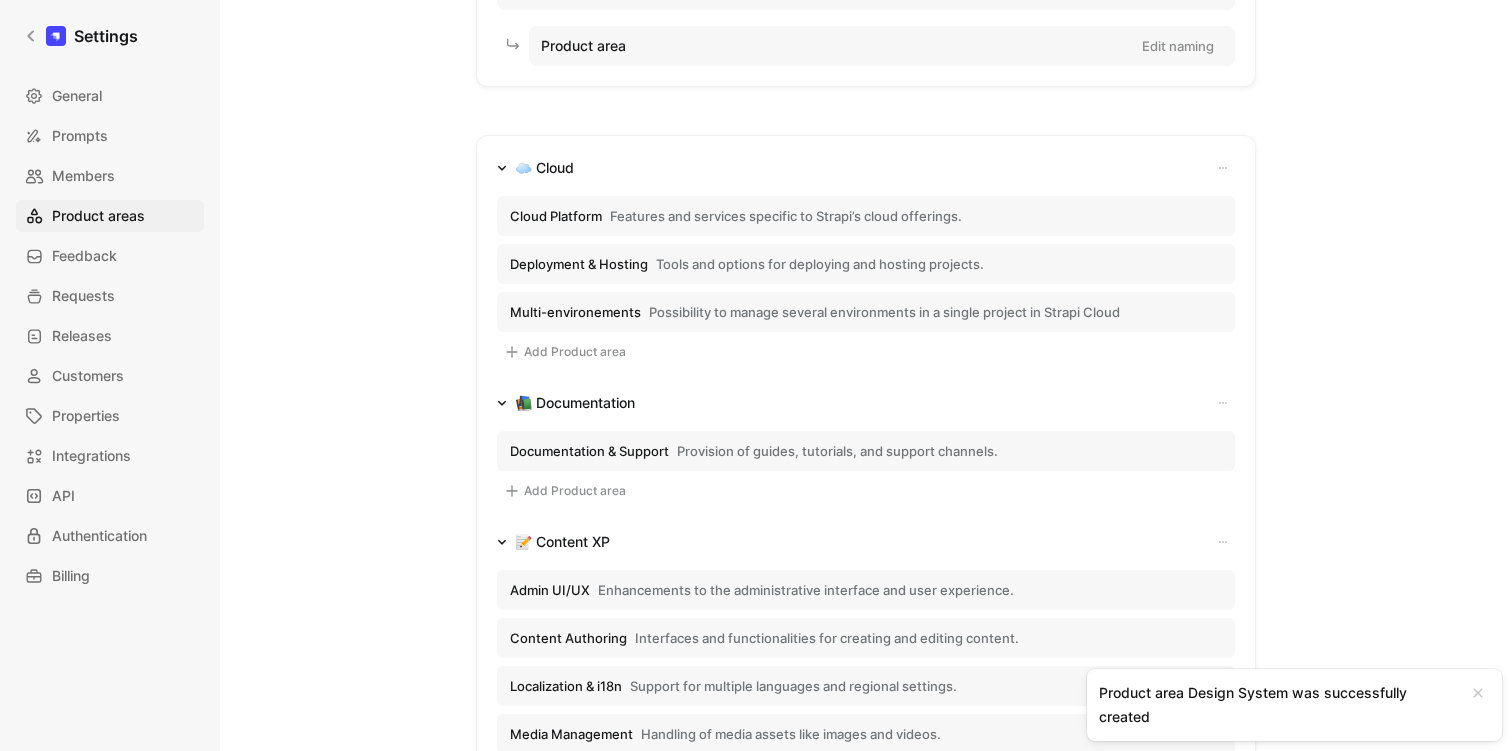 scroll, scrollTop: 0, scrollLeft: 0, axis: both 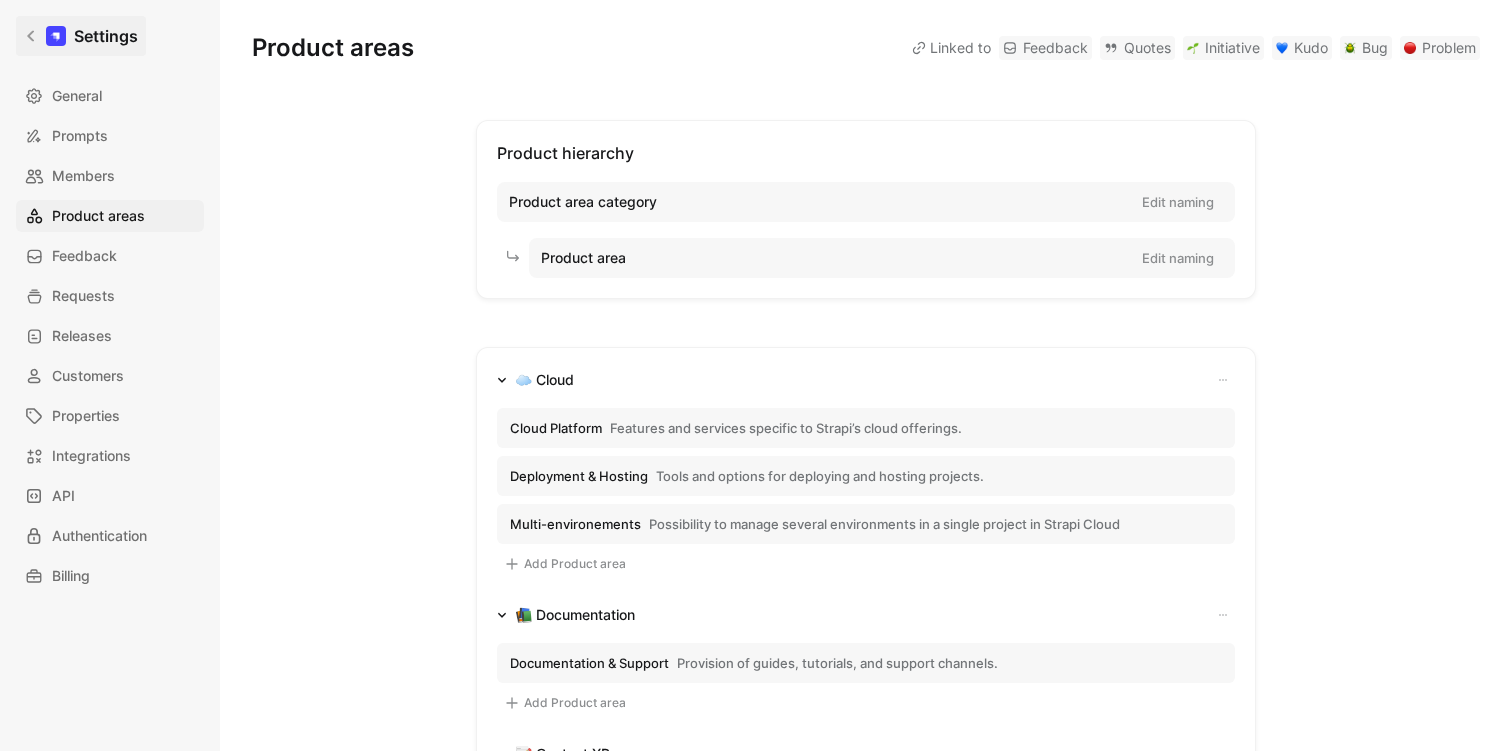 click on "Settings" at bounding box center (81, 36) 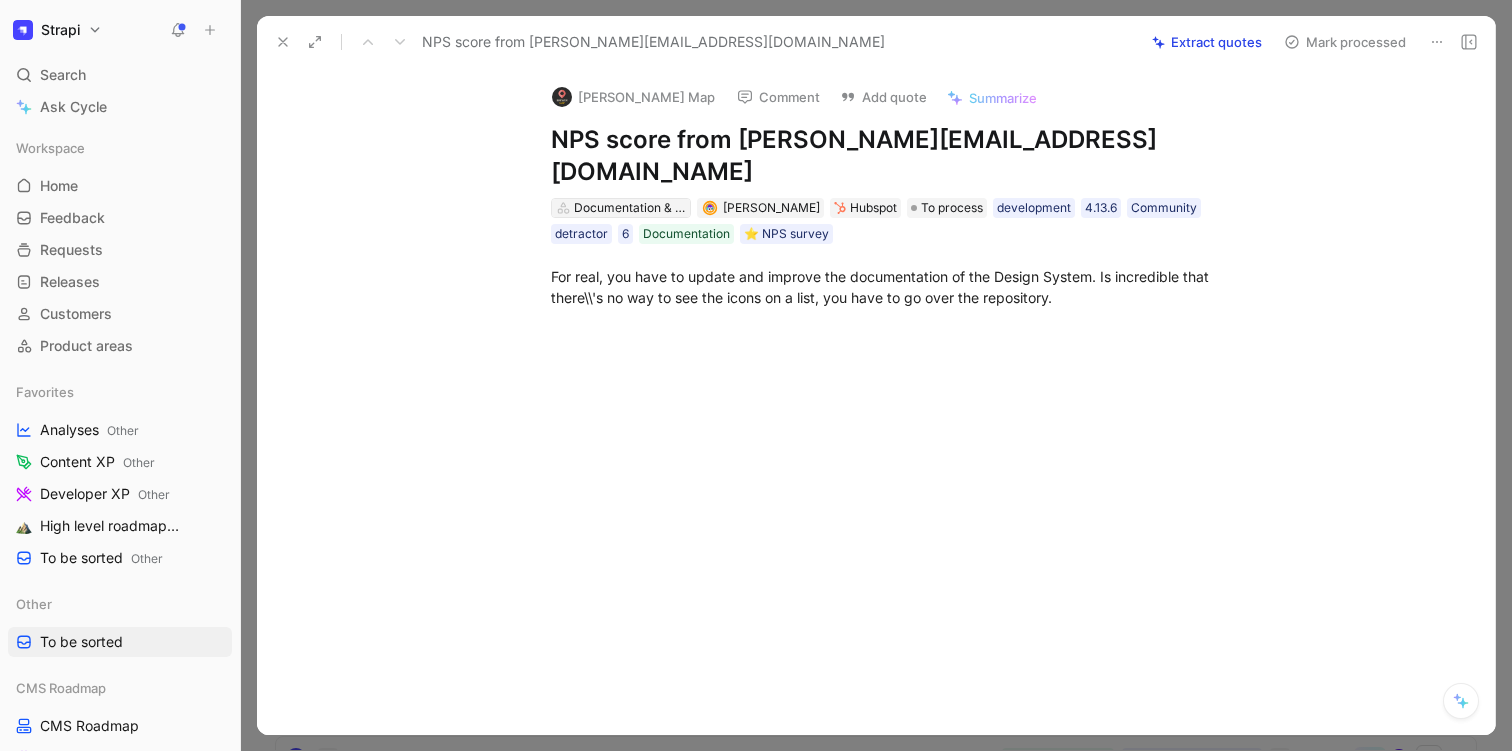 click on "Documentation & Support" at bounding box center [630, 208] 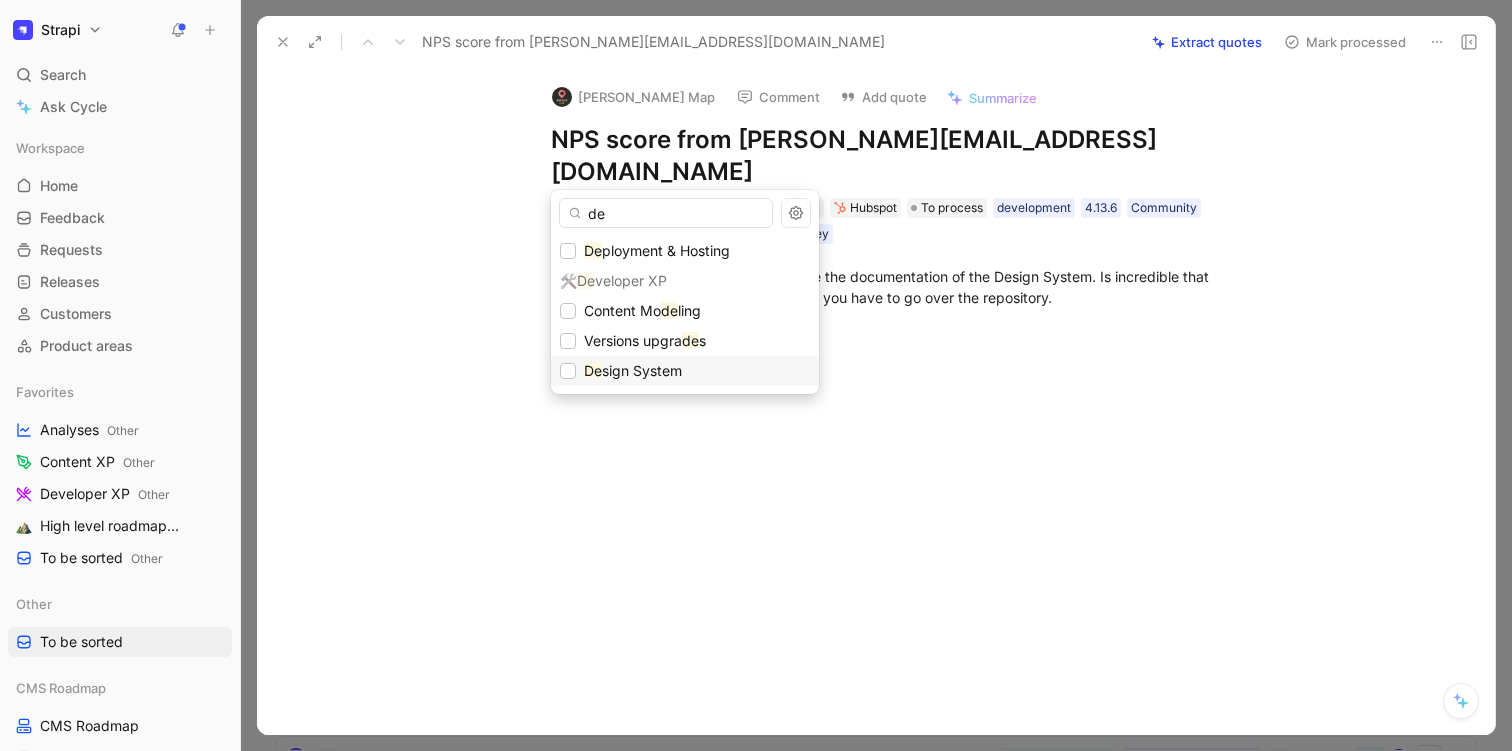 type on "de" 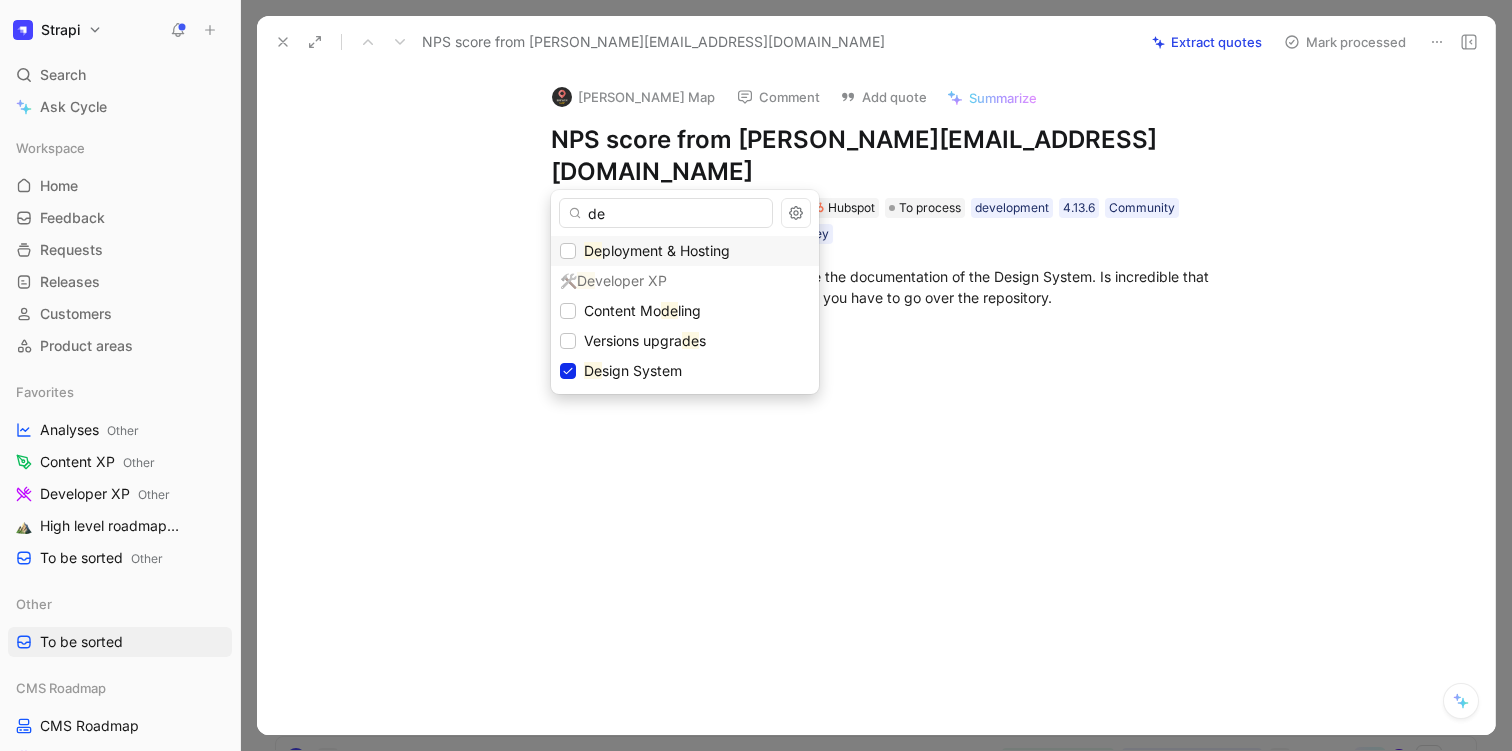click on "de De ployment & Hosting 🛠️  De veloper XP Content Mo de ling Versions upgra de s De sign System" at bounding box center [685, 292] 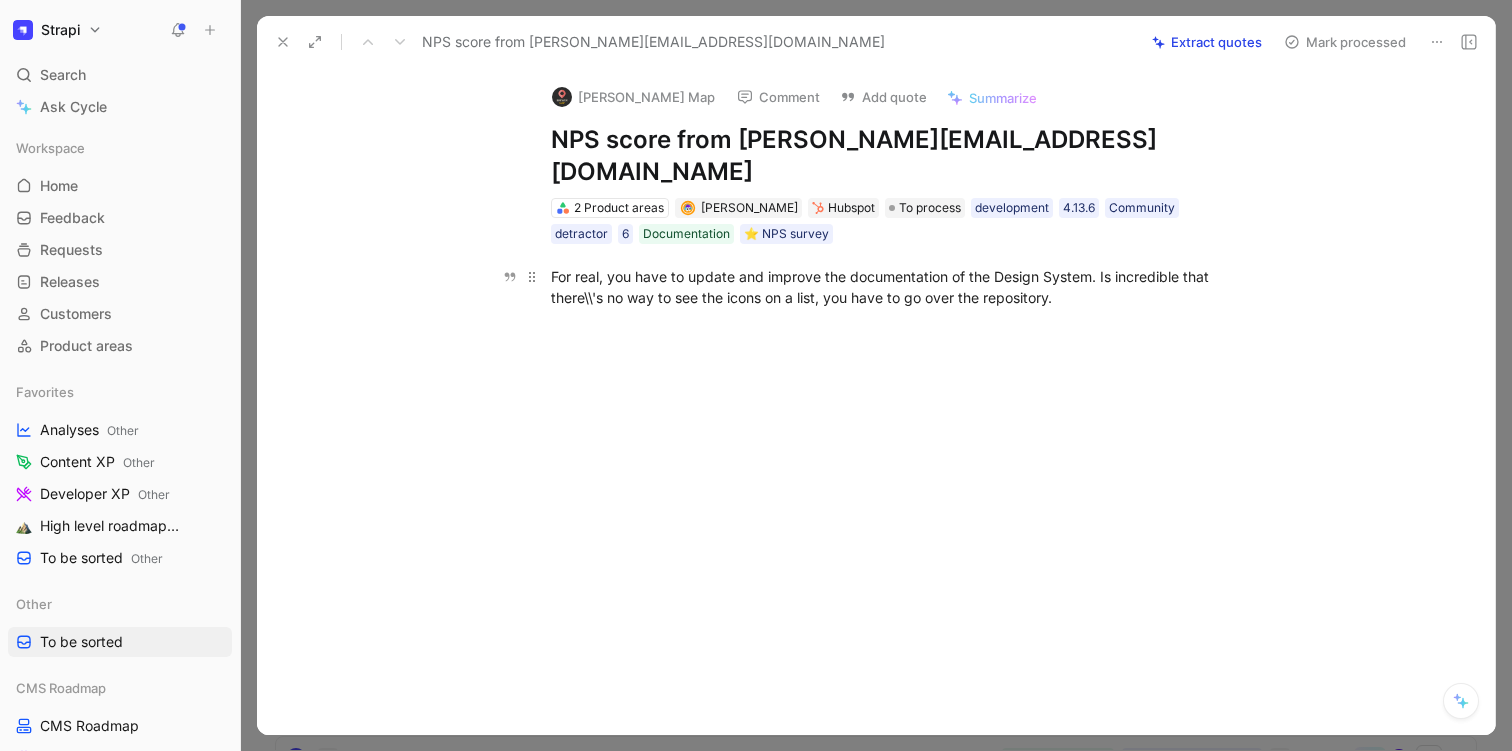 click on "For real, you have to update and improve the documentation of the Design System. Is incredible that there\\'s no way to see the icons on a list, you have to go over the repository." at bounding box center [897, 287] 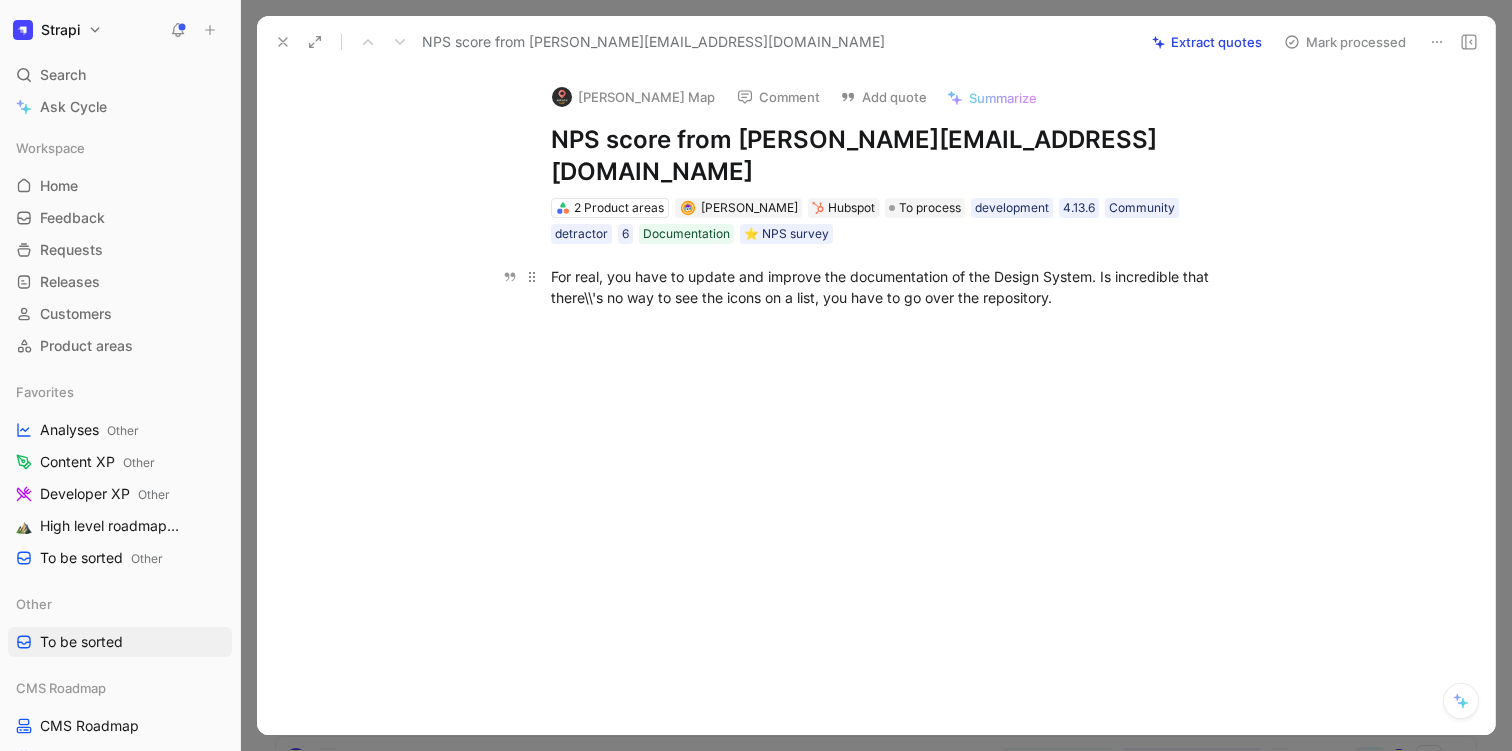 click on "For real, you have to update and improve the documentation of the Design System. Is incredible that there\\'s no way to see the icons on a list, you have to go over the repository." at bounding box center (897, 287) 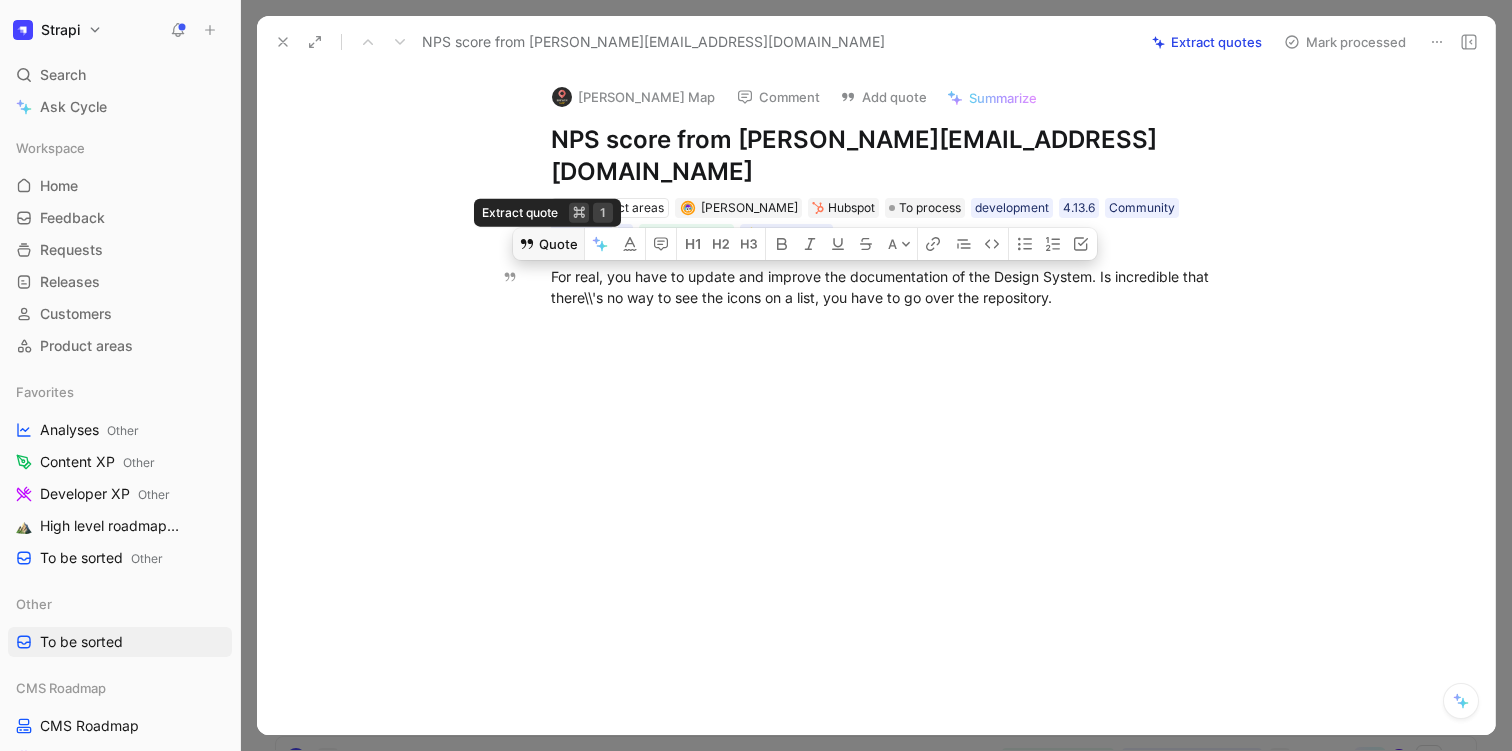 click on "Quote" at bounding box center [548, 244] 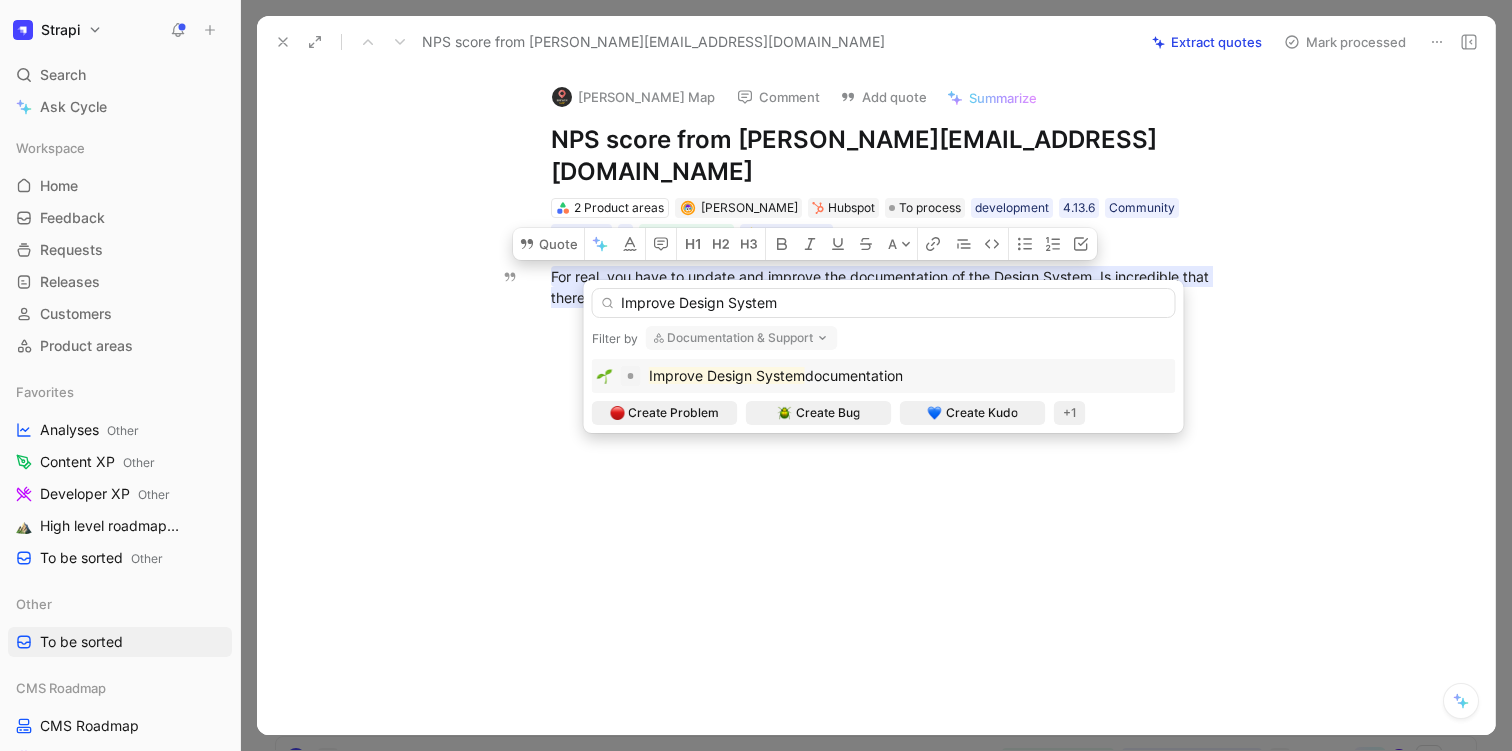 type on "Improve Design System" 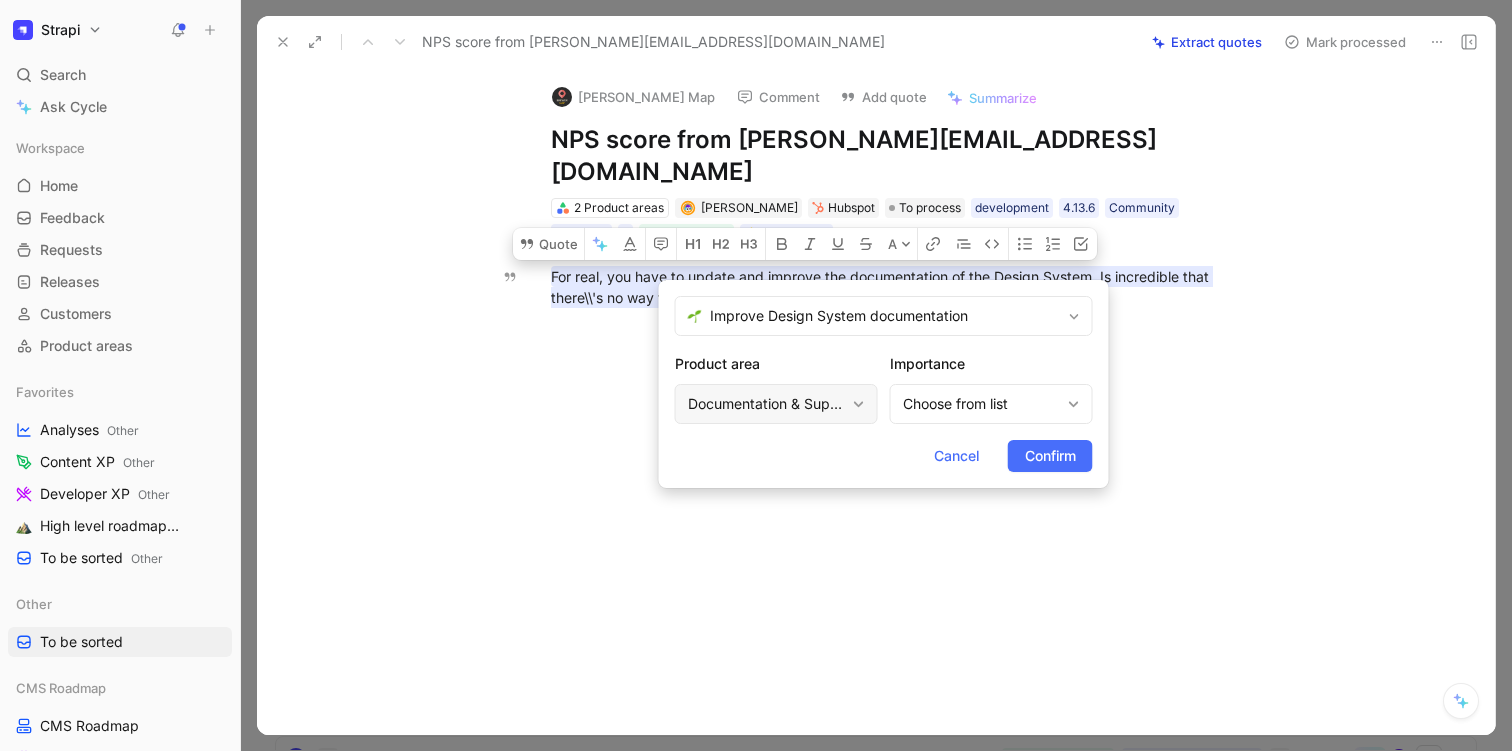 click 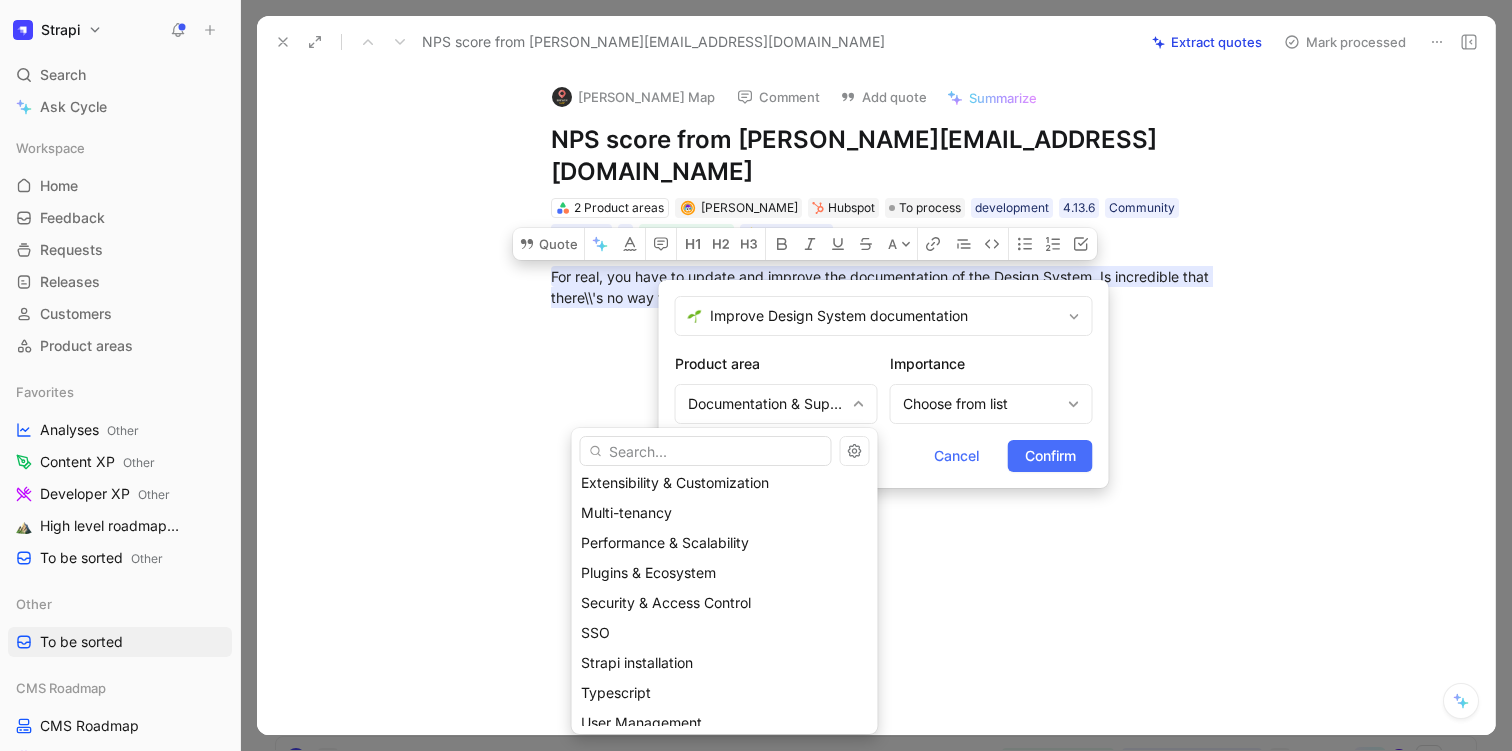 scroll, scrollTop: 767, scrollLeft: 0, axis: vertical 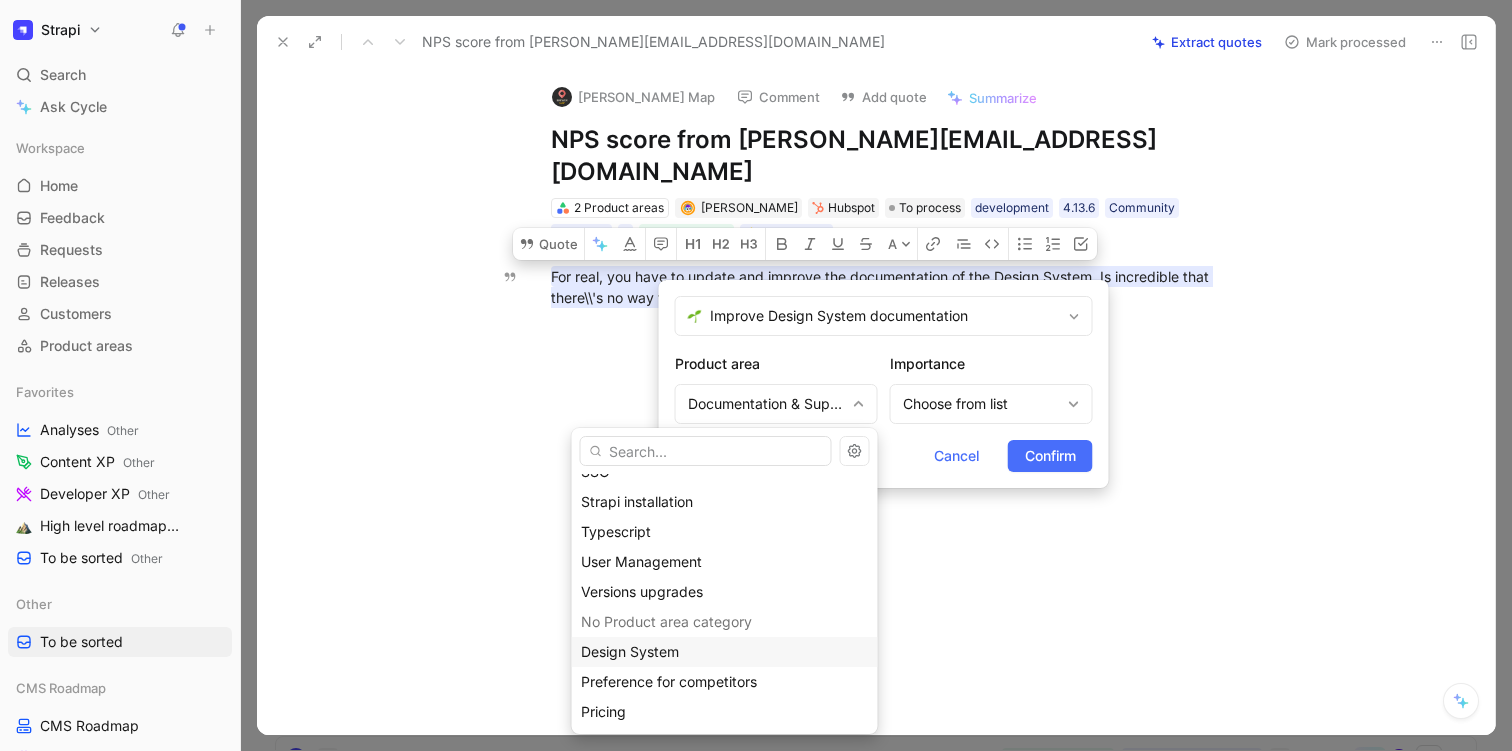 click on "Design System" at bounding box center (630, 651) 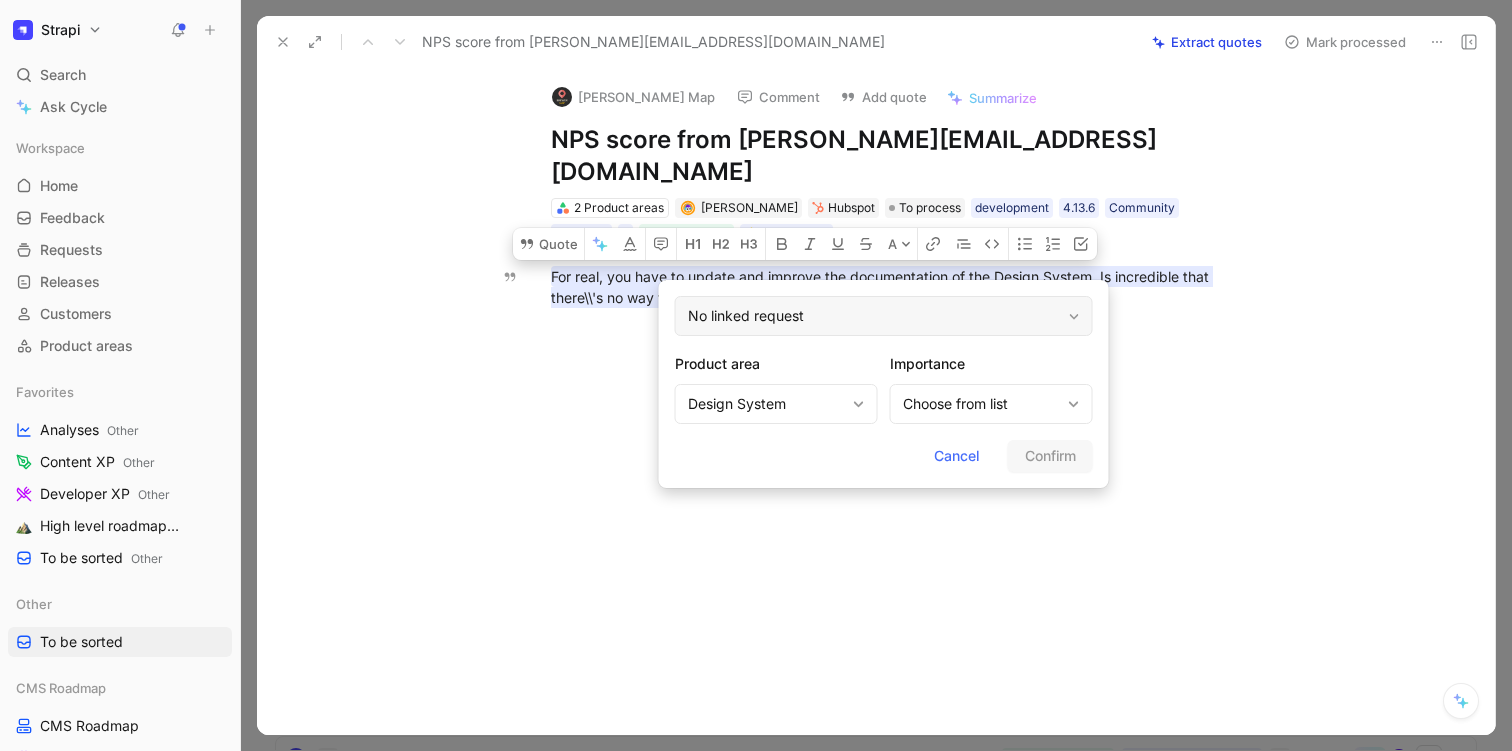 click on "No linked request" at bounding box center [884, 316] 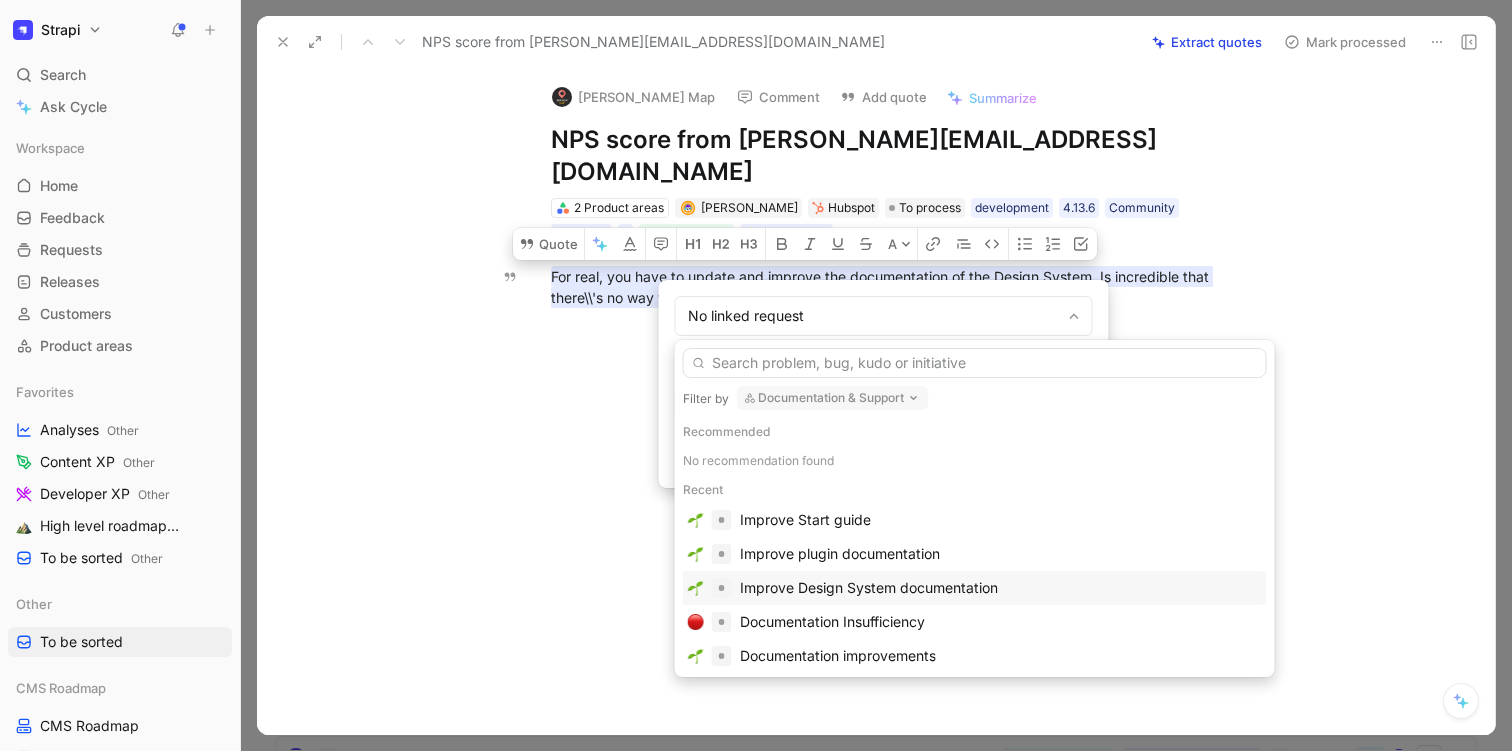 click on "Improve Design System documentation" at bounding box center [869, 588] 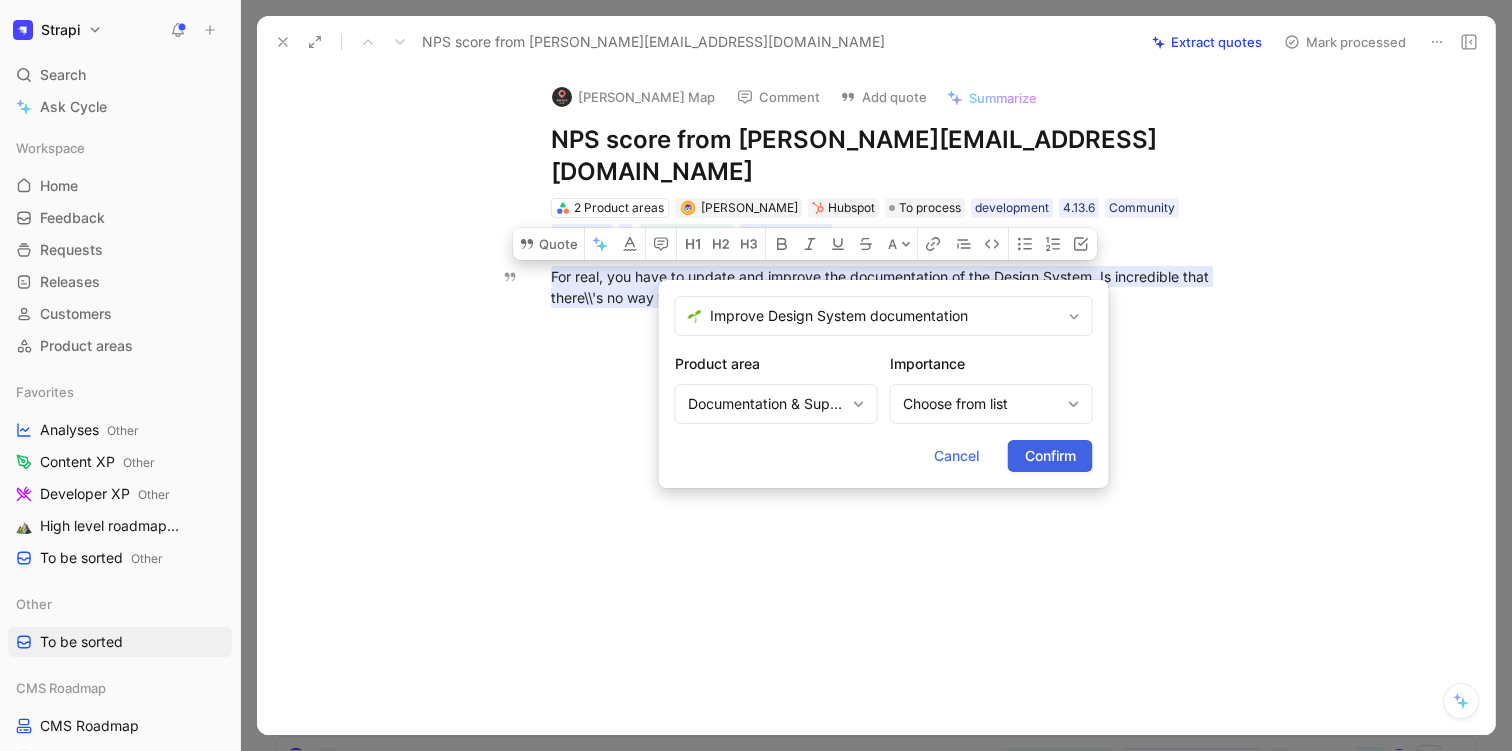 click on "Confirm" at bounding box center [1050, 456] 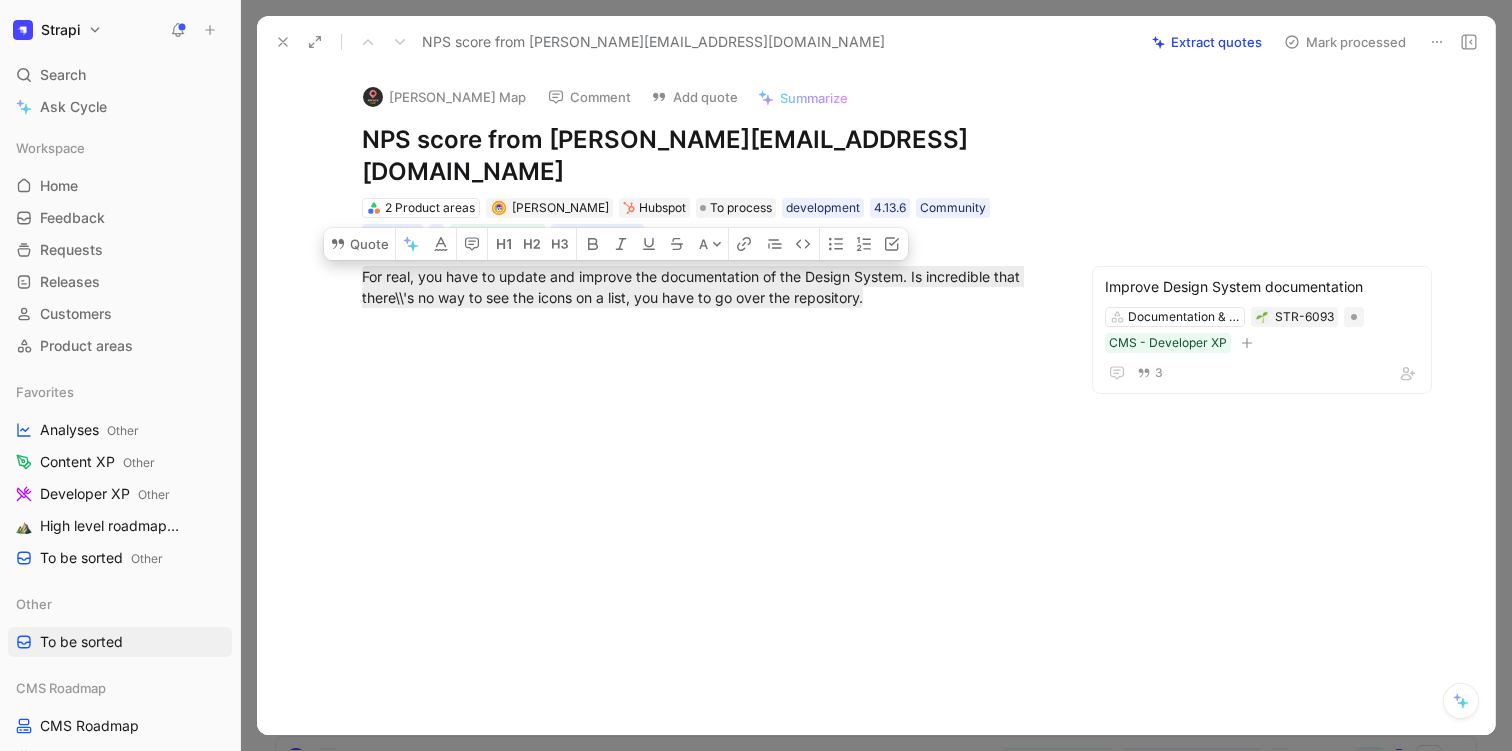 click at bounding box center [708, 442] 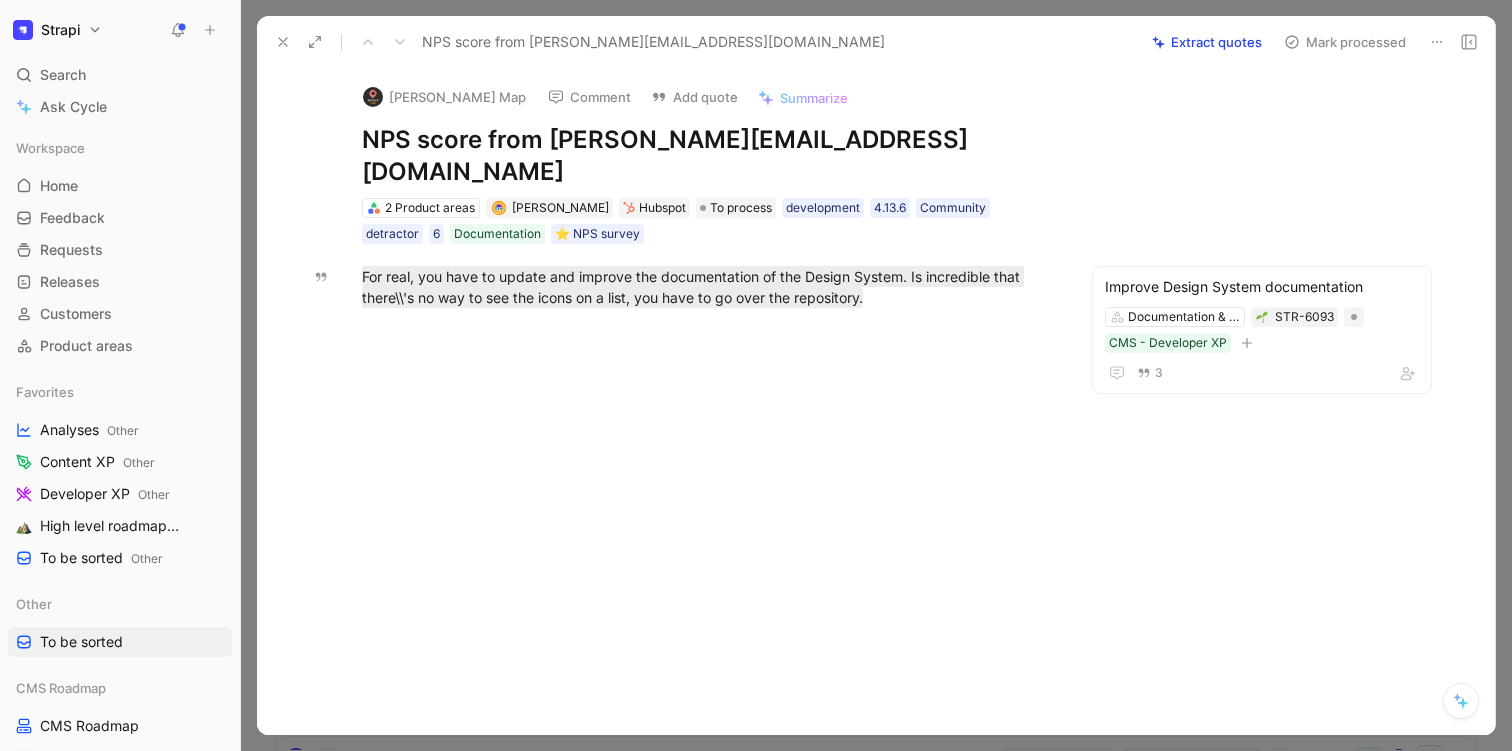 click on "Mark processed" at bounding box center (1345, 42) 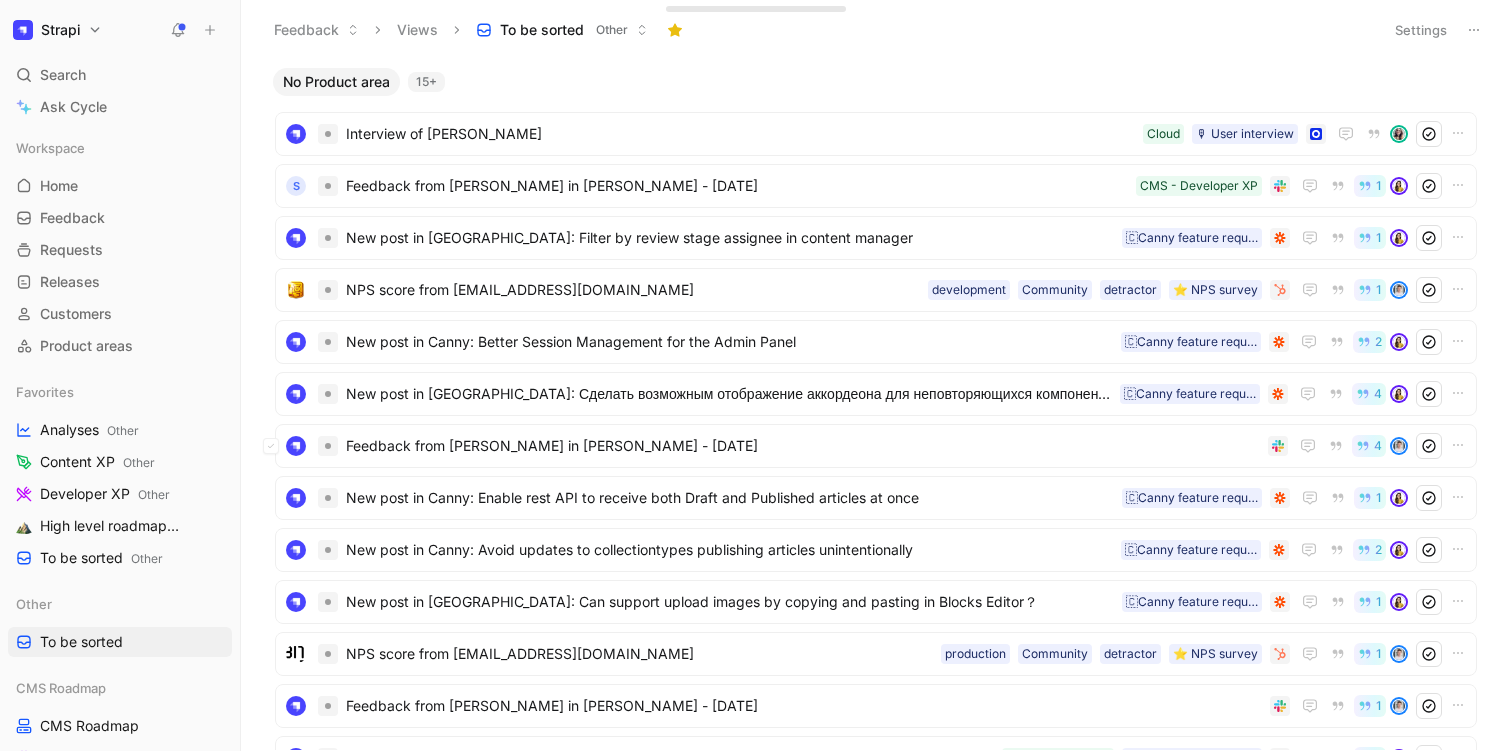 scroll, scrollTop: 378, scrollLeft: 0, axis: vertical 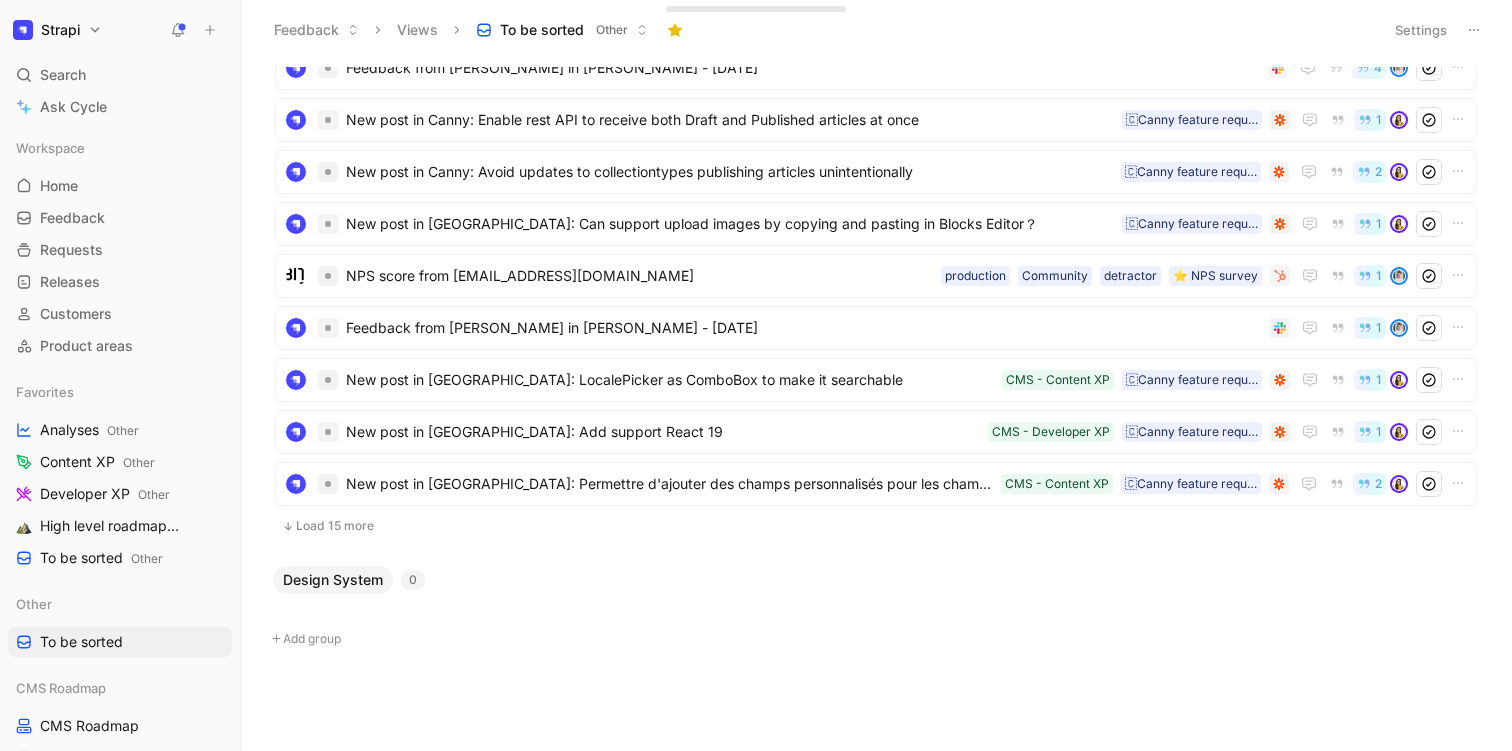 click on "Settings" at bounding box center [1421, 30] 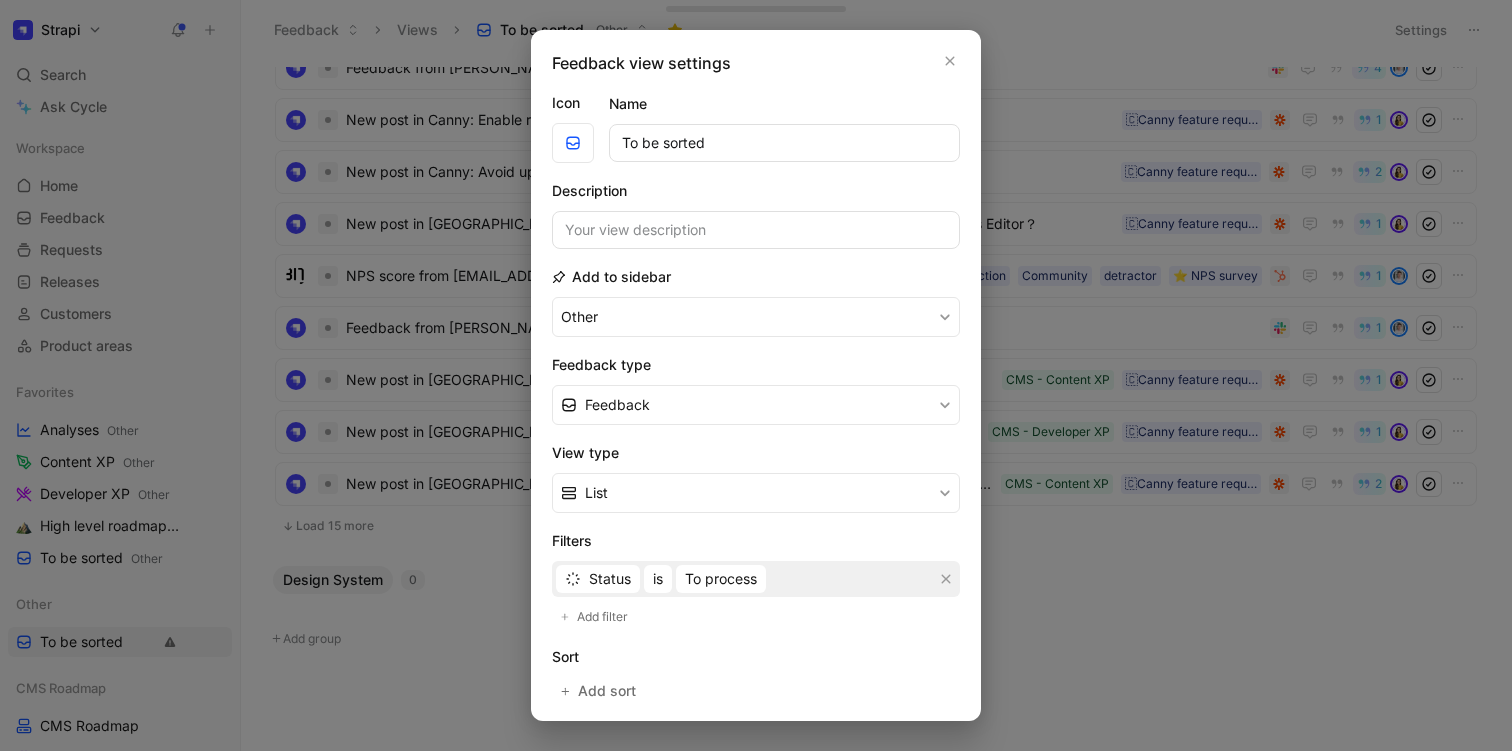 click on "Status is To process" at bounding box center [756, 579] 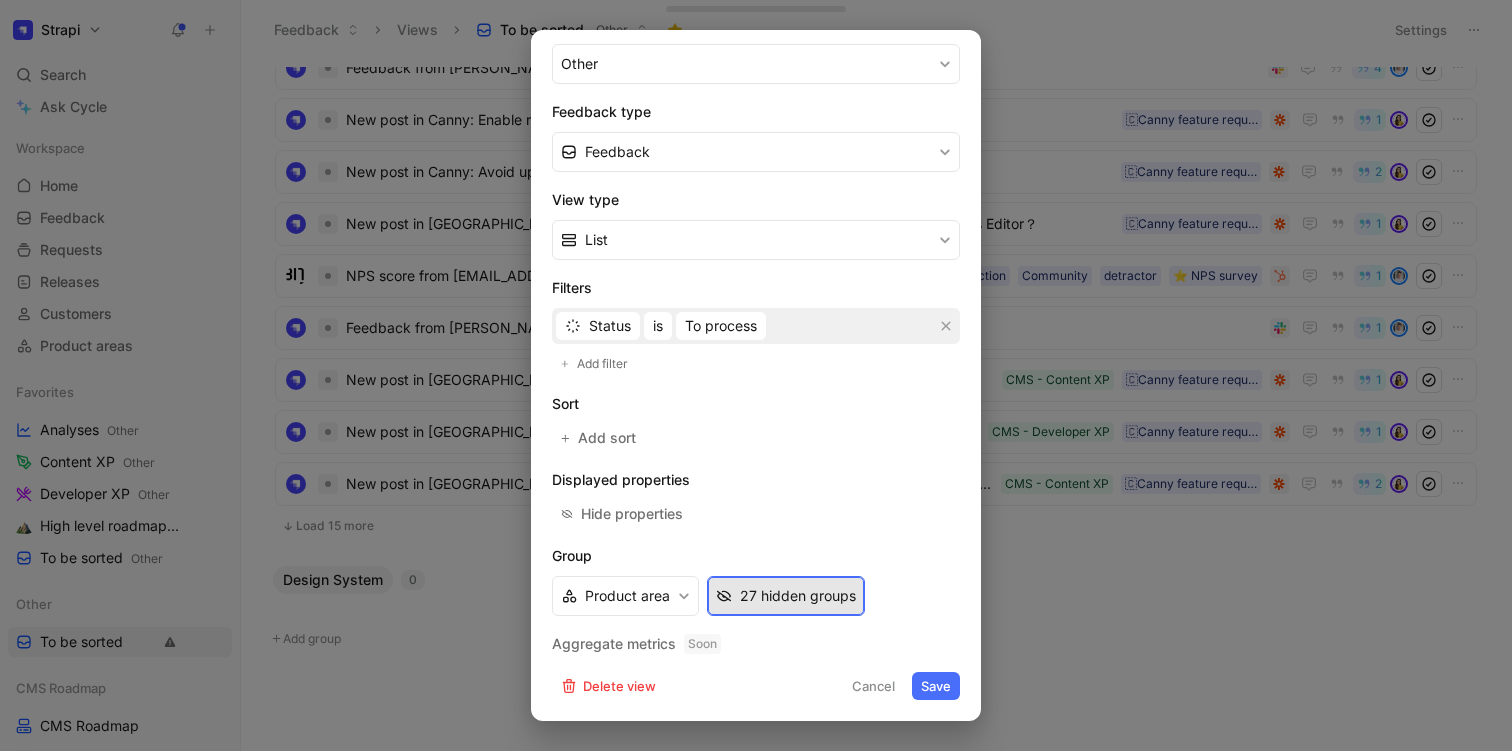 click on "27 hidden groups" at bounding box center (798, 596) 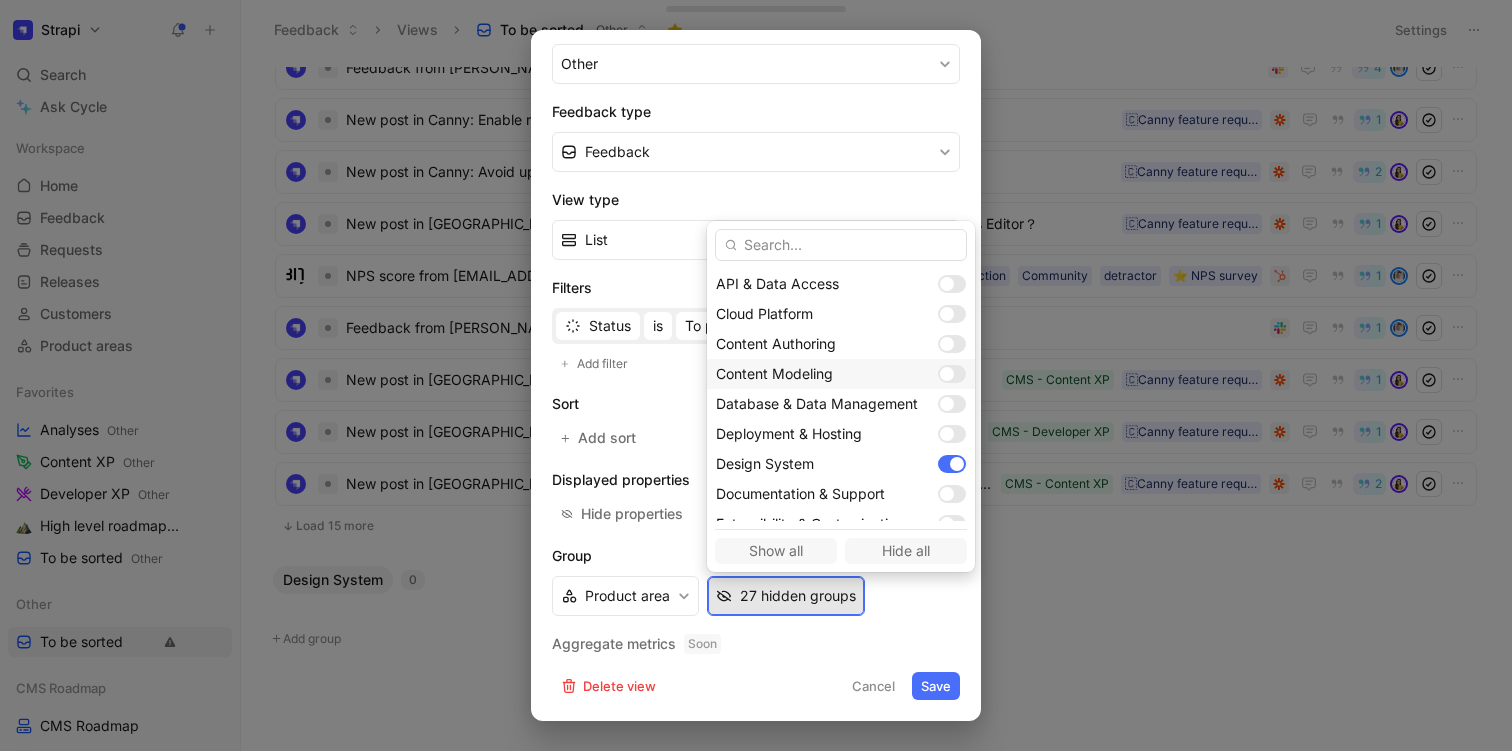 scroll, scrollTop: 64, scrollLeft: 0, axis: vertical 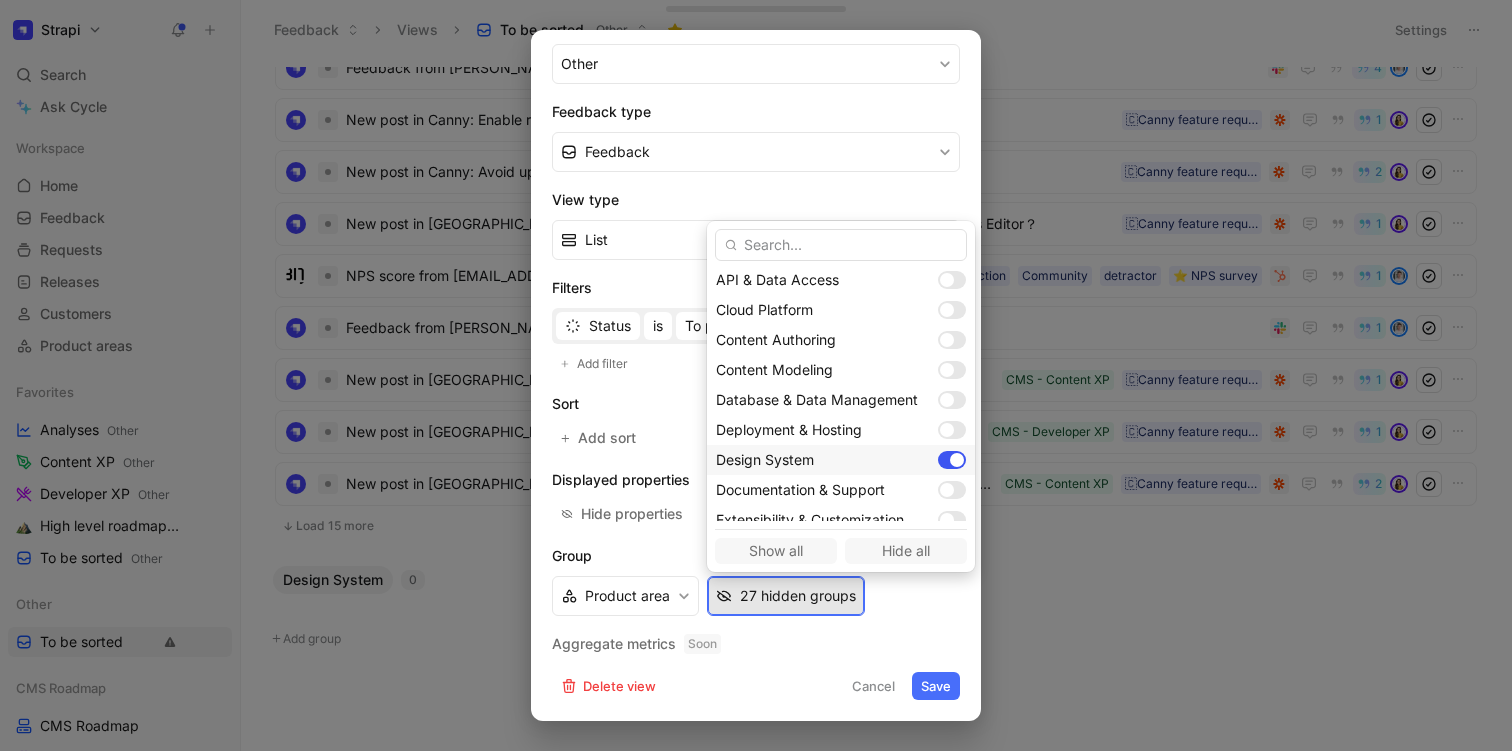 click at bounding box center [957, 460] 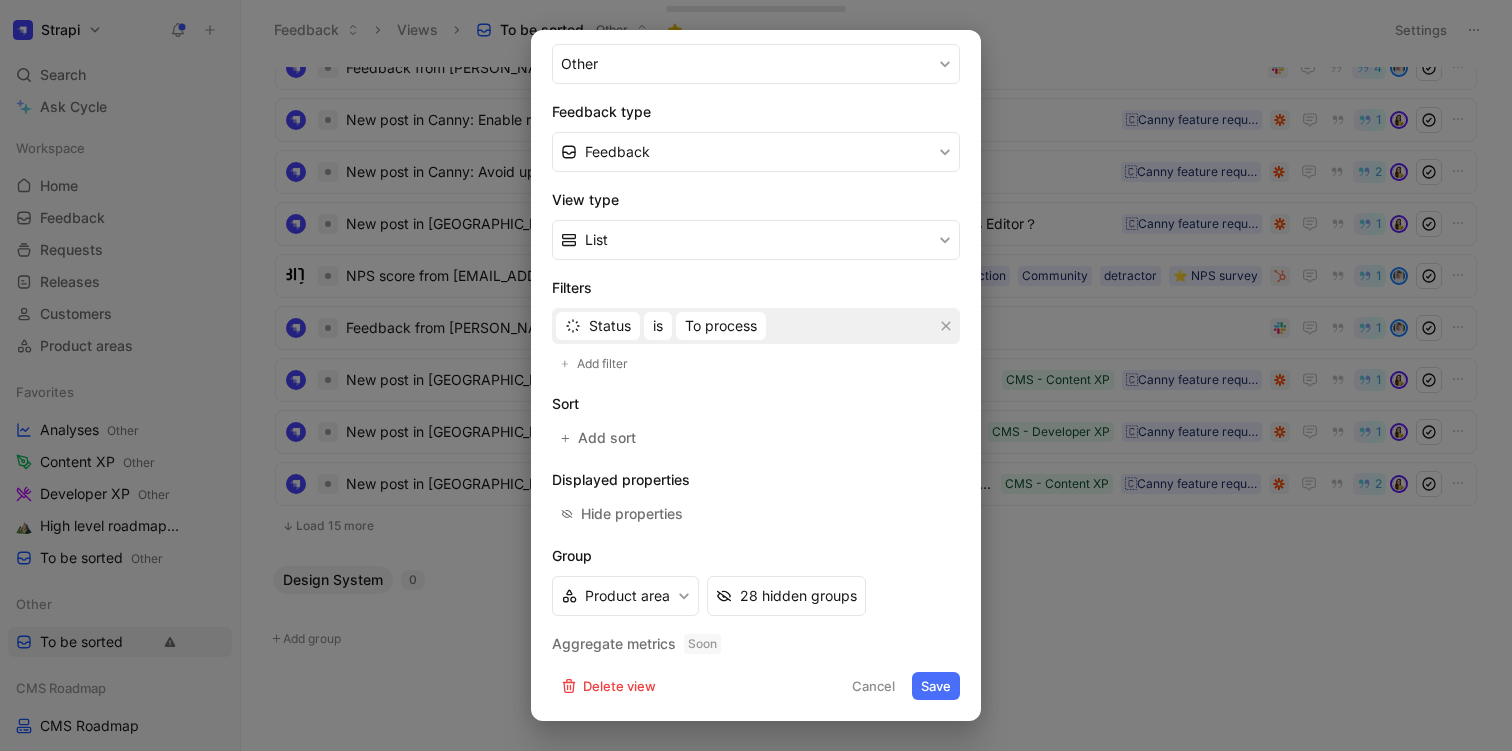 click on "Save" at bounding box center (936, 686) 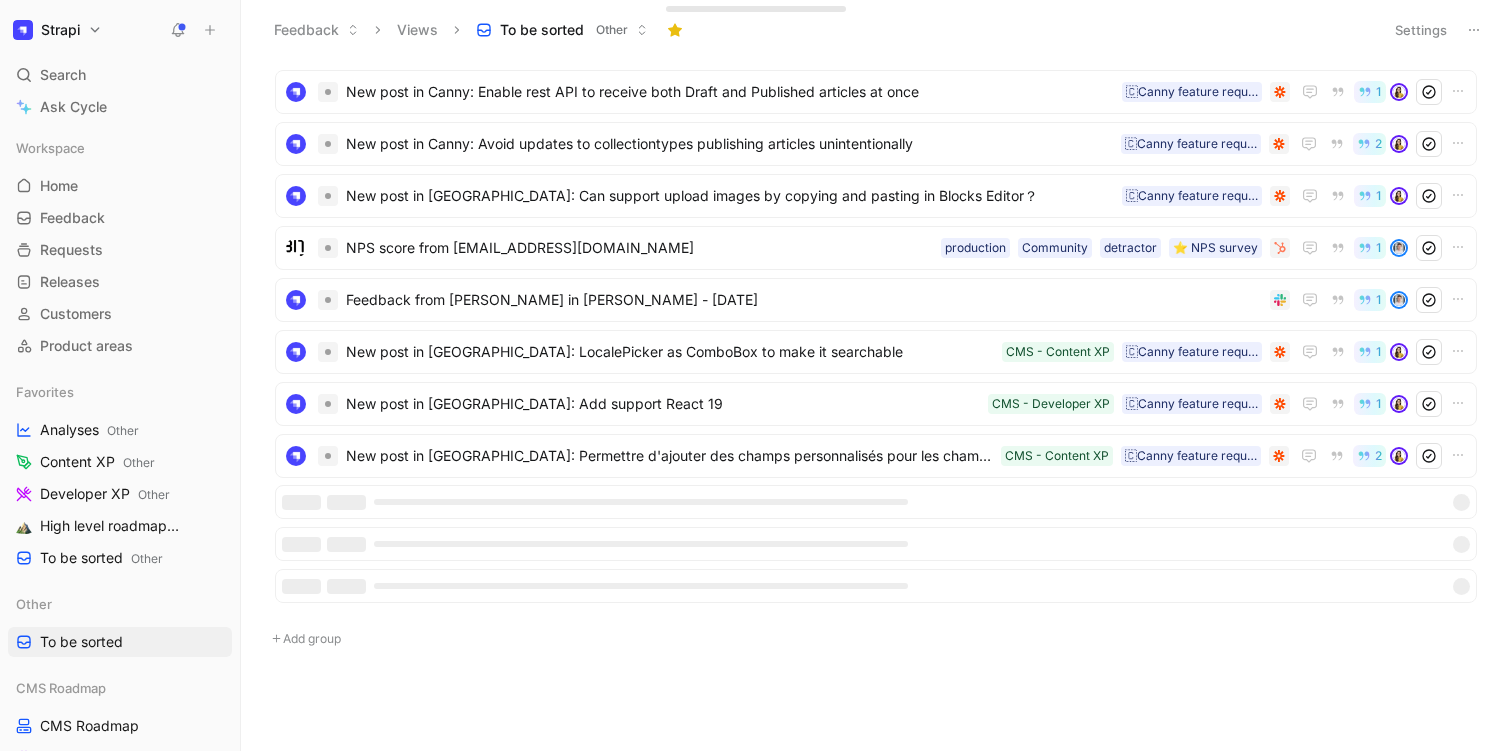 click on "No Product area 15+ Interview of [PERSON_NAME] 🎙 User interview Cloud S Feedback from [PERSON_NAME] in [PERSON_NAME] - [DATE] CMS - Developer XP 1 New post in Canny: Filter by review stage assignee in content manager 🇨Canny feature request 1 NPS score from [EMAIL_ADDRESS][DOMAIN_NAME] ⭐️ NPS survey detractor Community development 1 New post in Canny: Better Session Management for the Admin Panel 🇨Canny feature request 2 New post in Canny: Сделать возможным отображение аккордеона для неповторяющихся компонентов в админке 🇨Canny feature request 4 Feedback from [PERSON_NAME] in [PERSON_NAME] - [DATE] 4 New post in Canny: Enable rest API to receive both Draft and Published articles at once 🇨Canny feature request 1 New post in Canny: Avoid updates to collectiontypes publishing articles unintentionally 🇨Canny feature request 2 🇨Canny feature request 1 NPS score from [EMAIL_ADDRESS][DOMAIN_NAME] ⭐️ NPS survey 1" at bounding box center [874, 408] 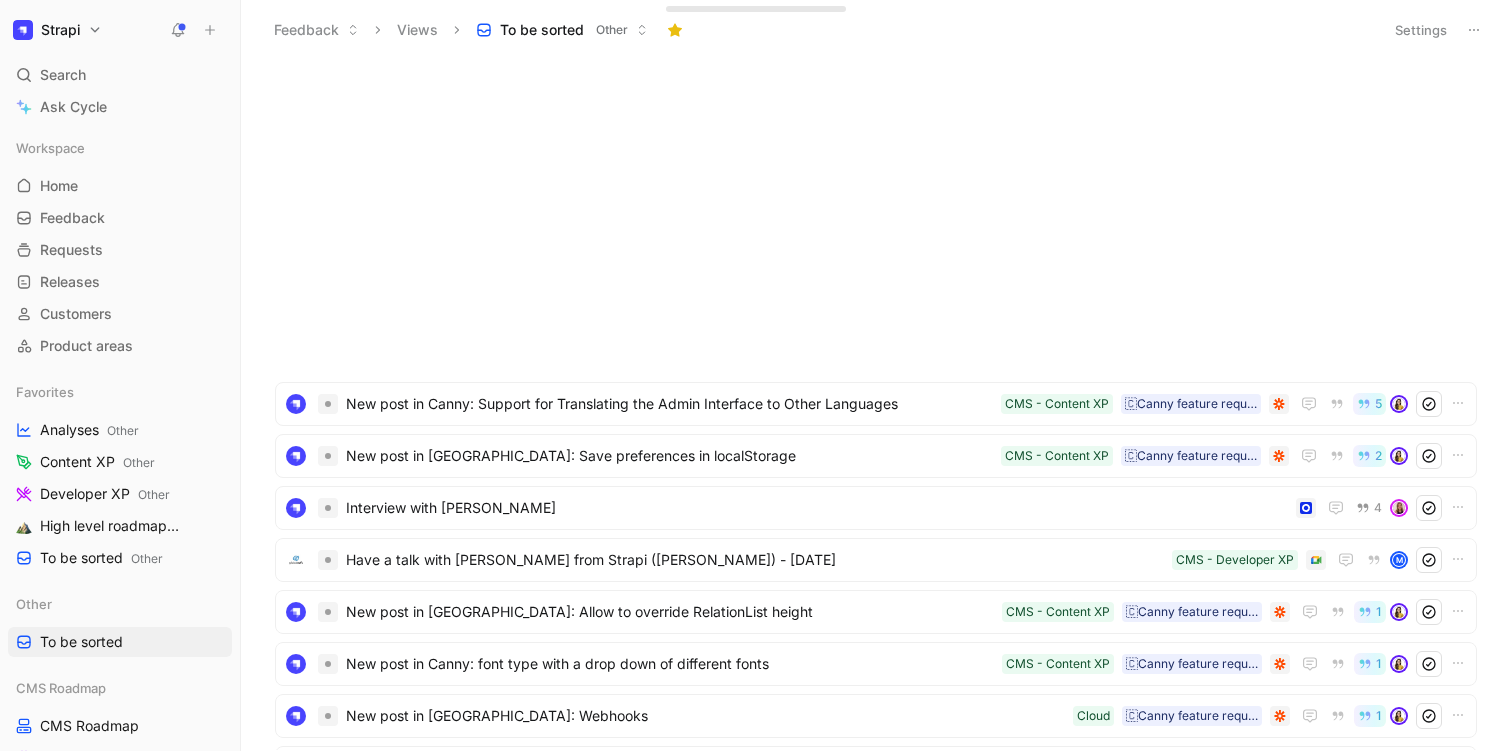 scroll, scrollTop: 4910, scrollLeft: 0, axis: vertical 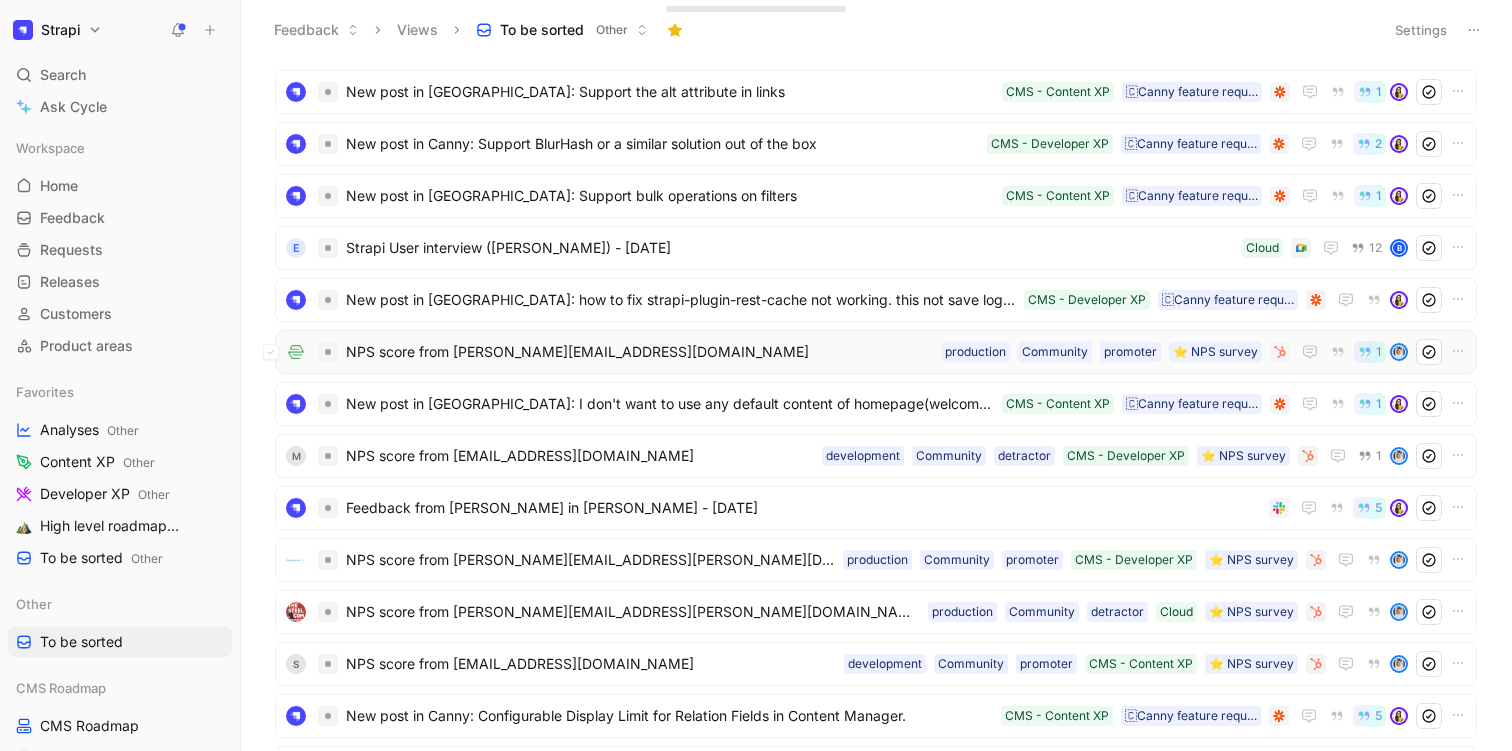 click on "NPS score from [PERSON_NAME][EMAIL_ADDRESS][DOMAIN_NAME]" at bounding box center (639, 352) 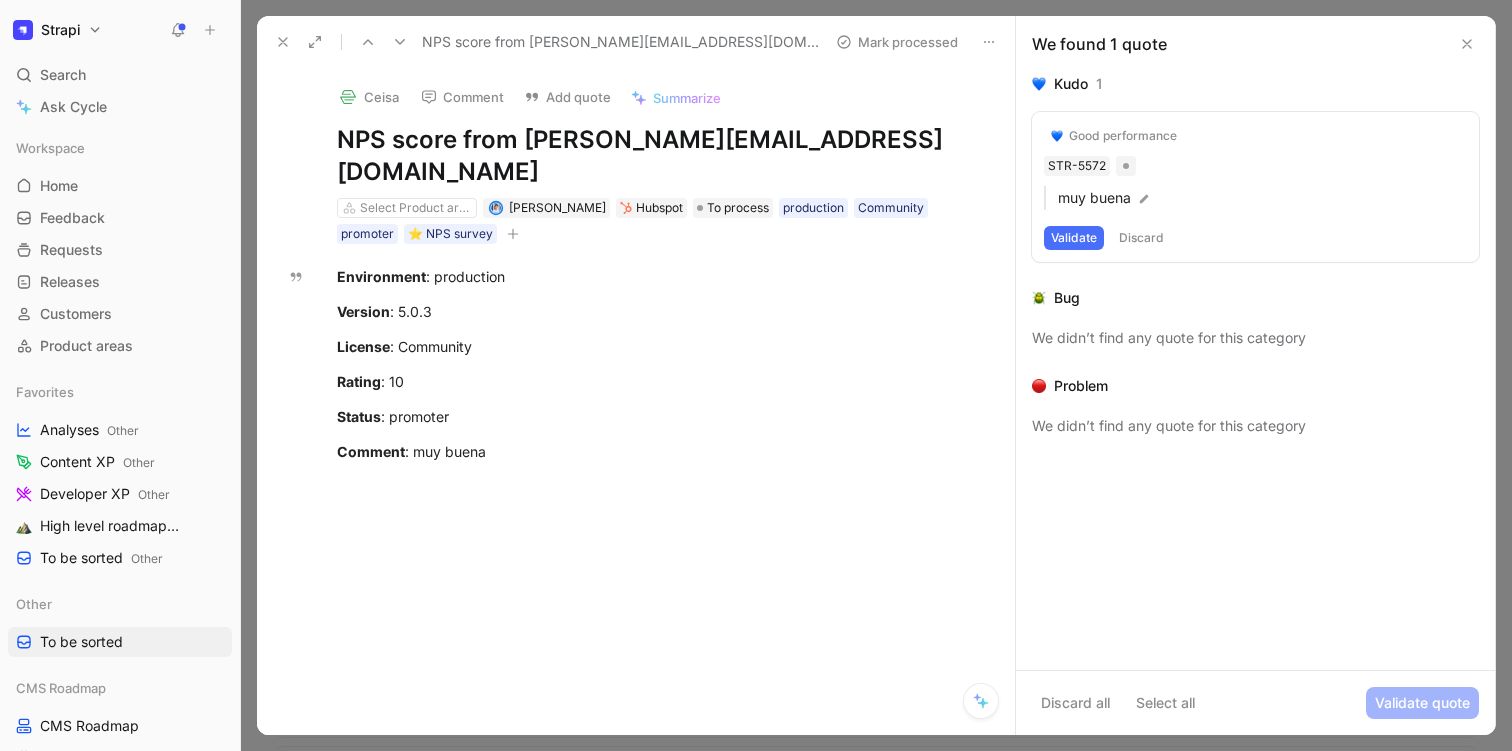 click on "Good performance" at bounding box center [1123, 136] 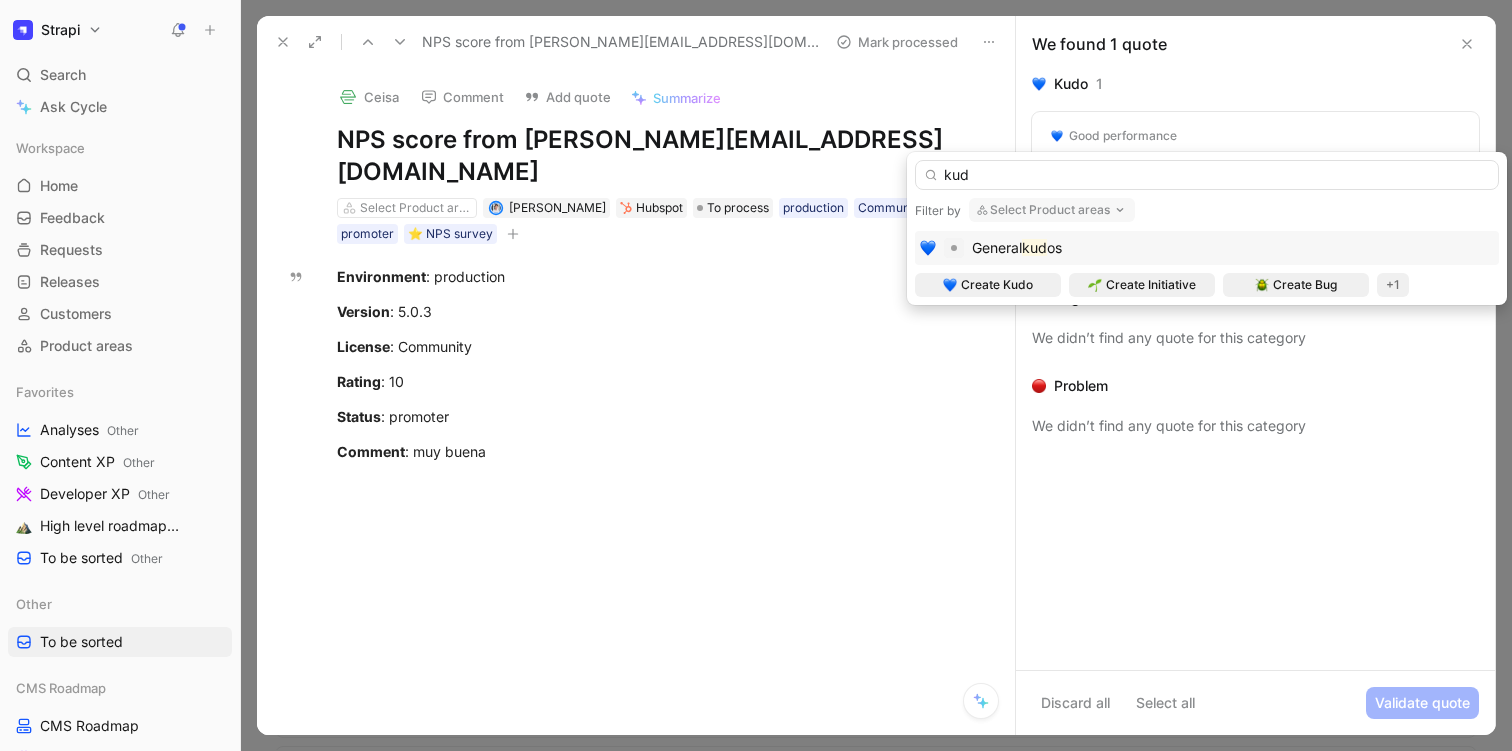 type on "kud" 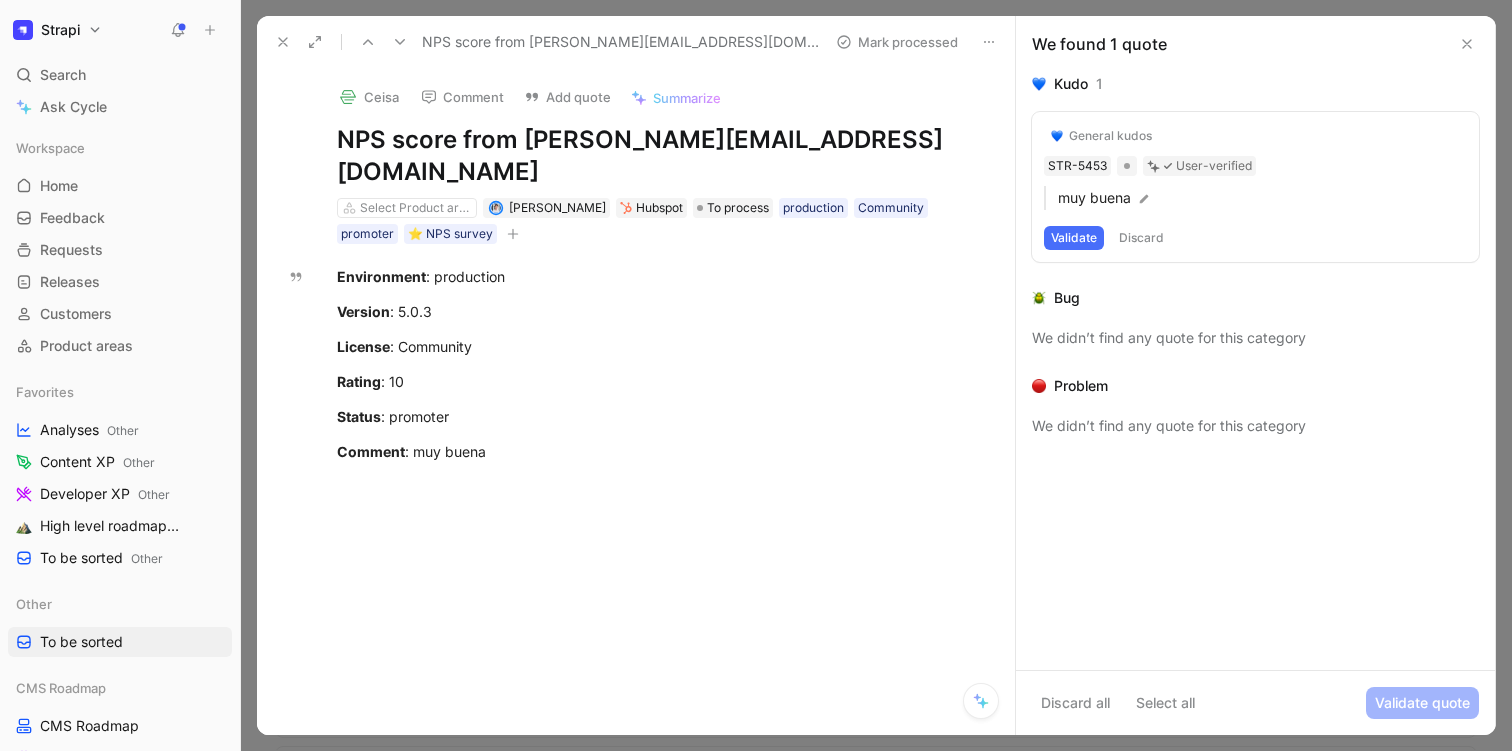 click on "Validate" at bounding box center [1074, 238] 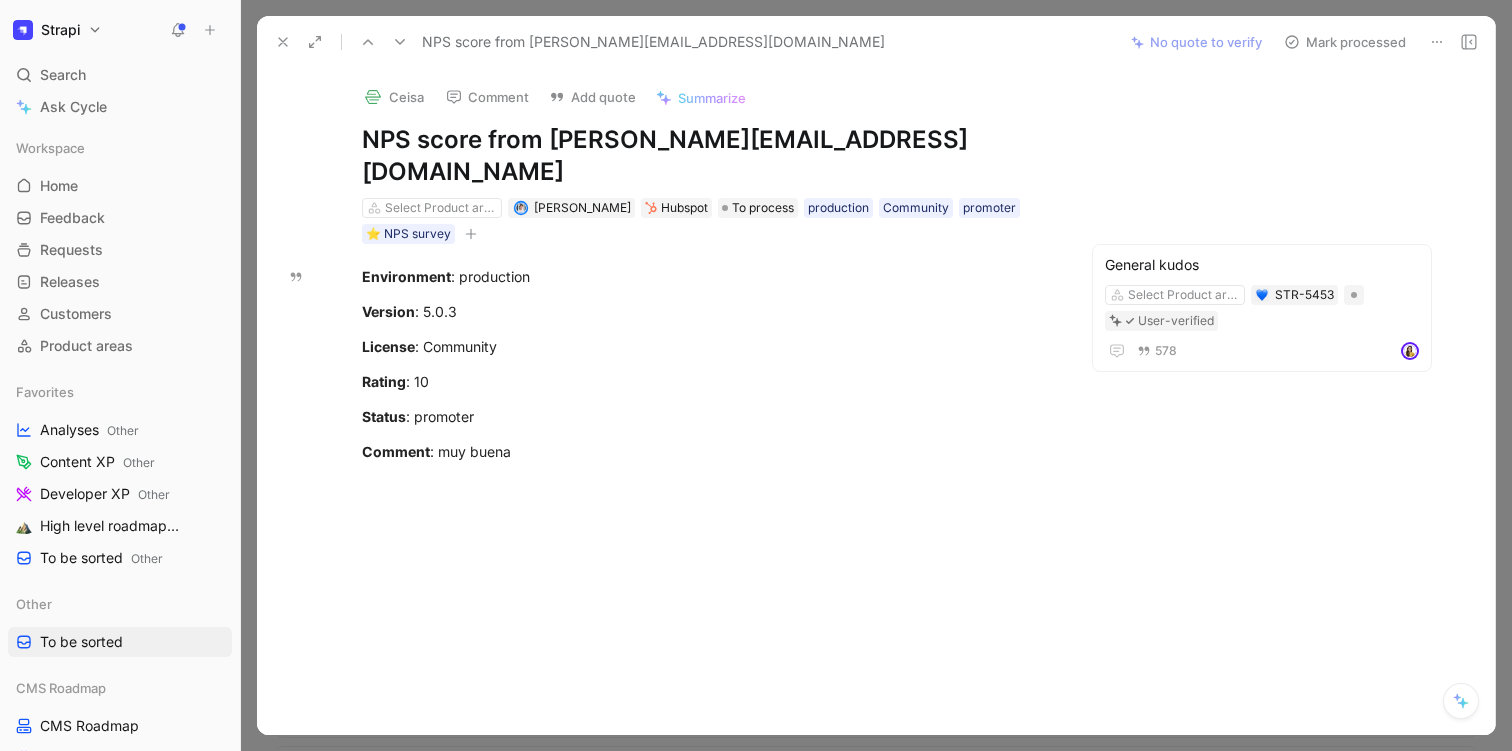 click on "Mark processed" at bounding box center [1345, 42] 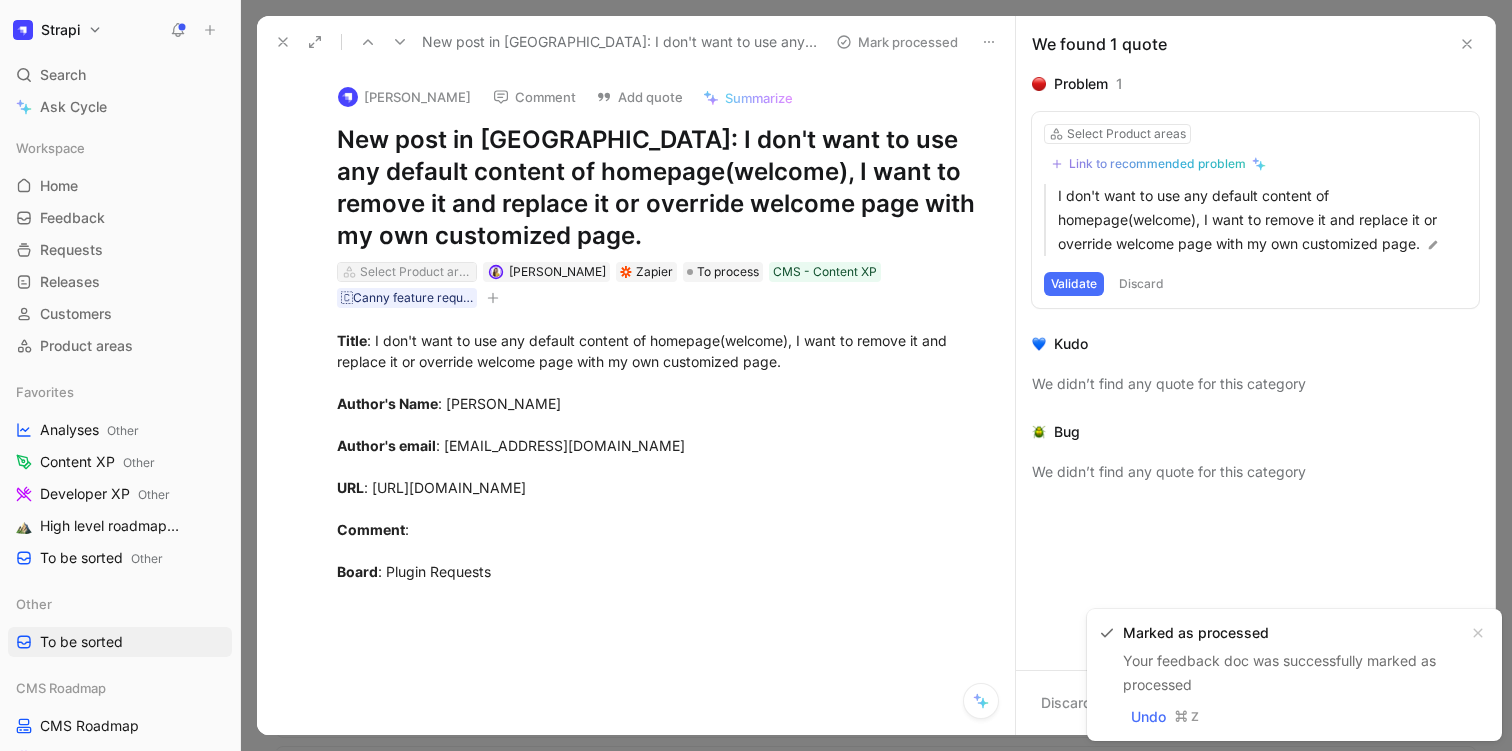 click on "Select Product areas" at bounding box center (416, 272) 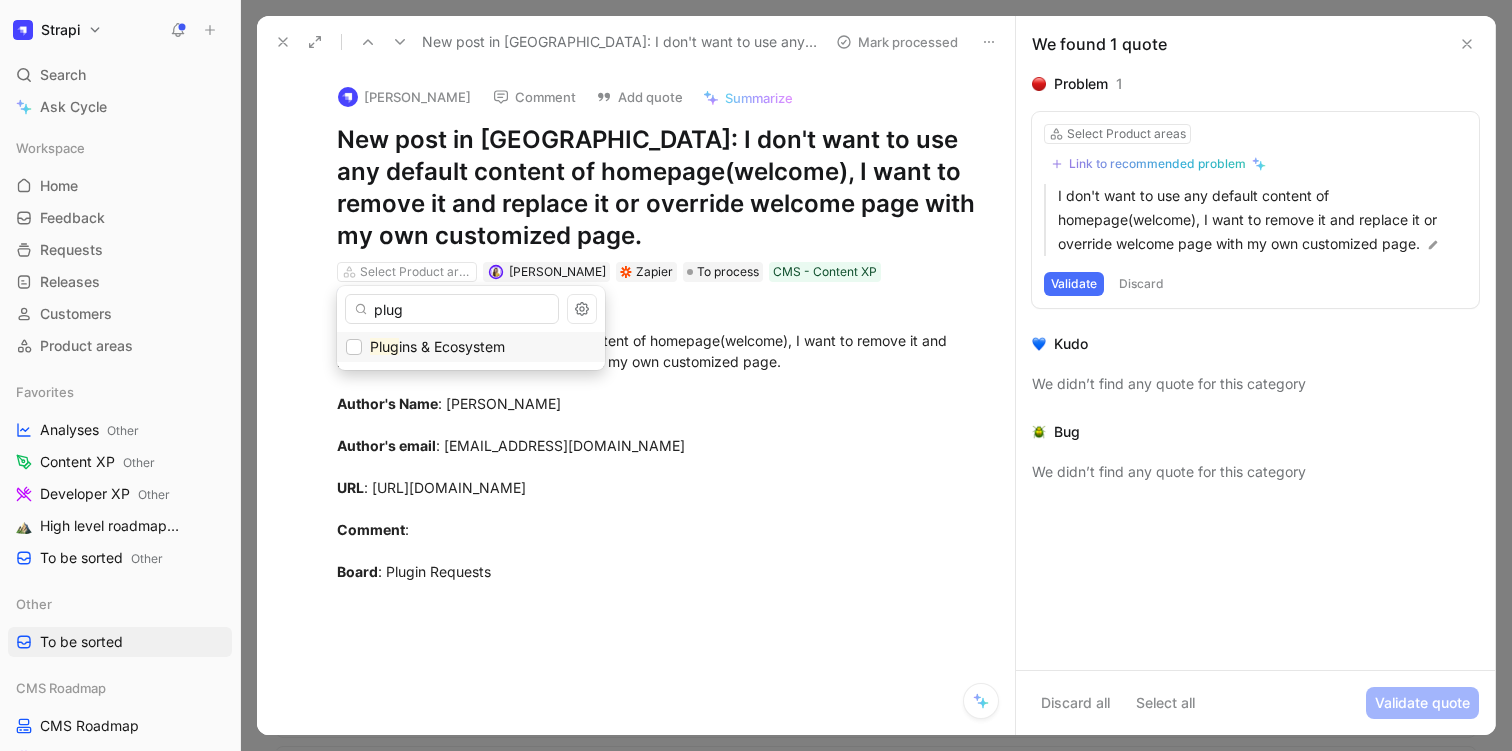 type on "plug" 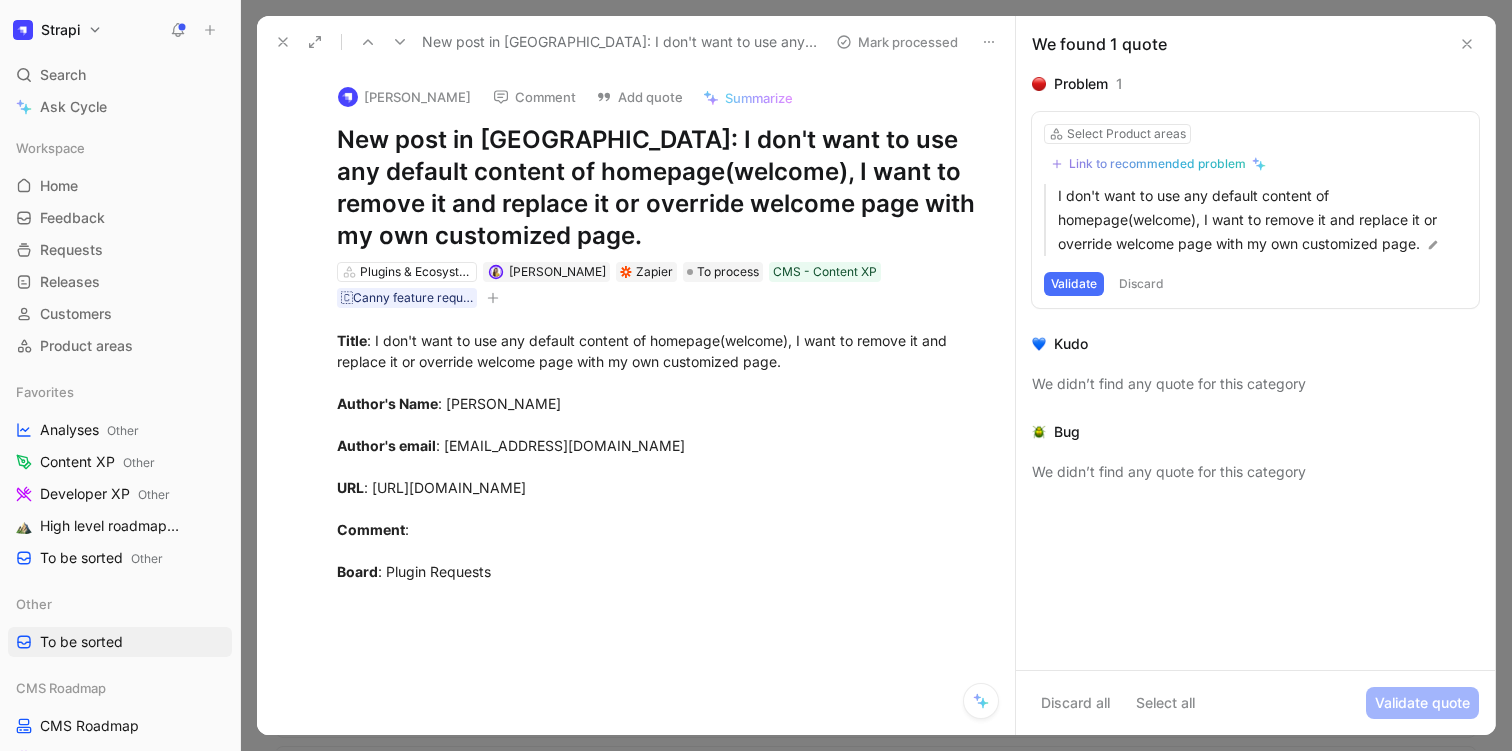 click 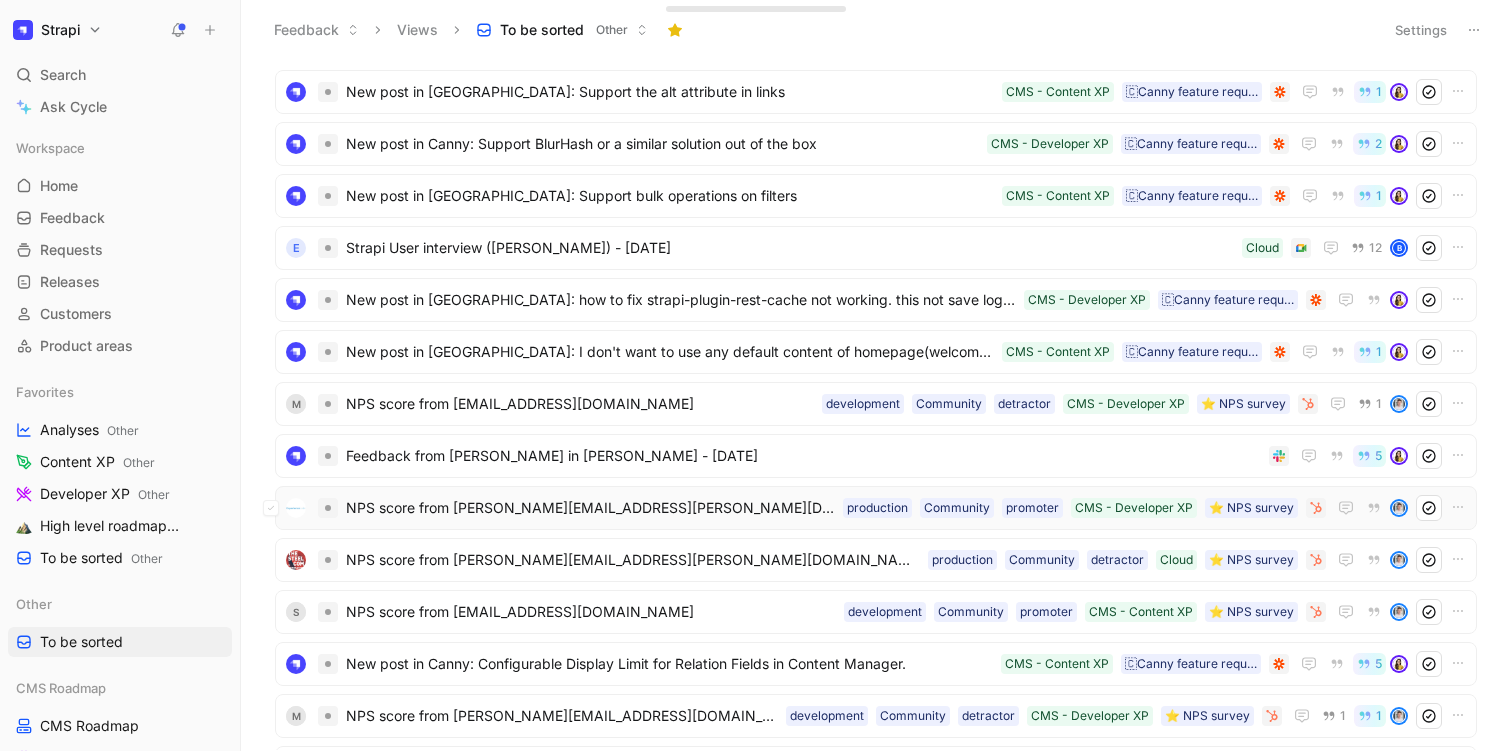 click on "NPS score from [PERSON_NAME][EMAIL_ADDRESS][PERSON_NAME][DOMAIN_NAME]" at bounding box center [590, 508] 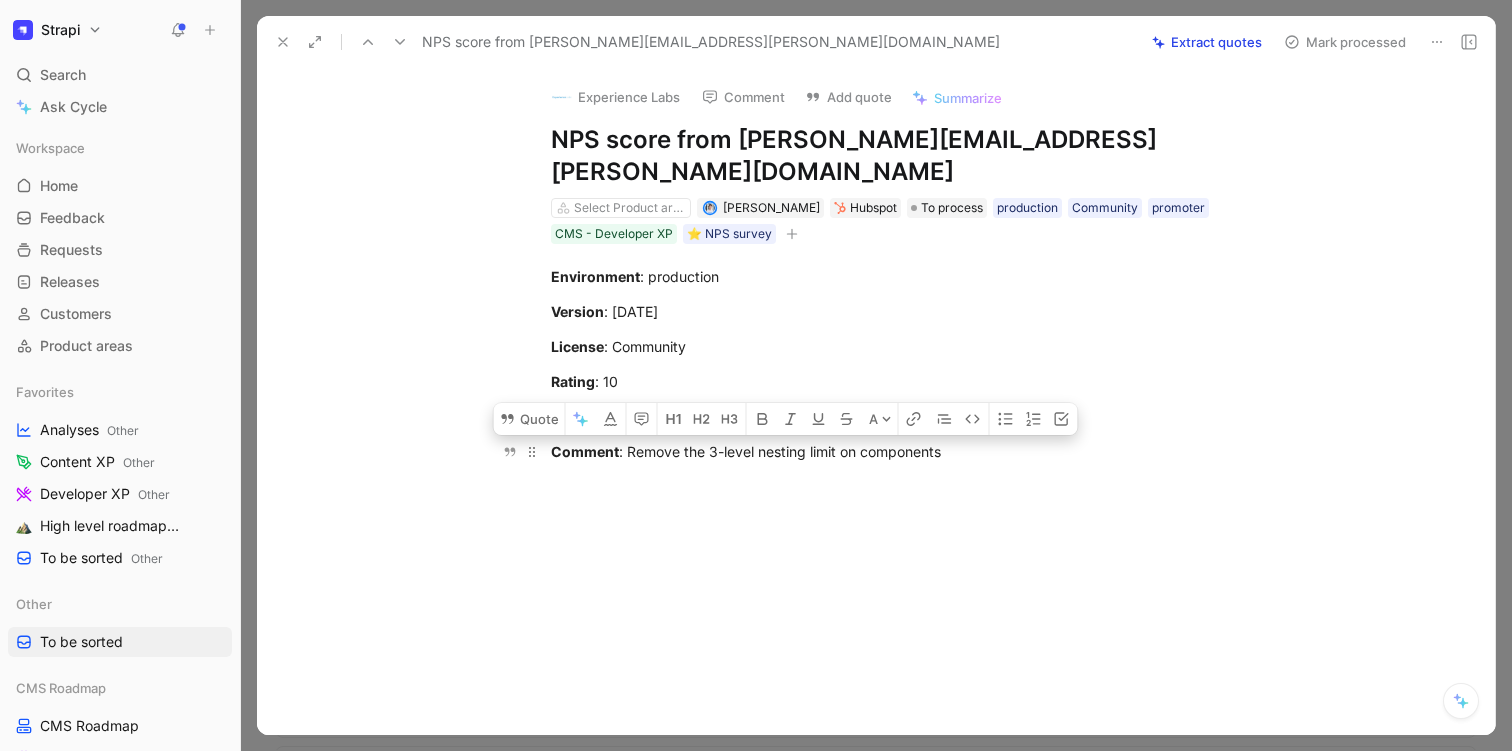 drag, startPoint x: 953, startPoint y: 423, endPoint x: 627, endPoint y: 425, distance: 326.00613 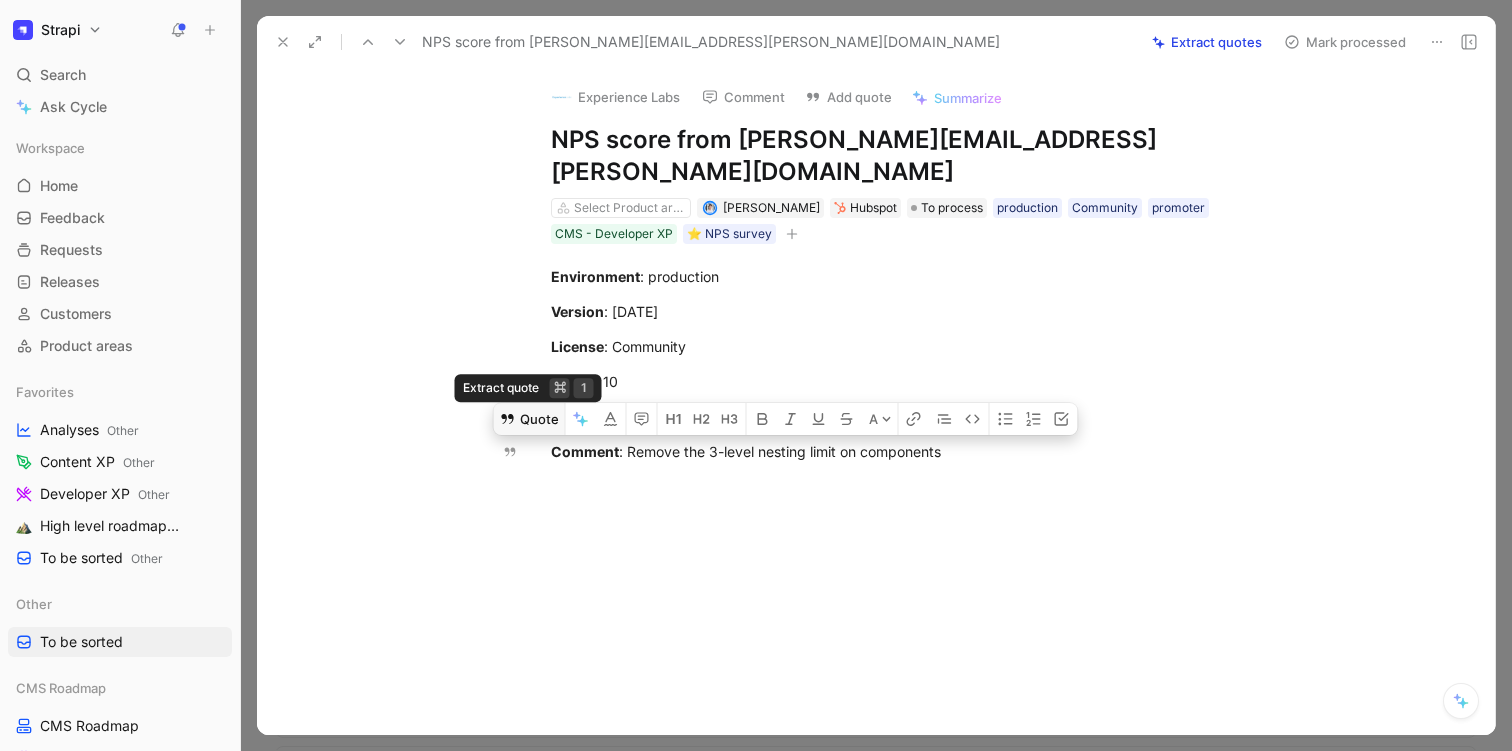 click on "Quote" at bounding box center [529, 419] 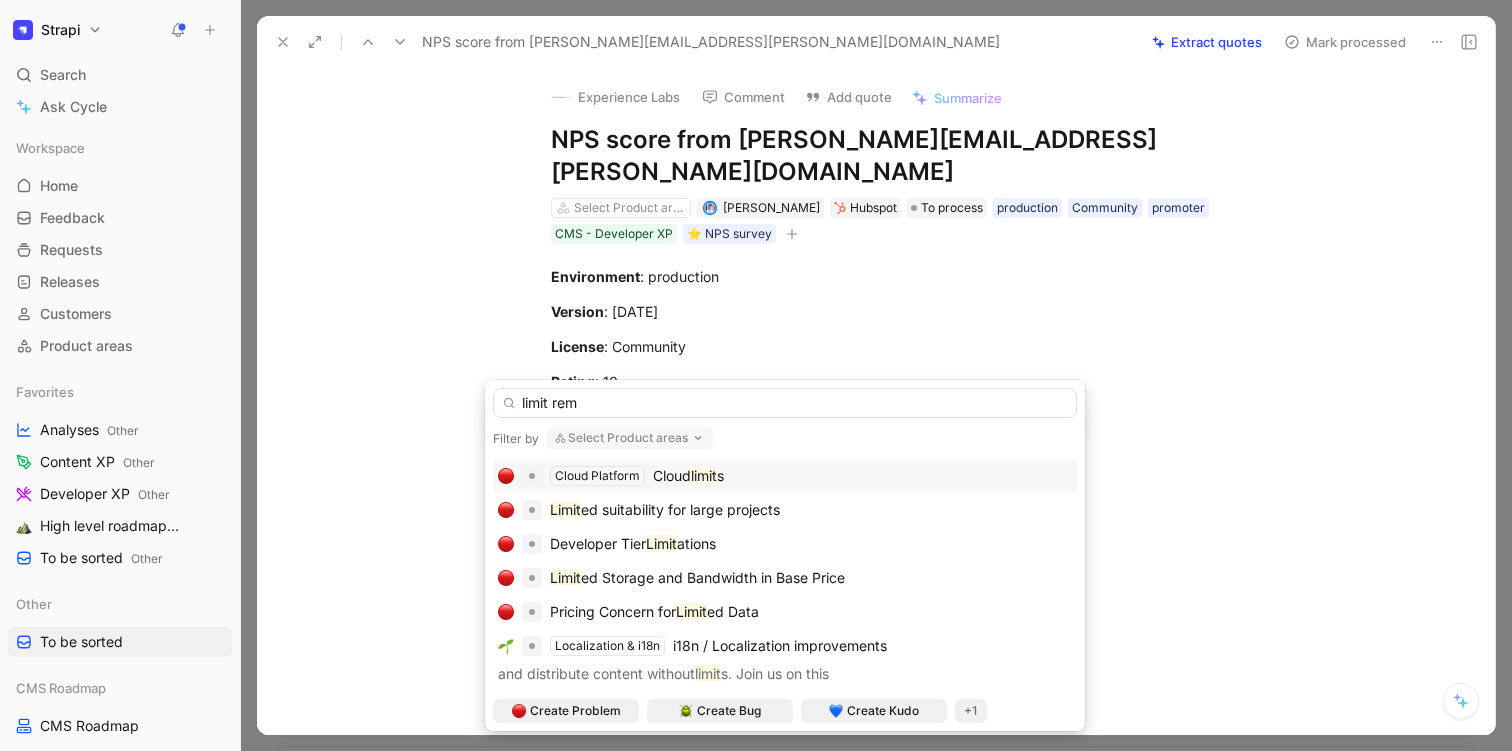 type on "limit remo" 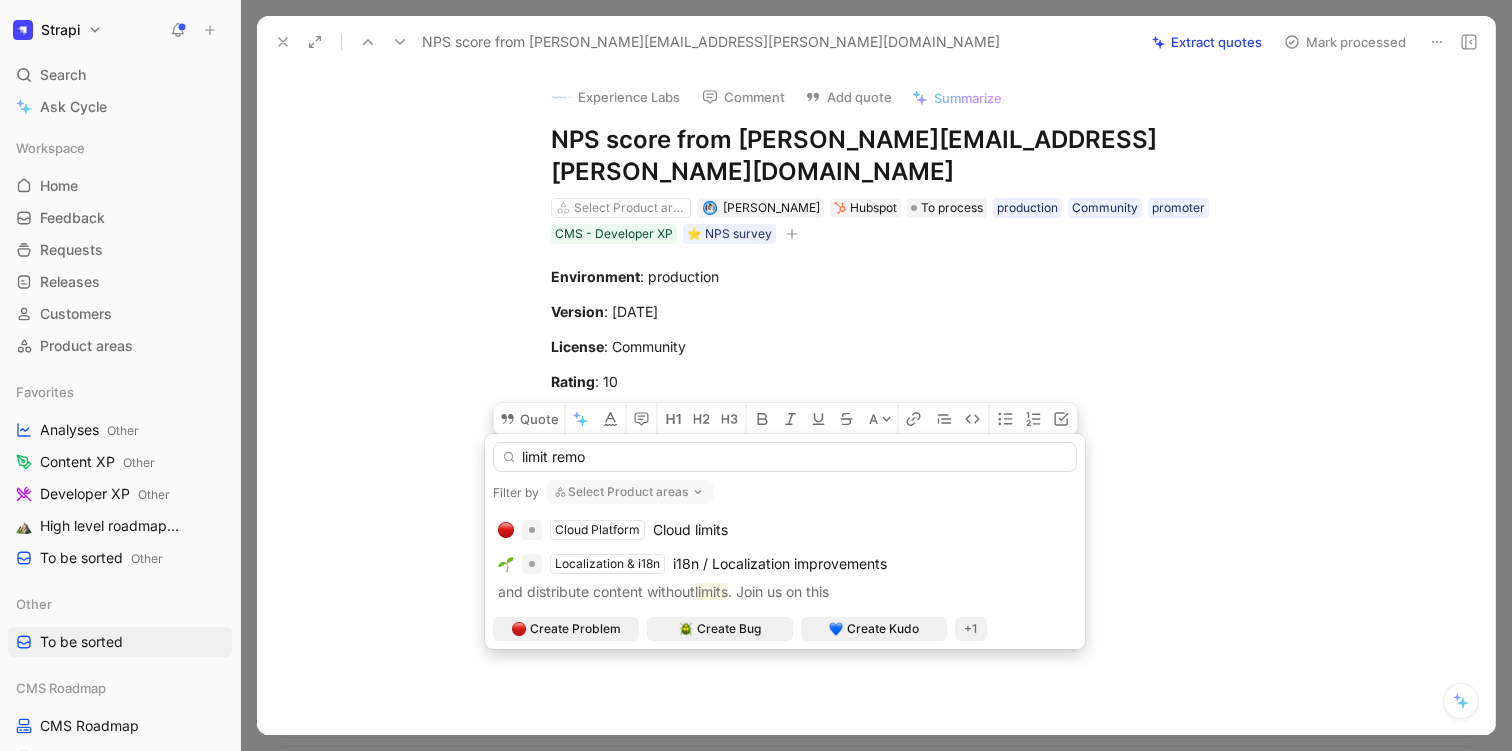 click on "limit remo" at bounding box center [785, 457] 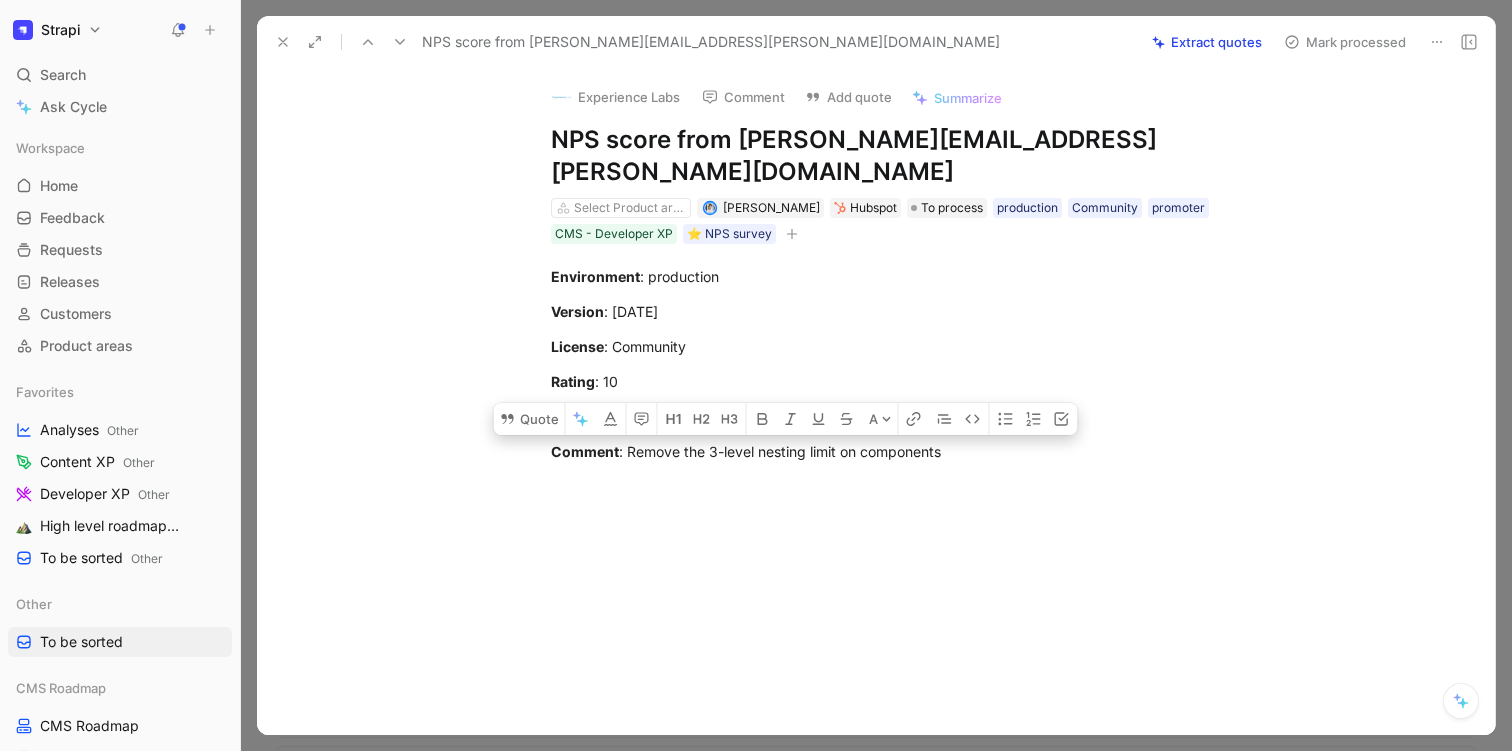 click on "Mark processed" at bounding box center [1345, 42] 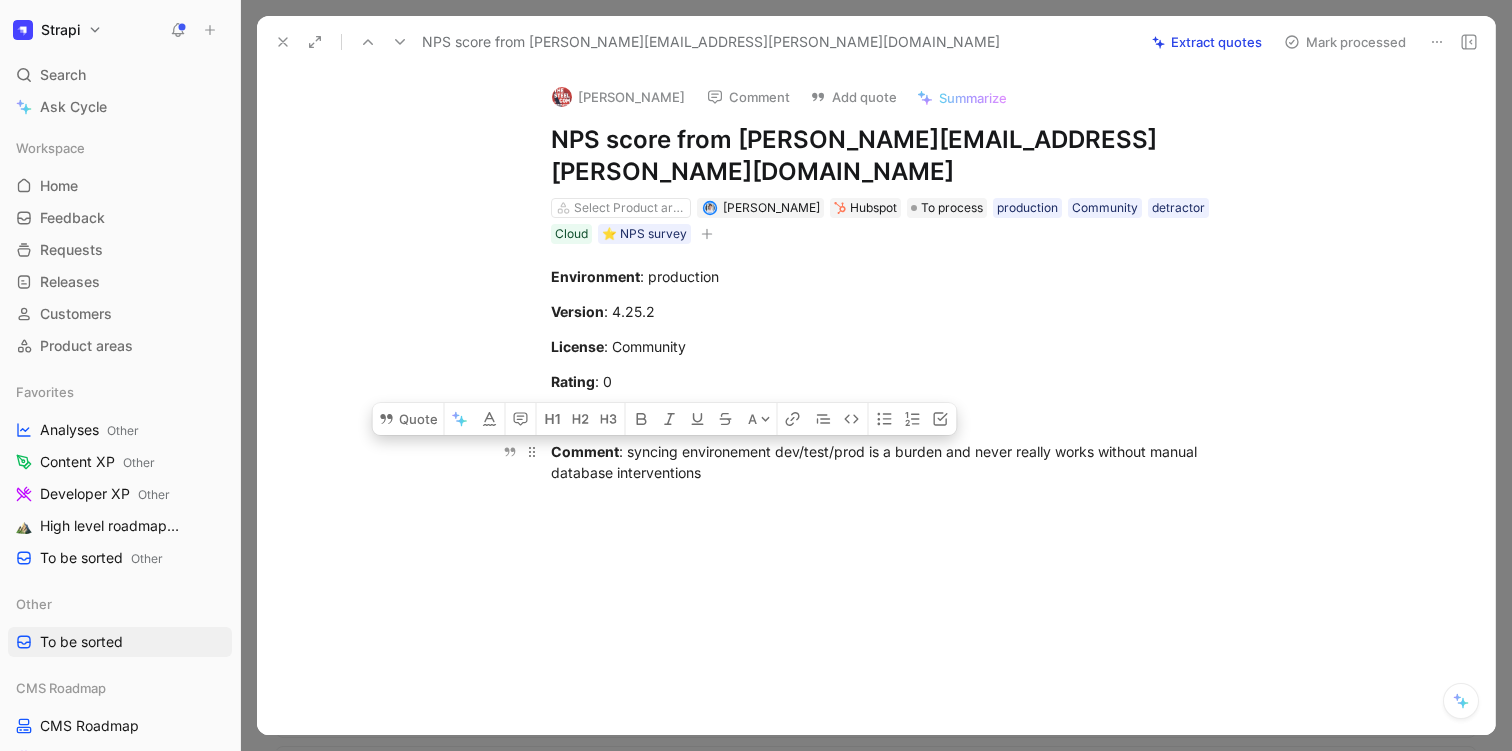 drag, startPoint x: 773, startPoint y: 441, endPoint x: 626, endPoint y: 427, distance: 147.66516 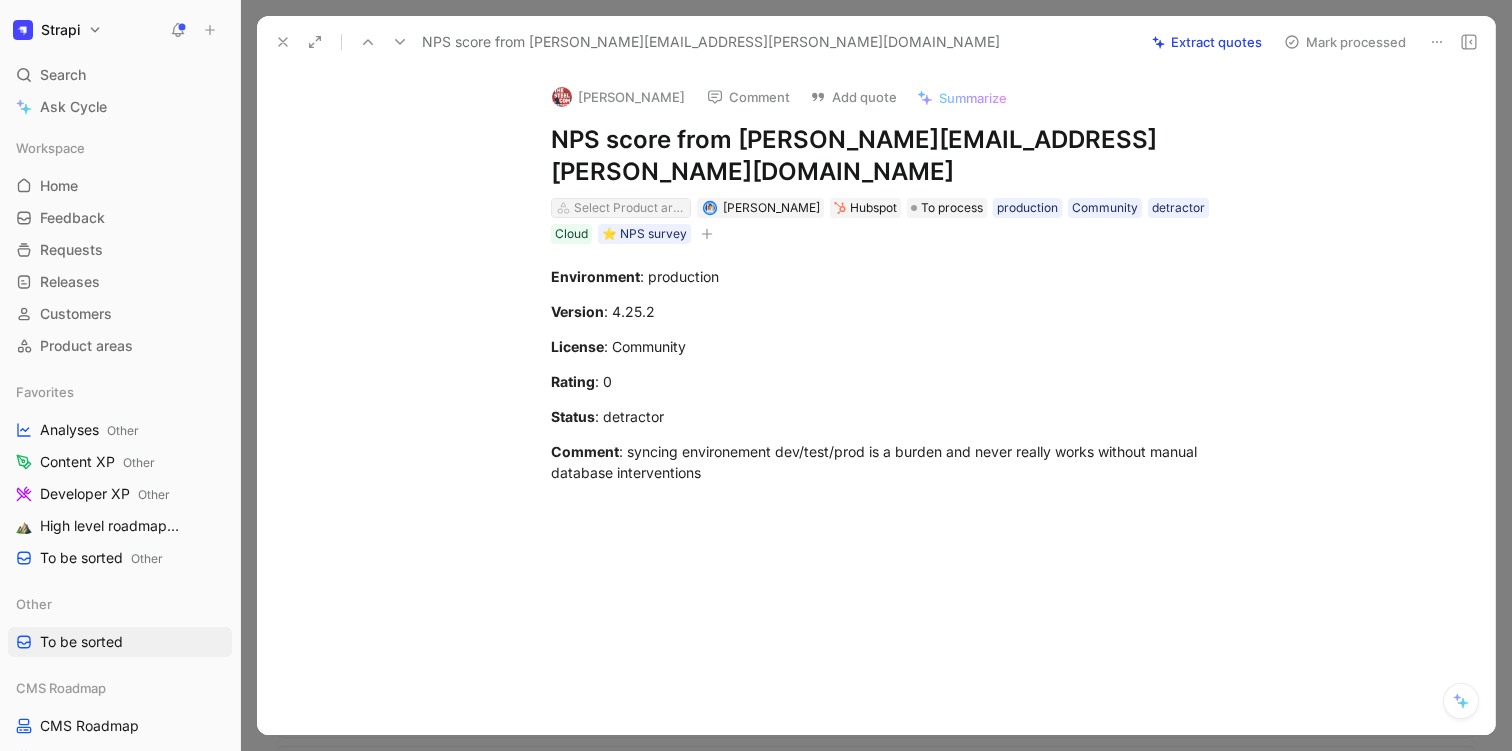 click on "Select Product areas" at bounding box center (630, 208) 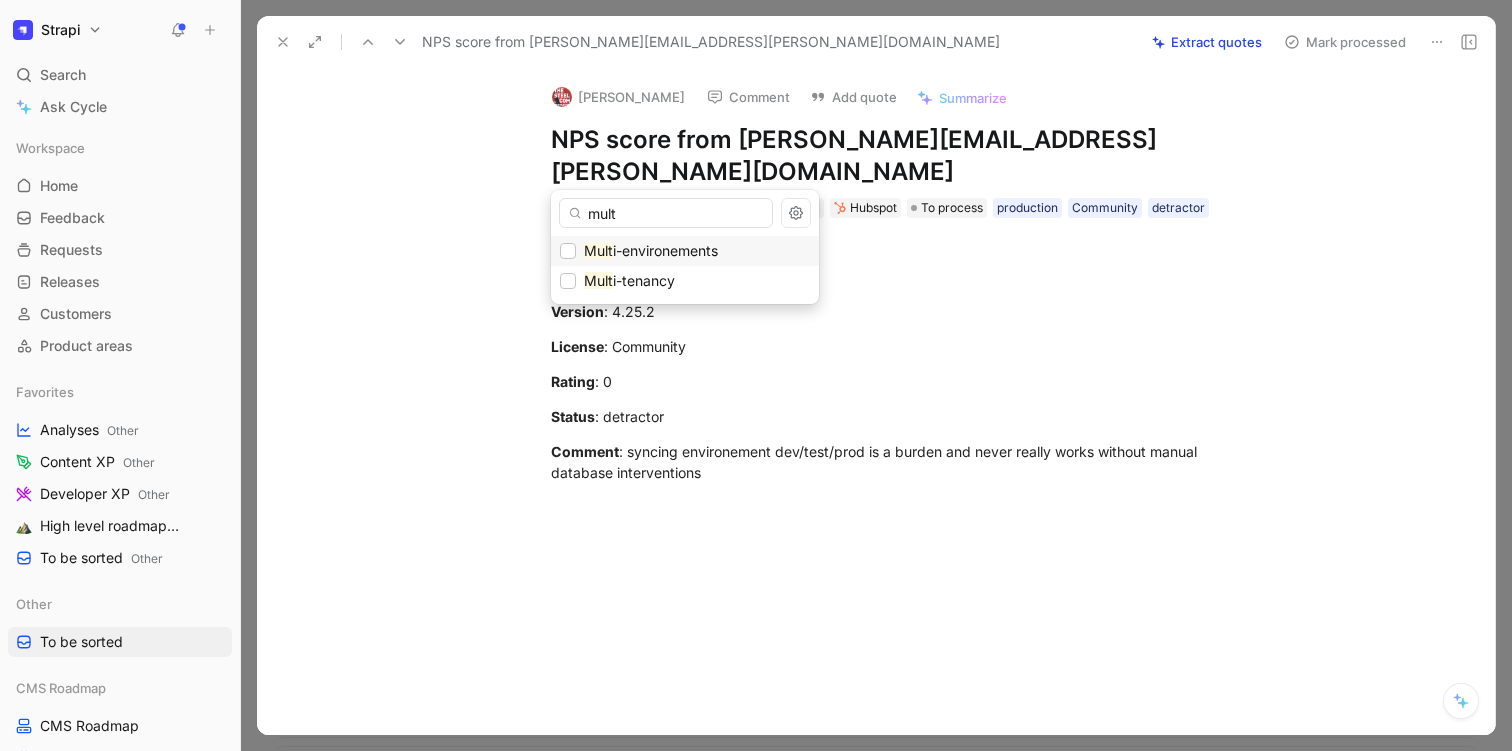 type on "mult" 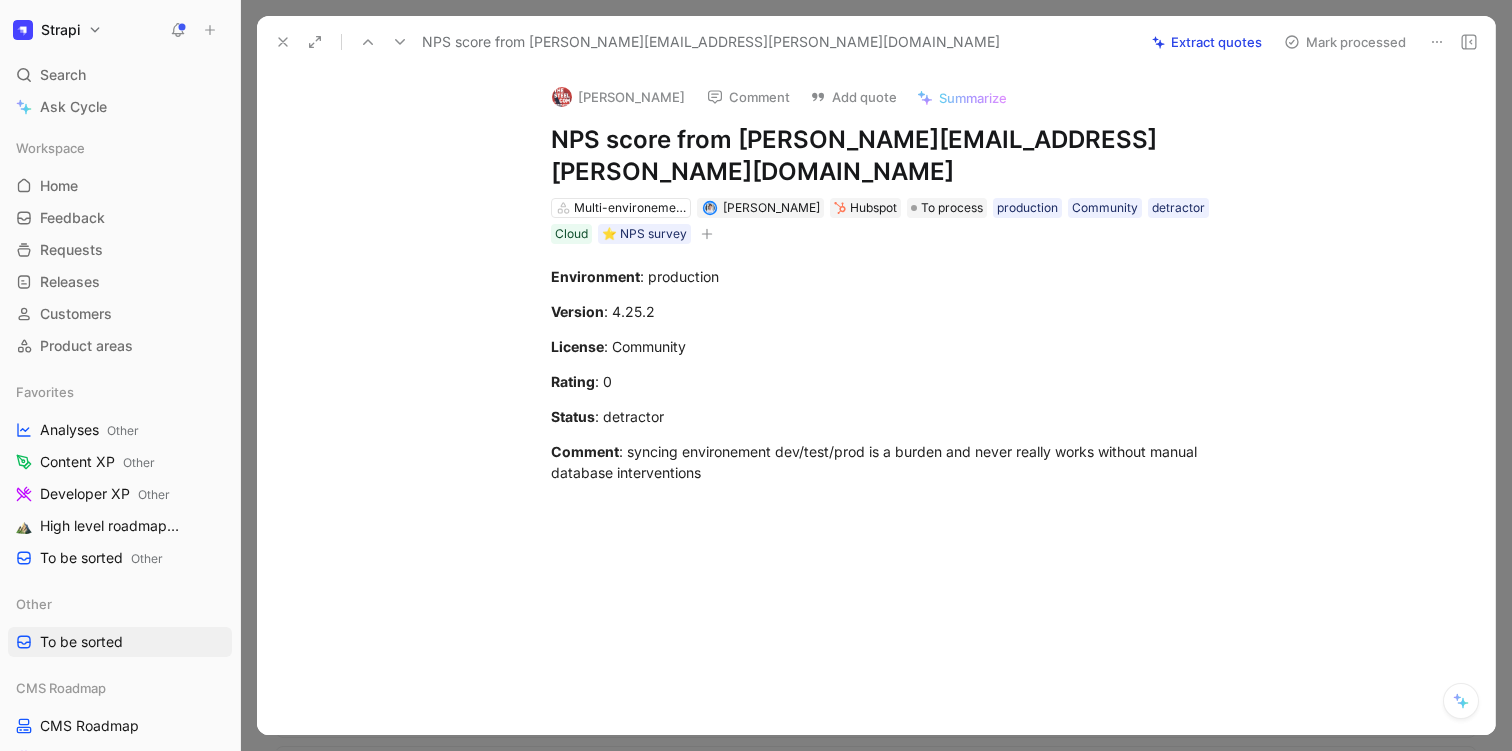 click 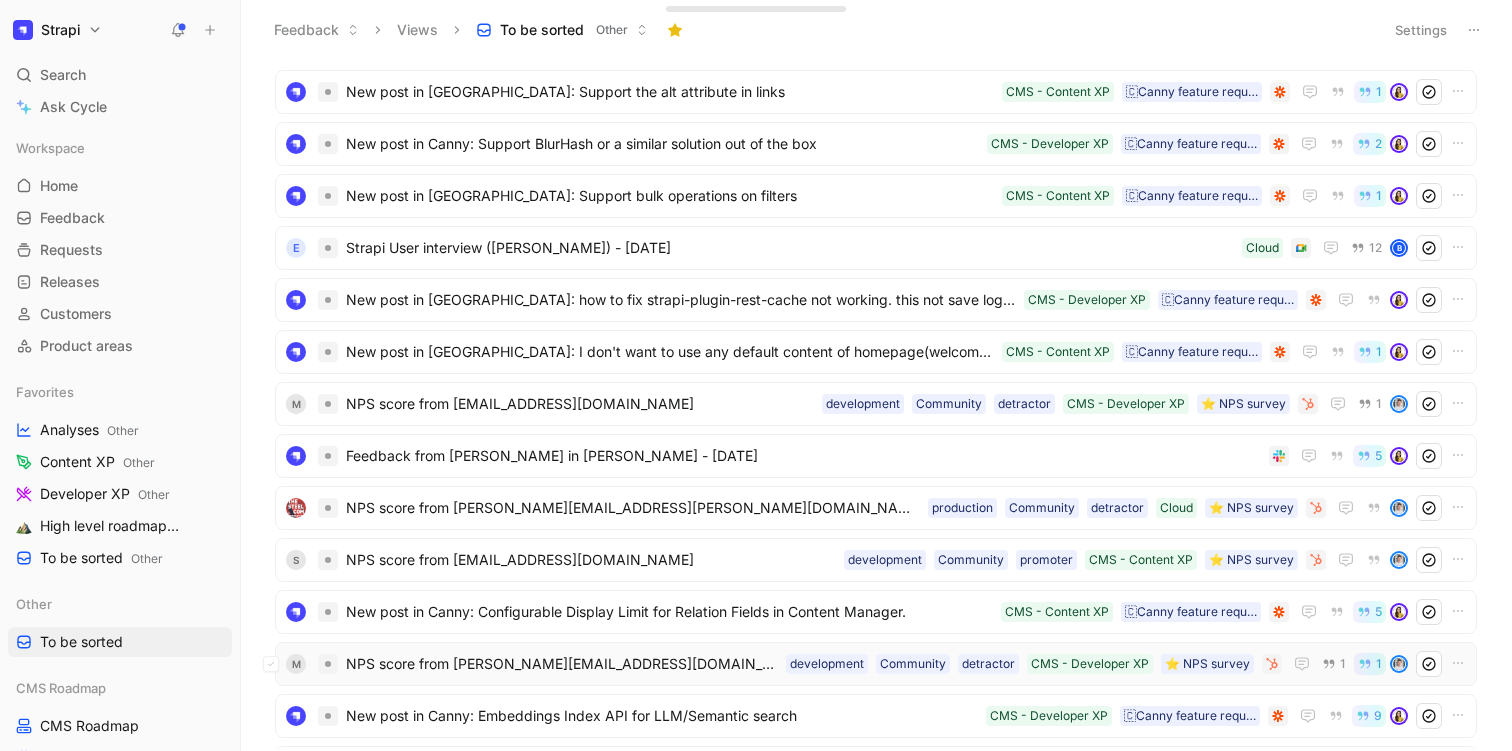 click on "NPS score from [PERSON_NAME][EMAIL_ADDRESS][DOMAIN_NAME]" at bounding box center [562, 664] 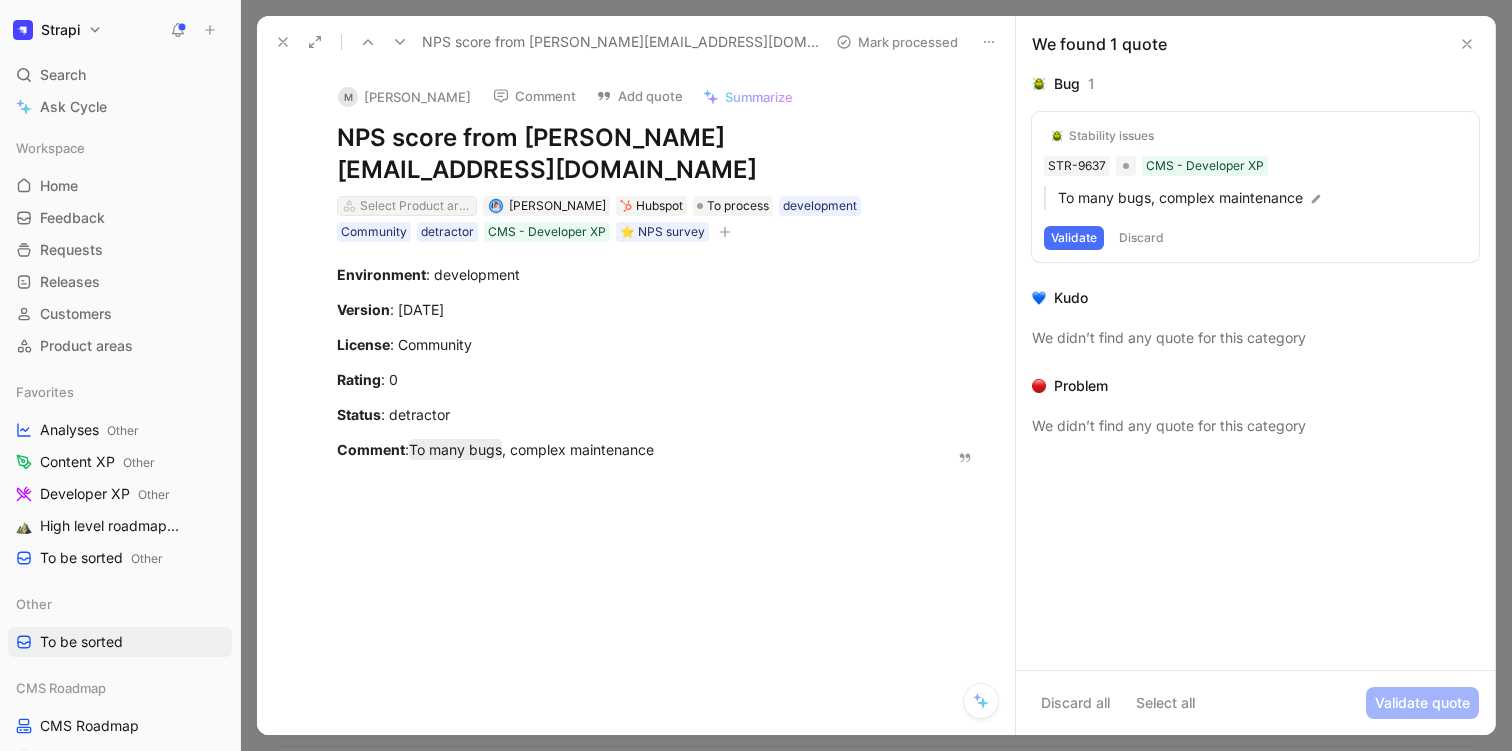 click on "Select Product areas" at bounding box center [416, 206] 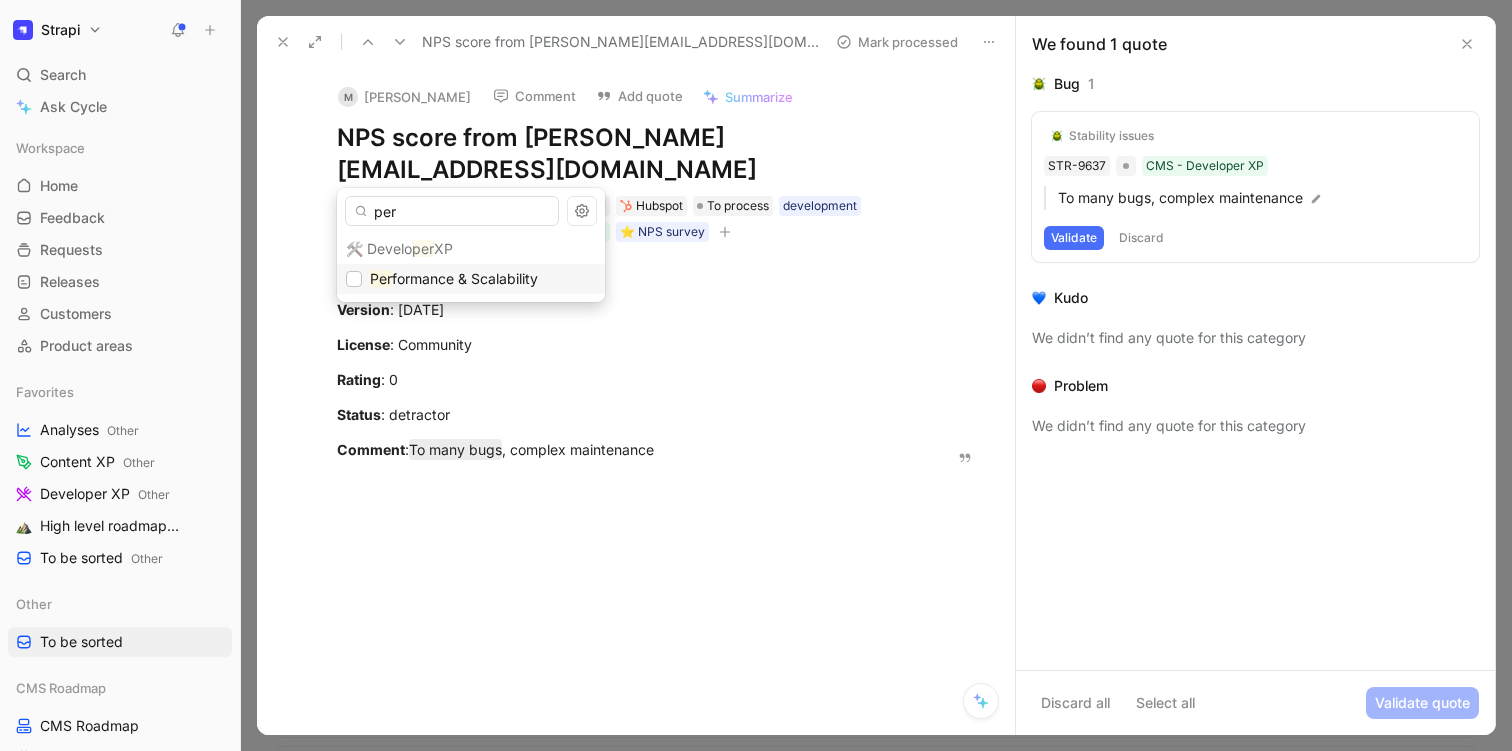 type on "per" 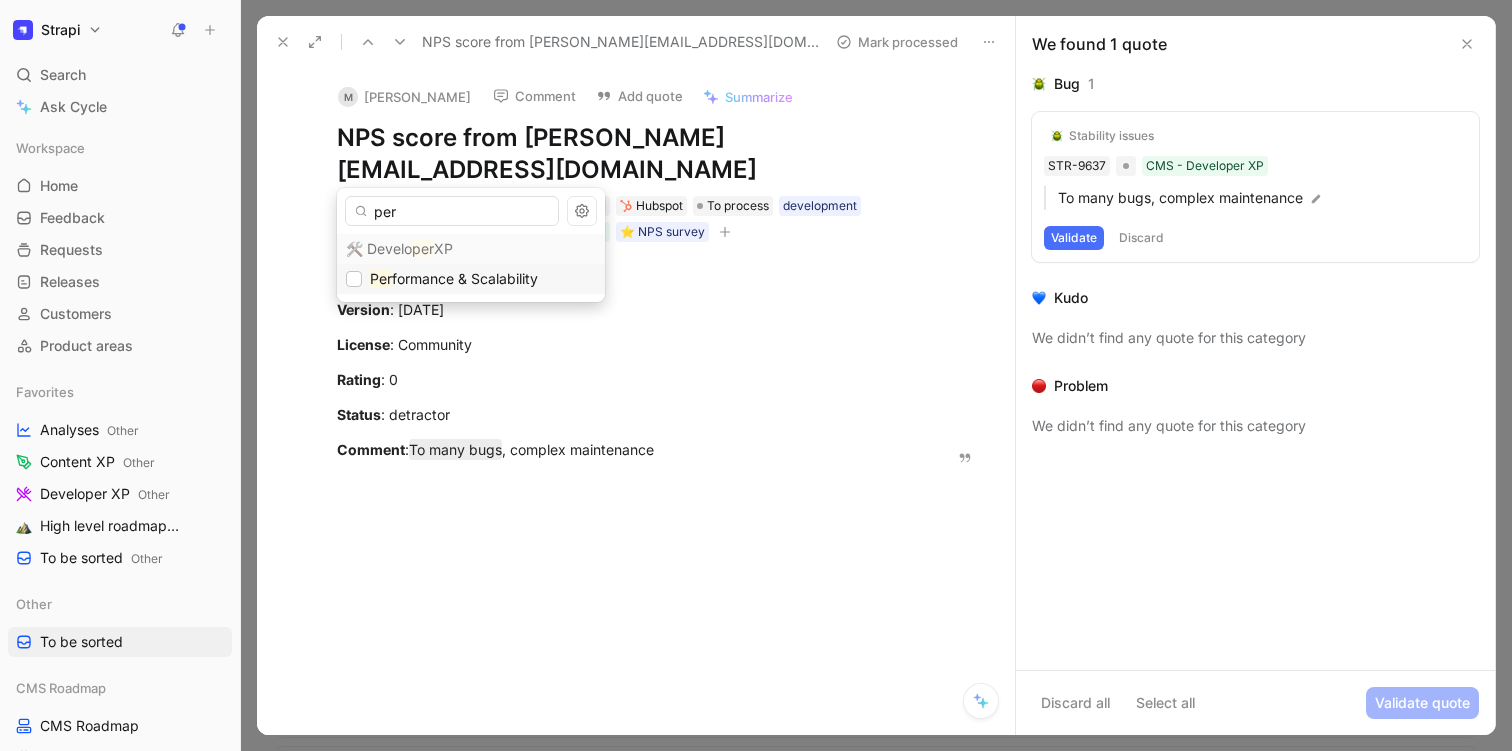 click on "formance & Scalability" at bounding box center [465, 278] 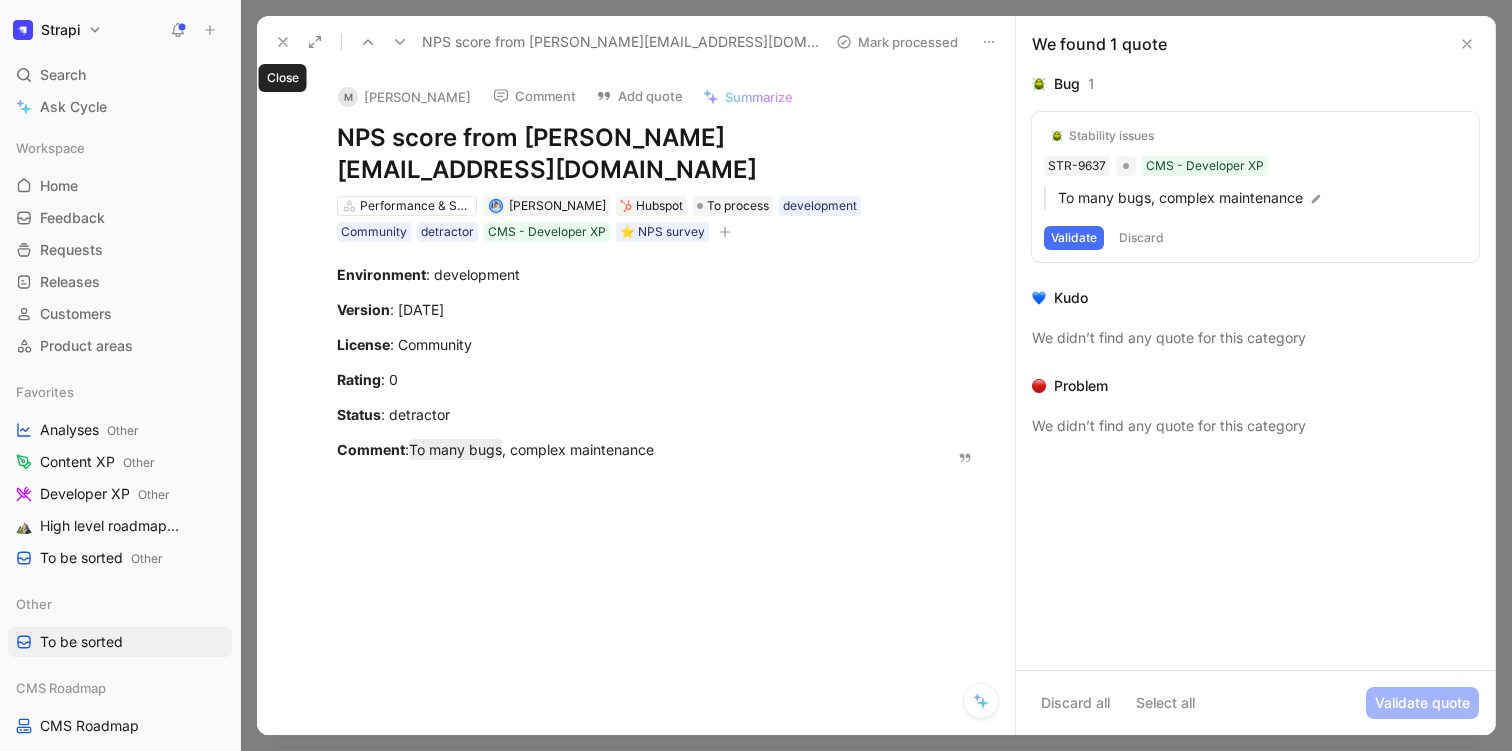 click 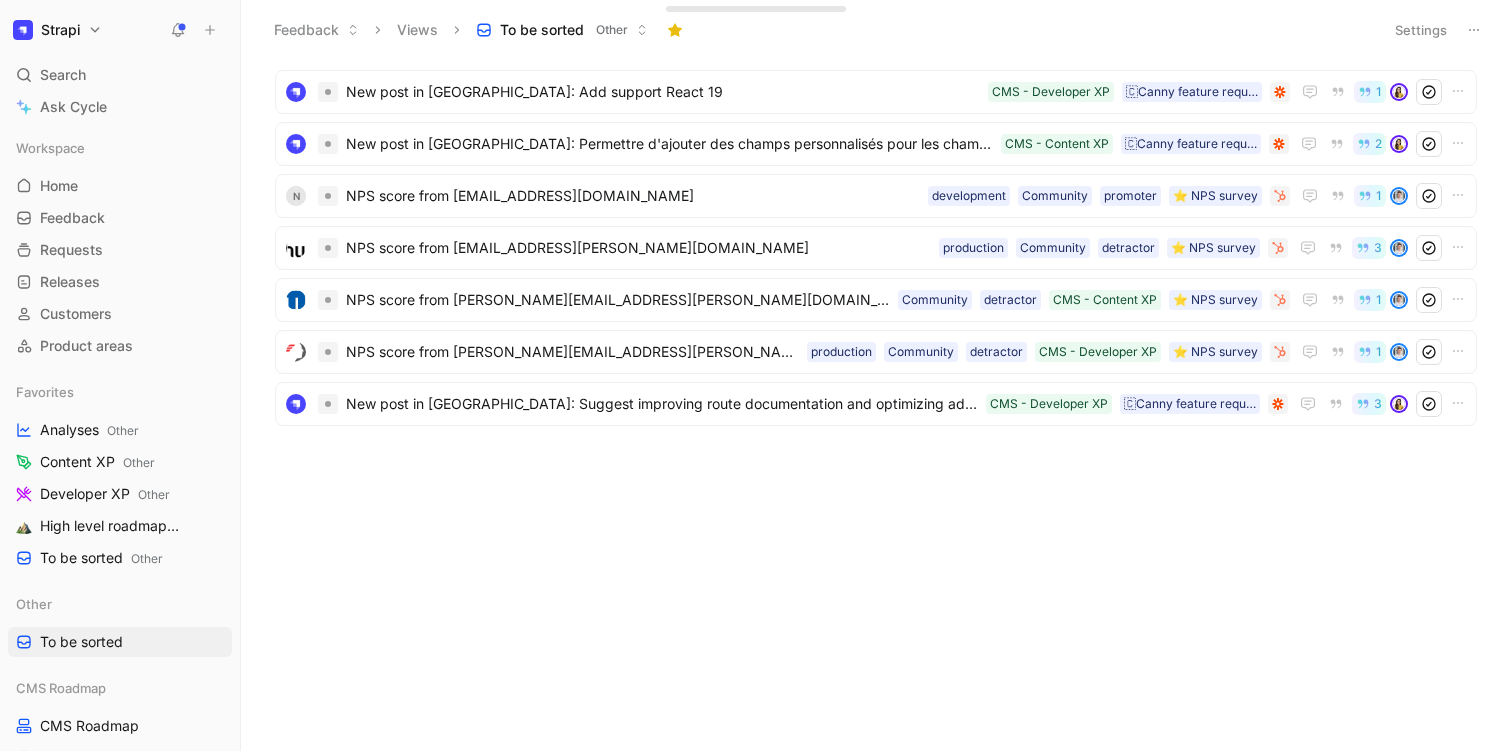 scroll, scrollTop: 0, scrollLeft: 0, axis: both 